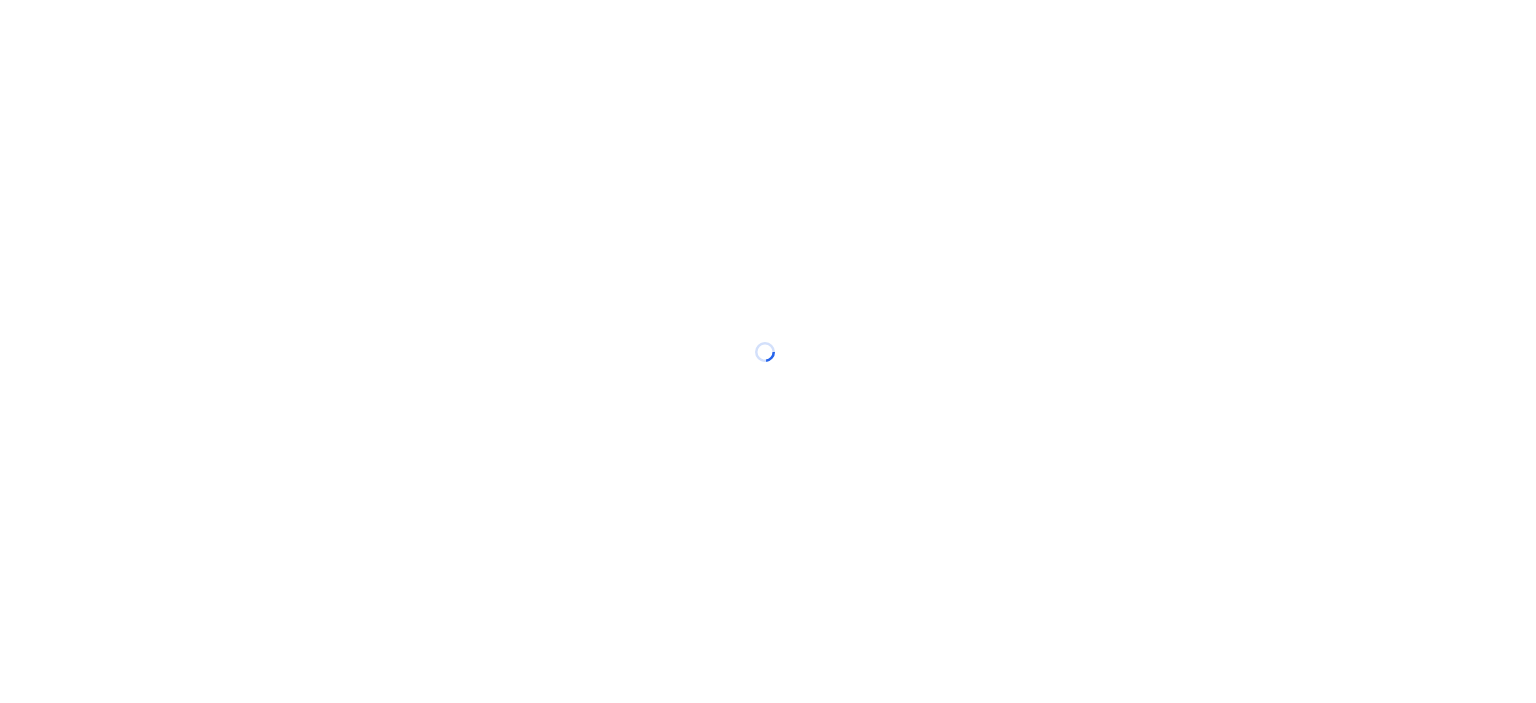 scroll, scrollTop: 0, scrollLeft: 0, axis: both 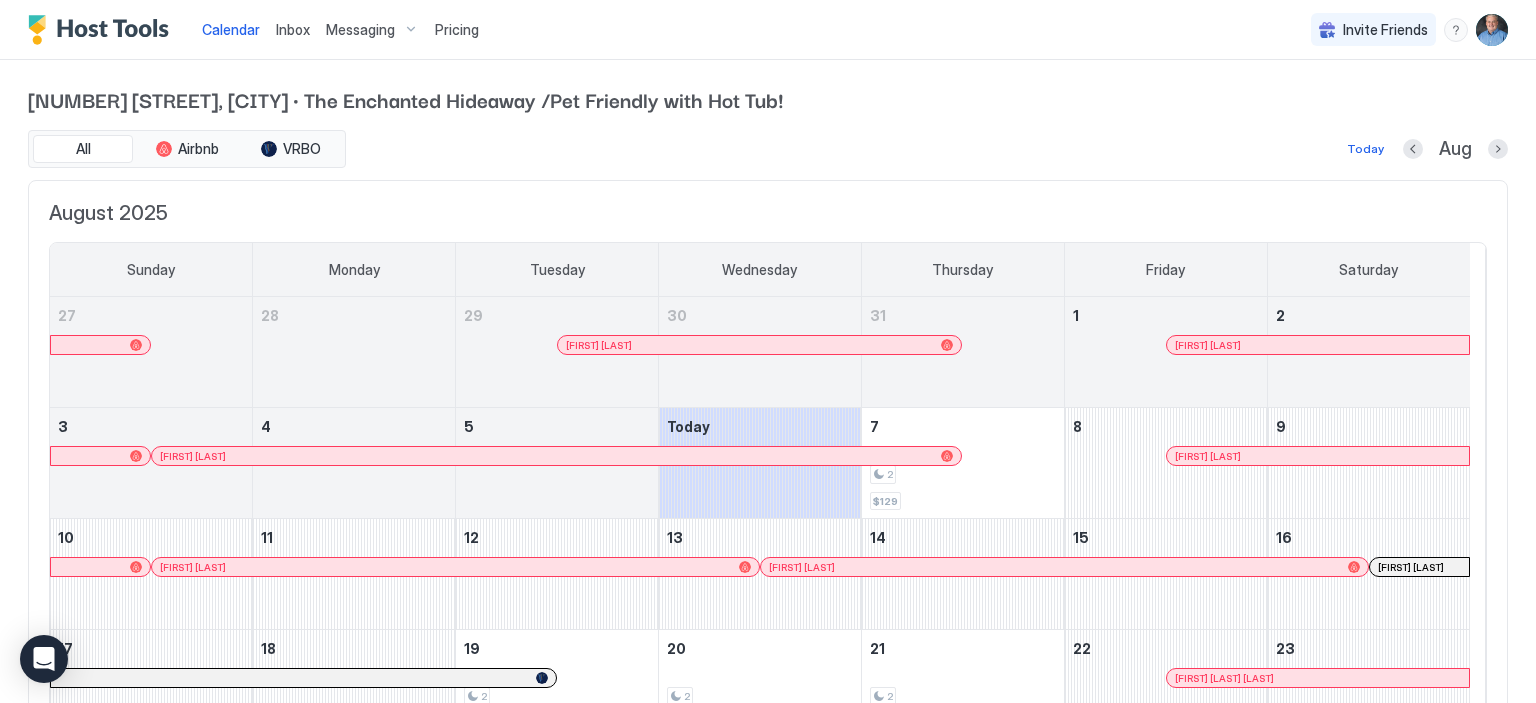 click on "Inbox" at bounding box center (293, 29) 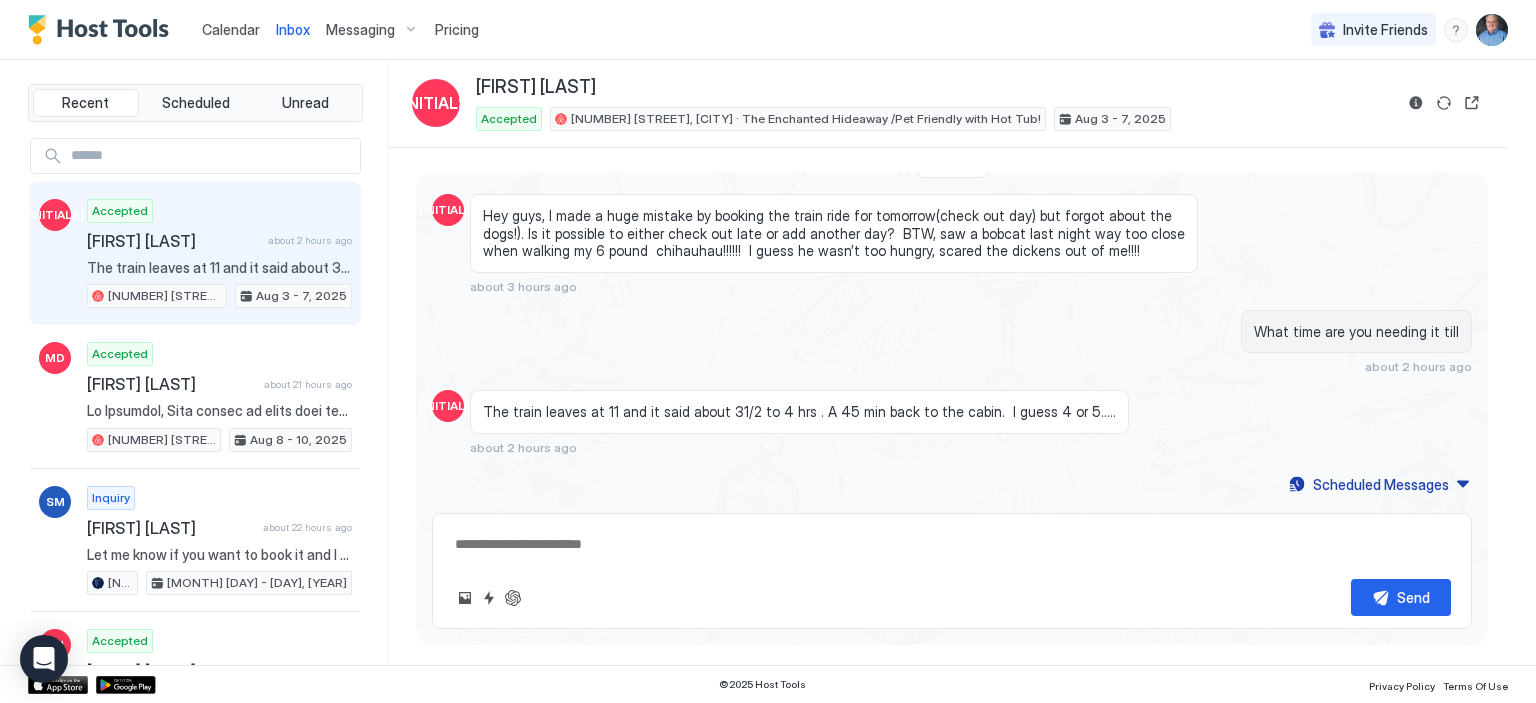 scroll, scrollTop: 4159, scrollLeft: 0, axis: vertical 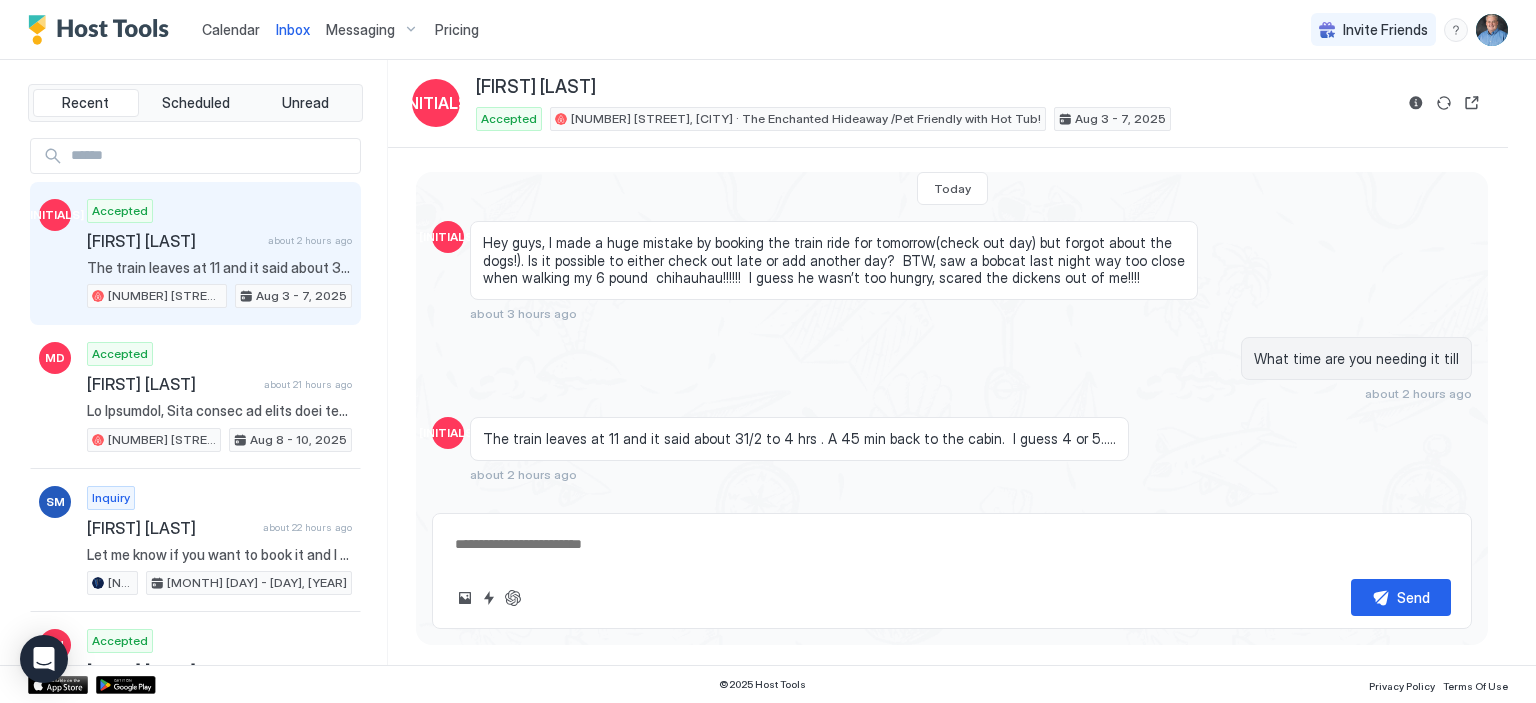 click at bounding box center [952, 544] 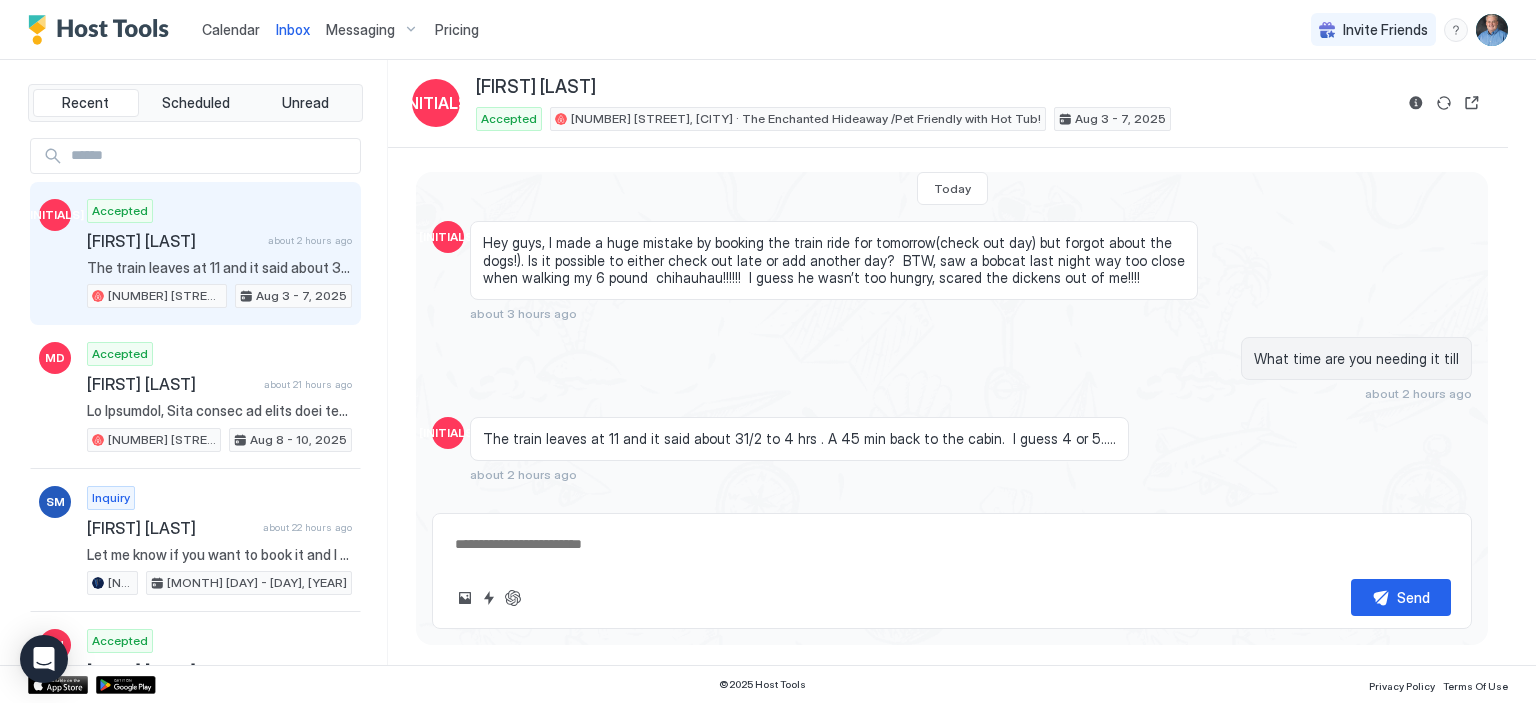 type on "*" 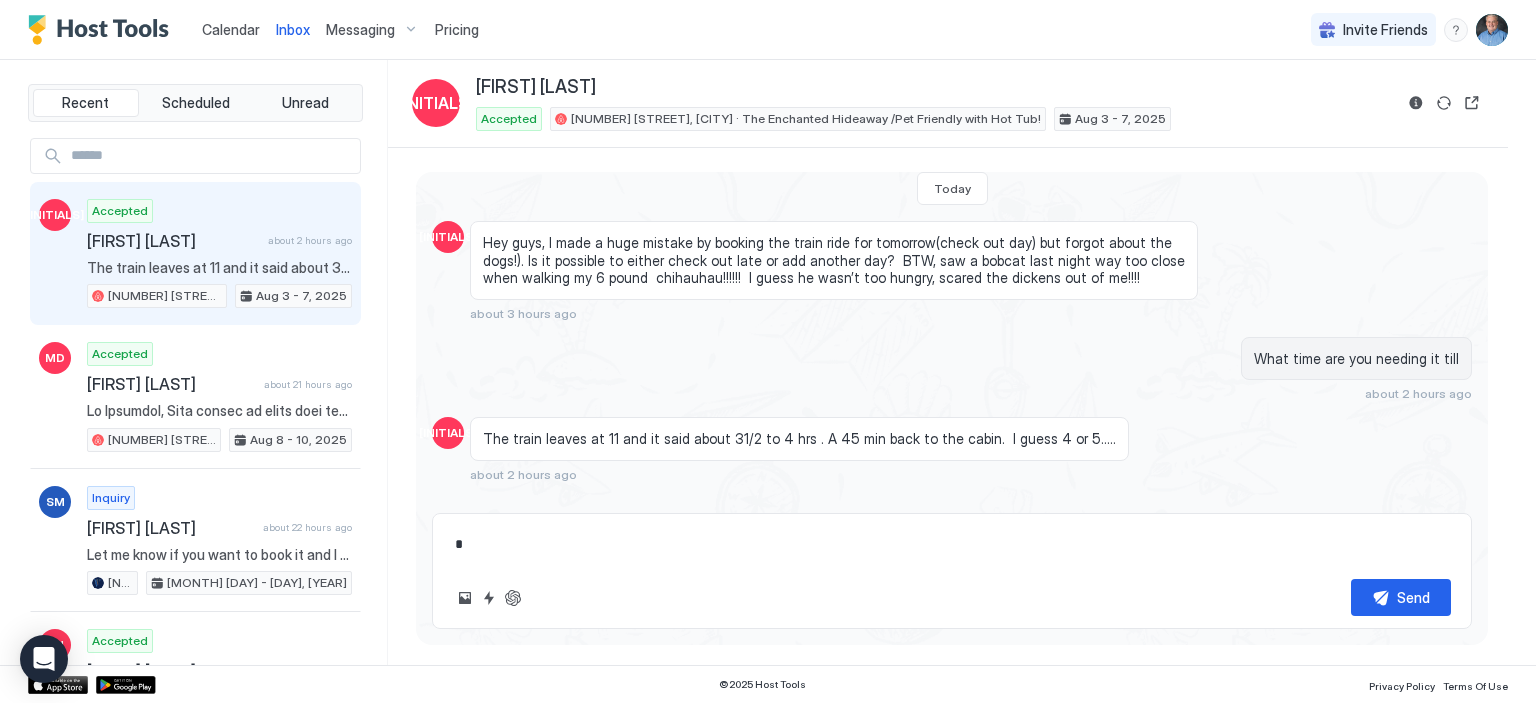 type on "**" 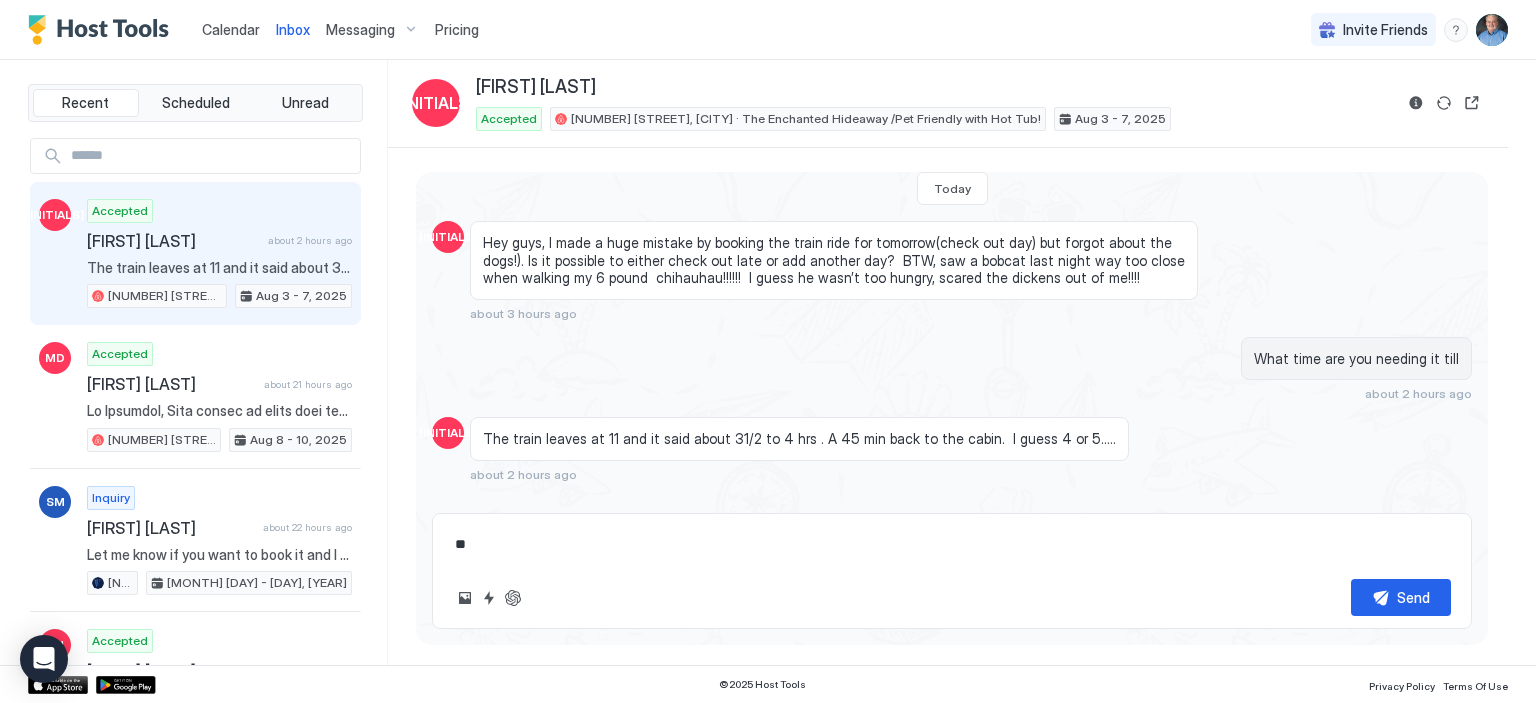 type on "*" 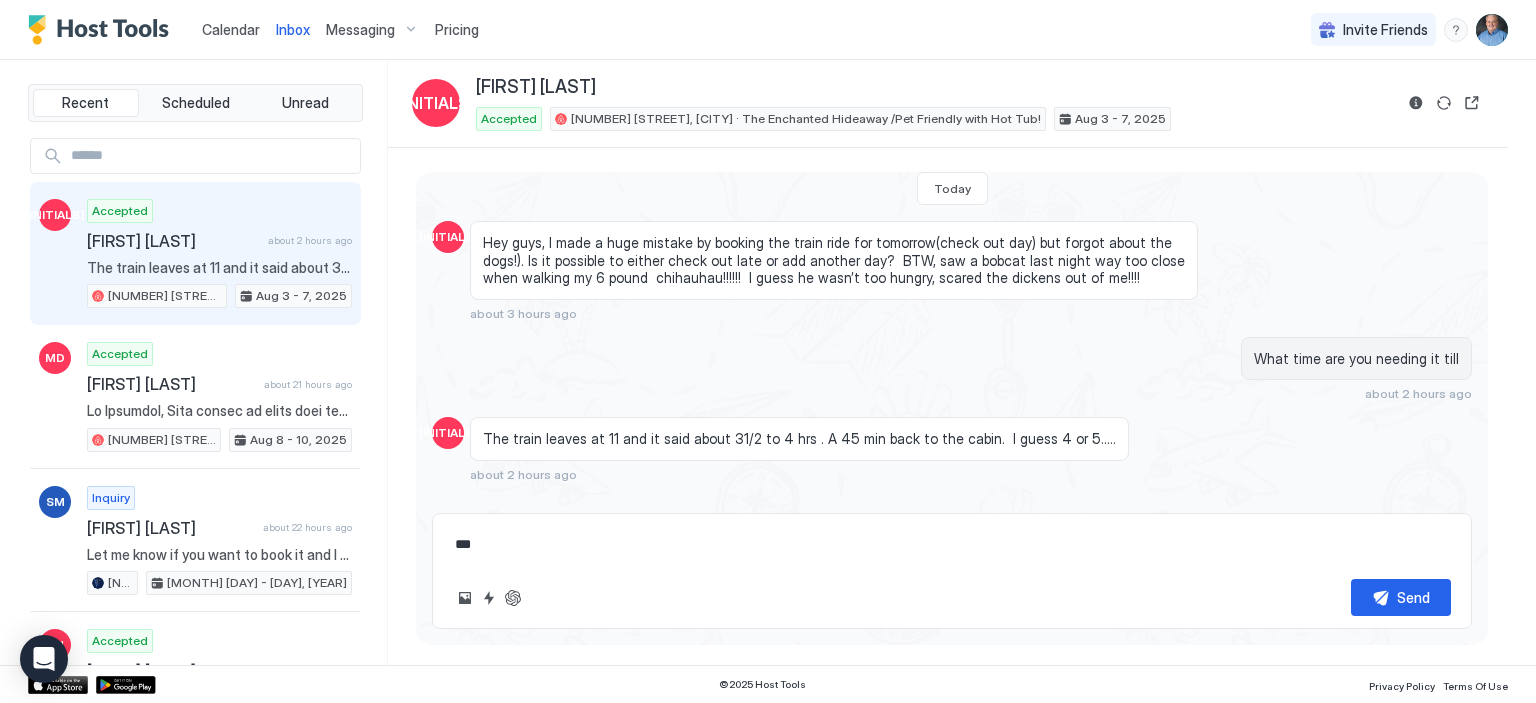 type on "*" 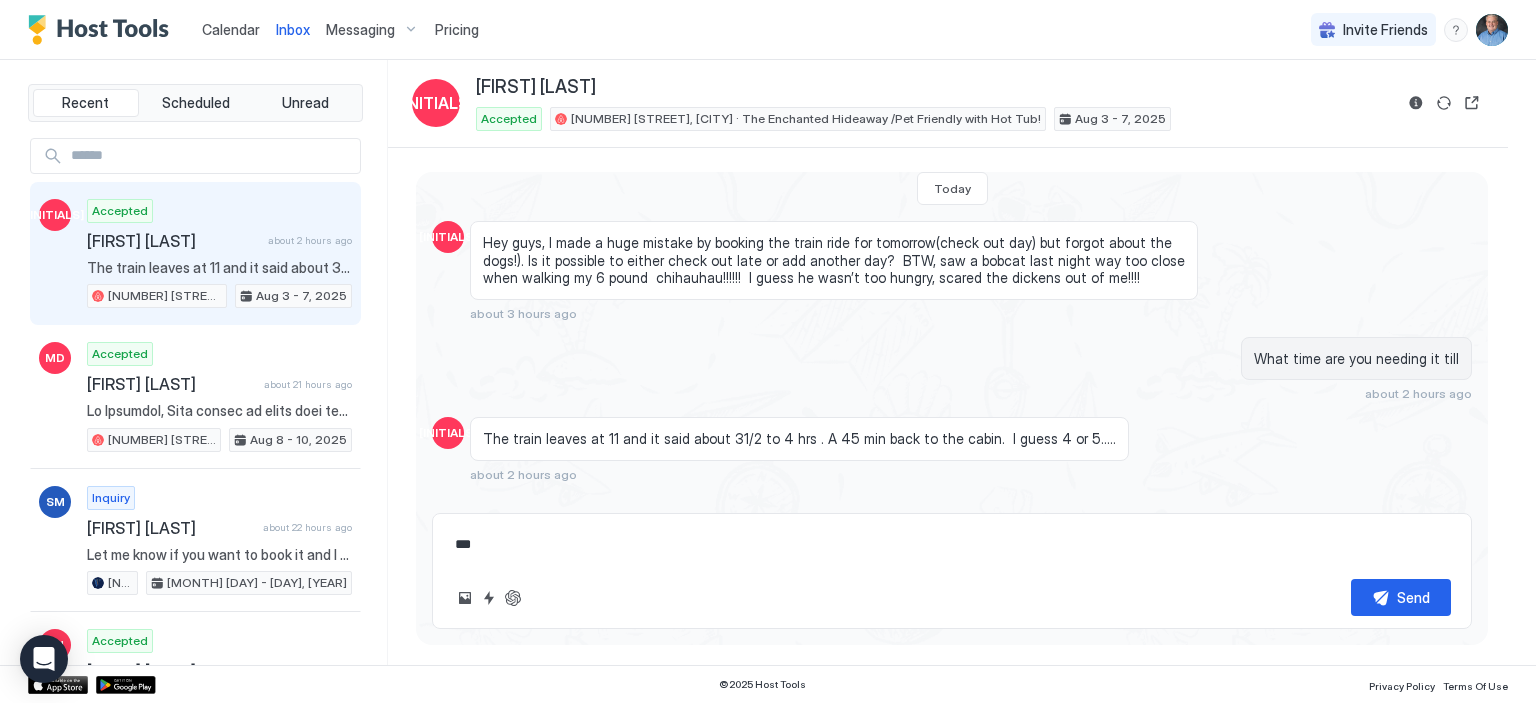 type on "**" 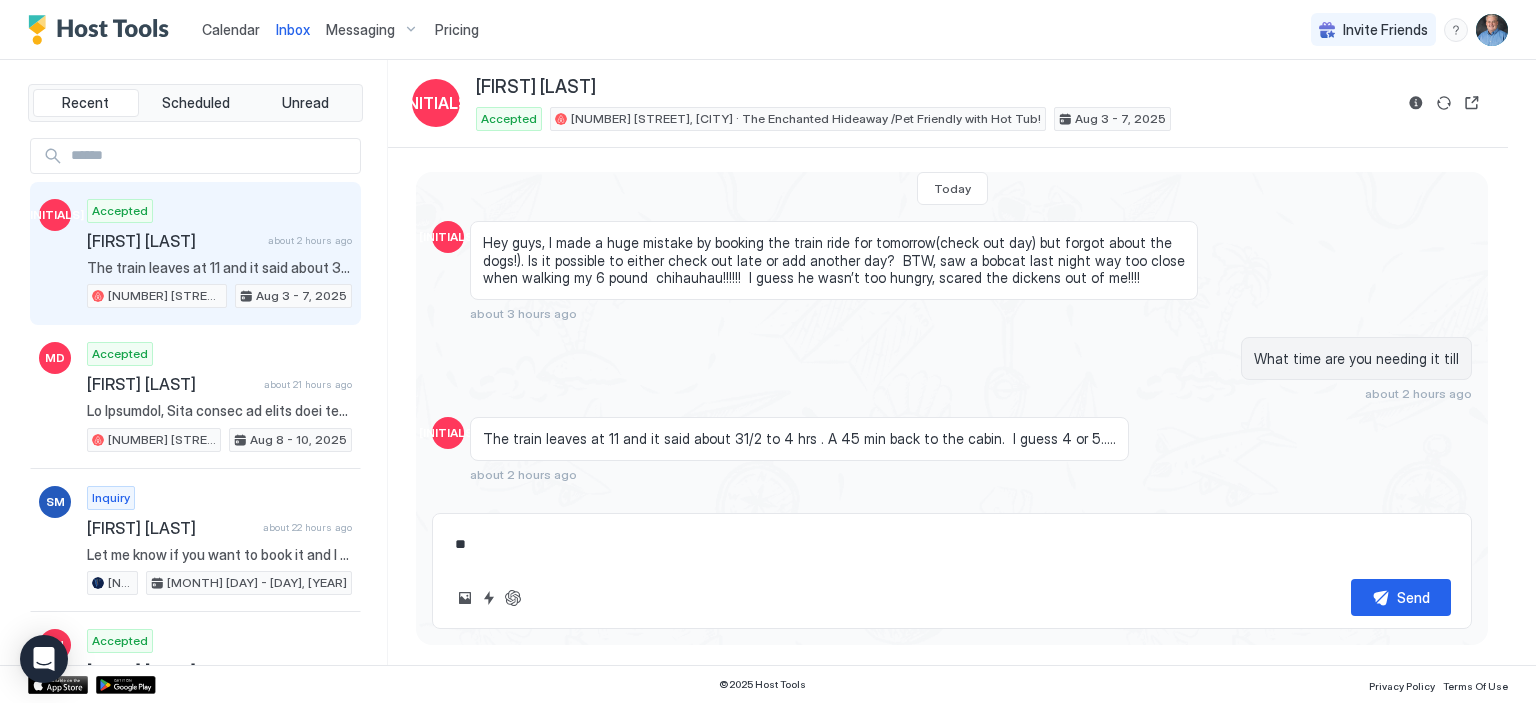 type on "*" 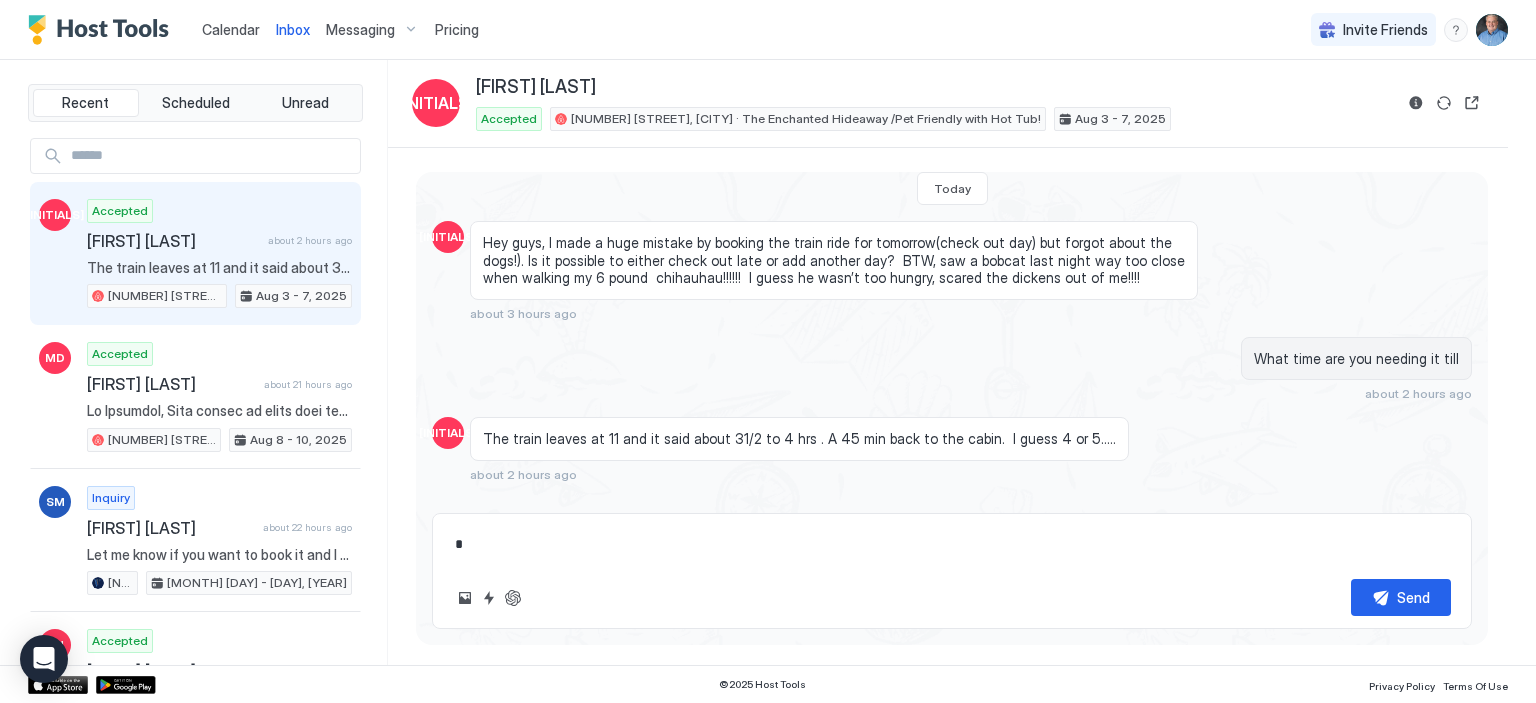 type on "*" 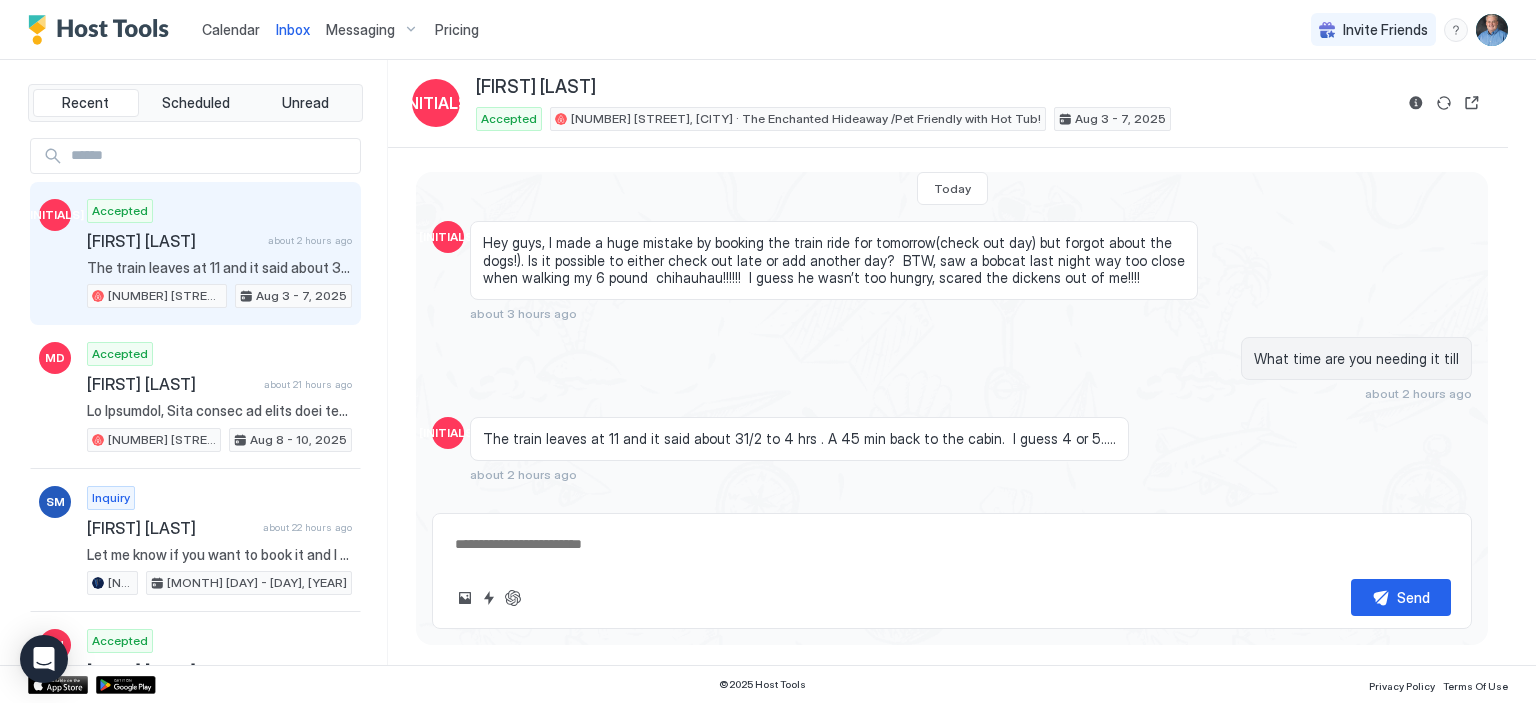 type on "*" 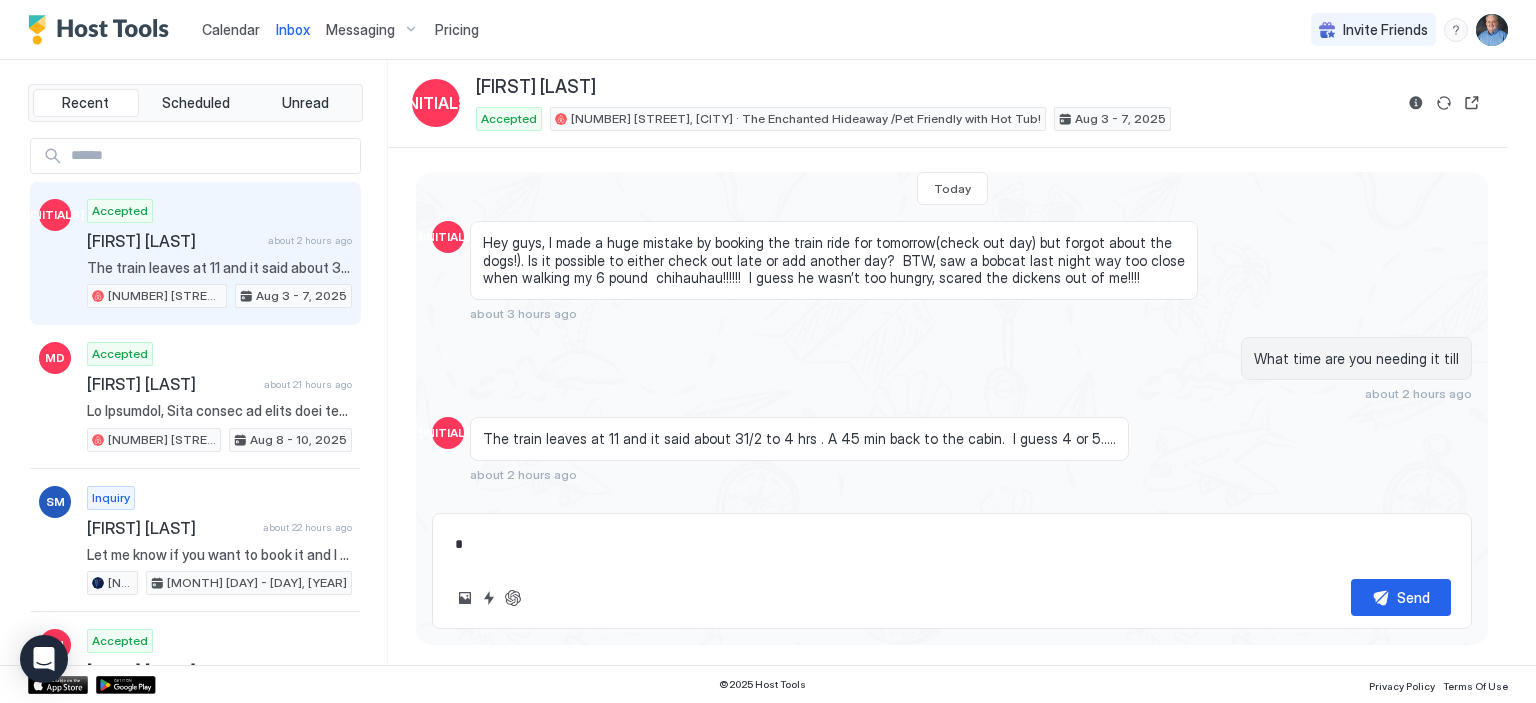 type on "*" 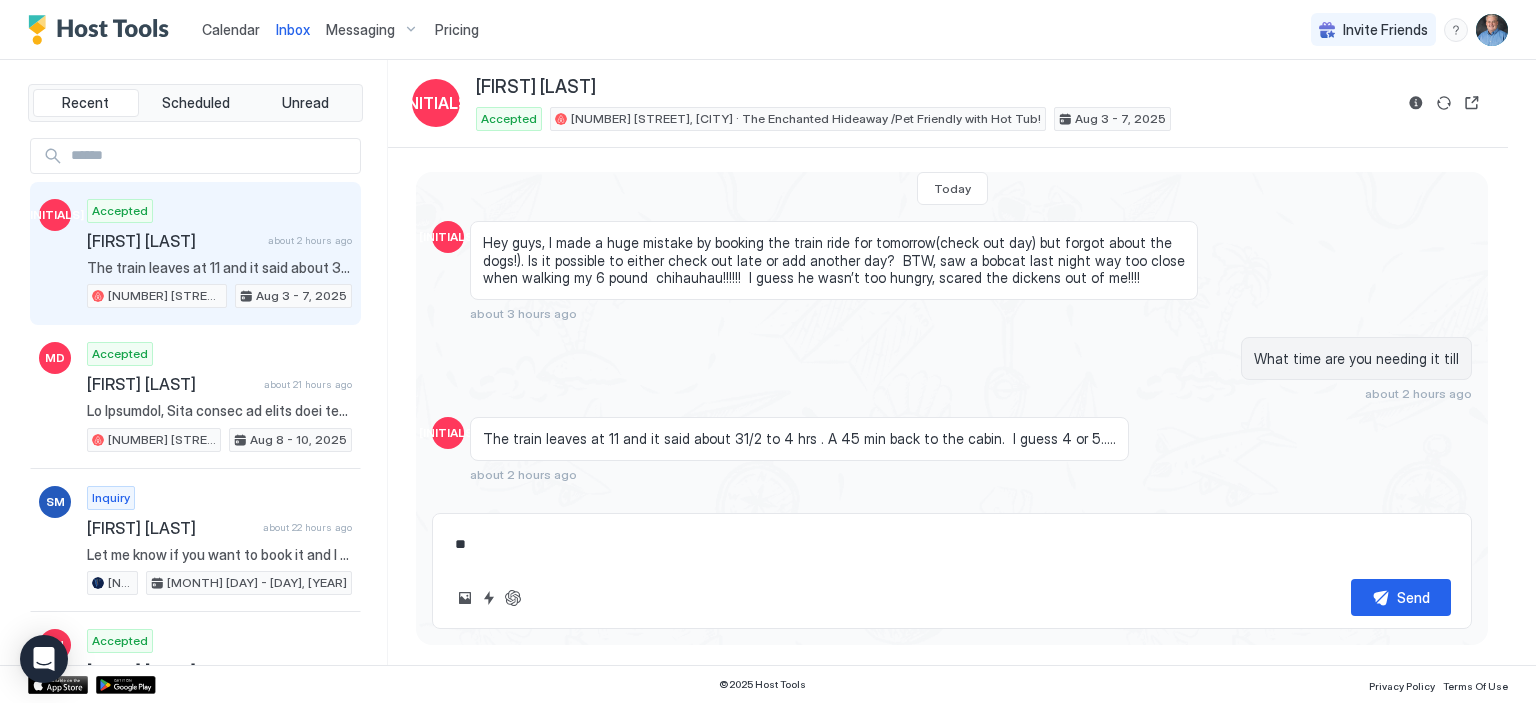 type on "*" 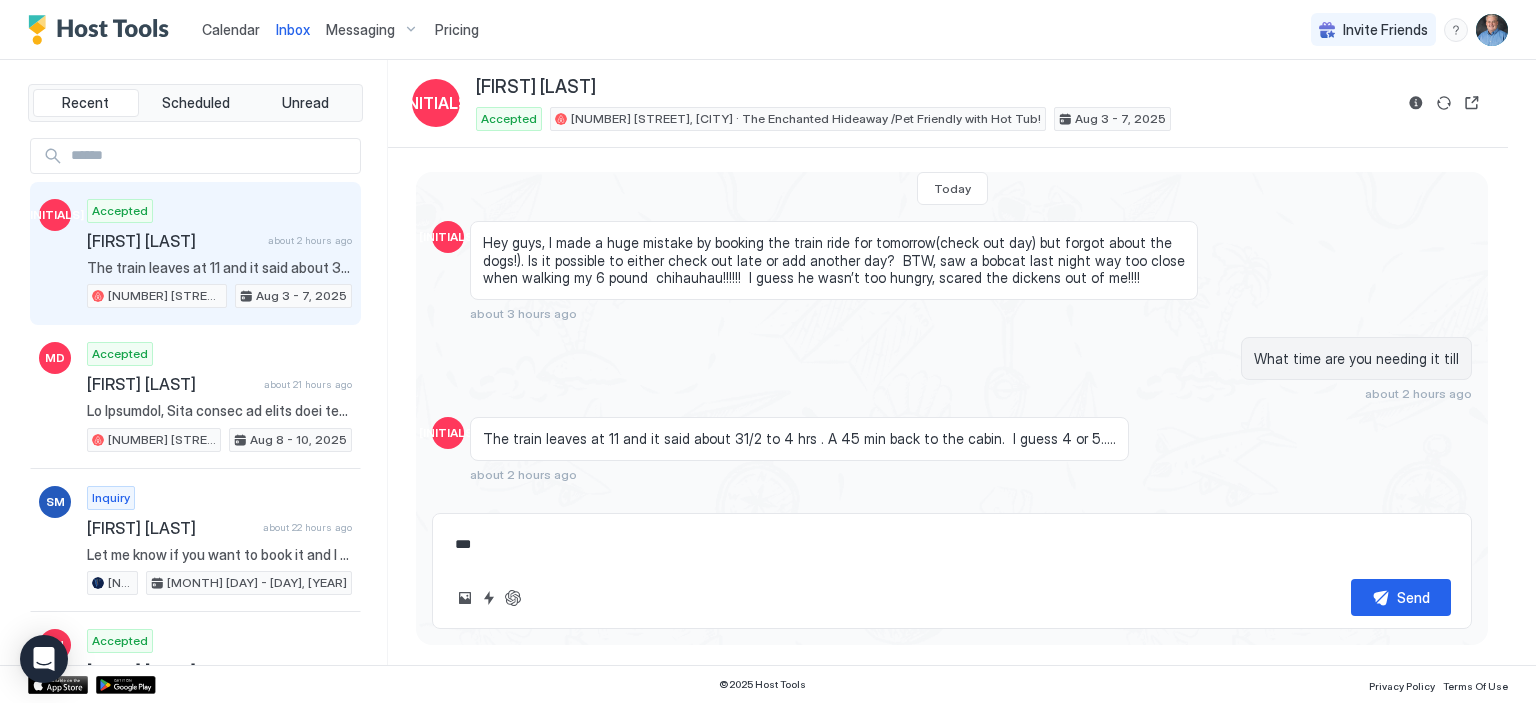 type on "*" 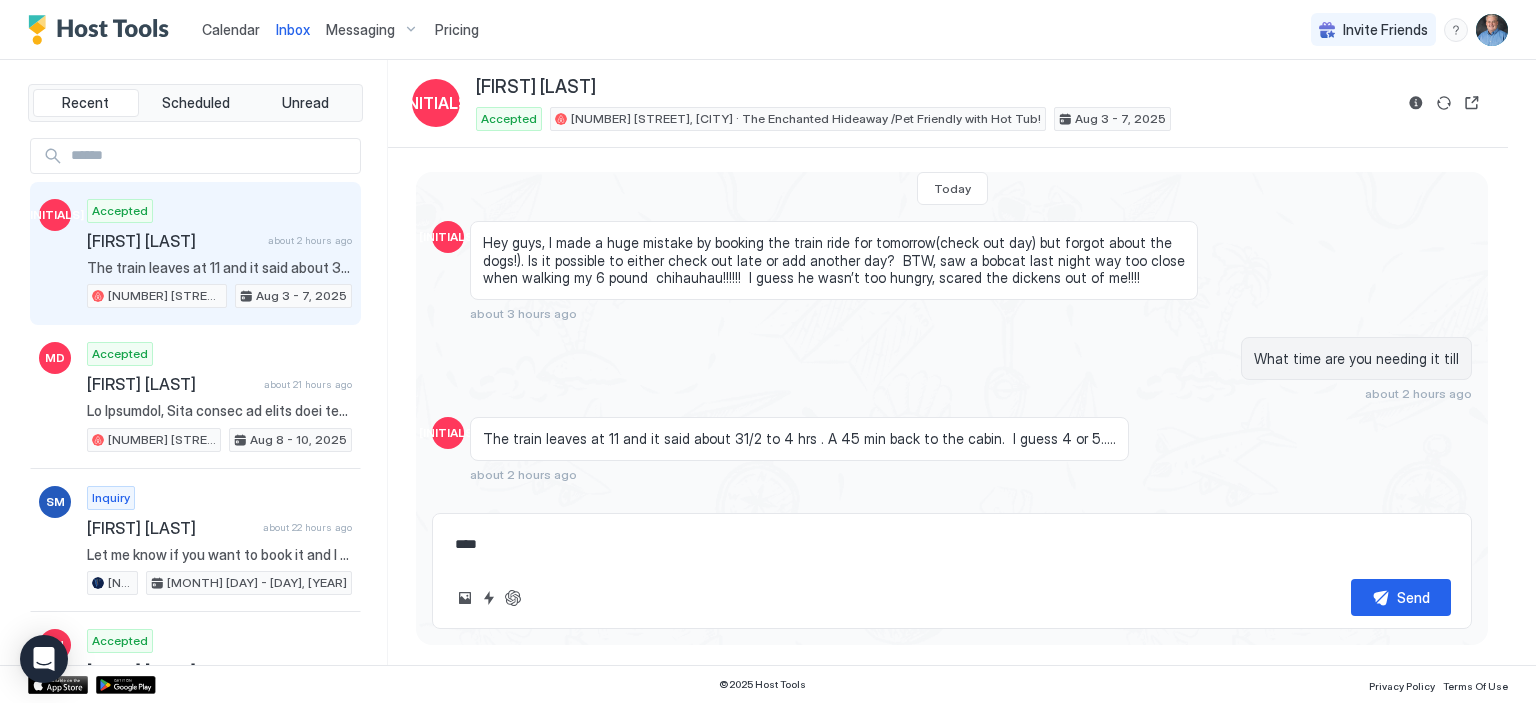type on "*" 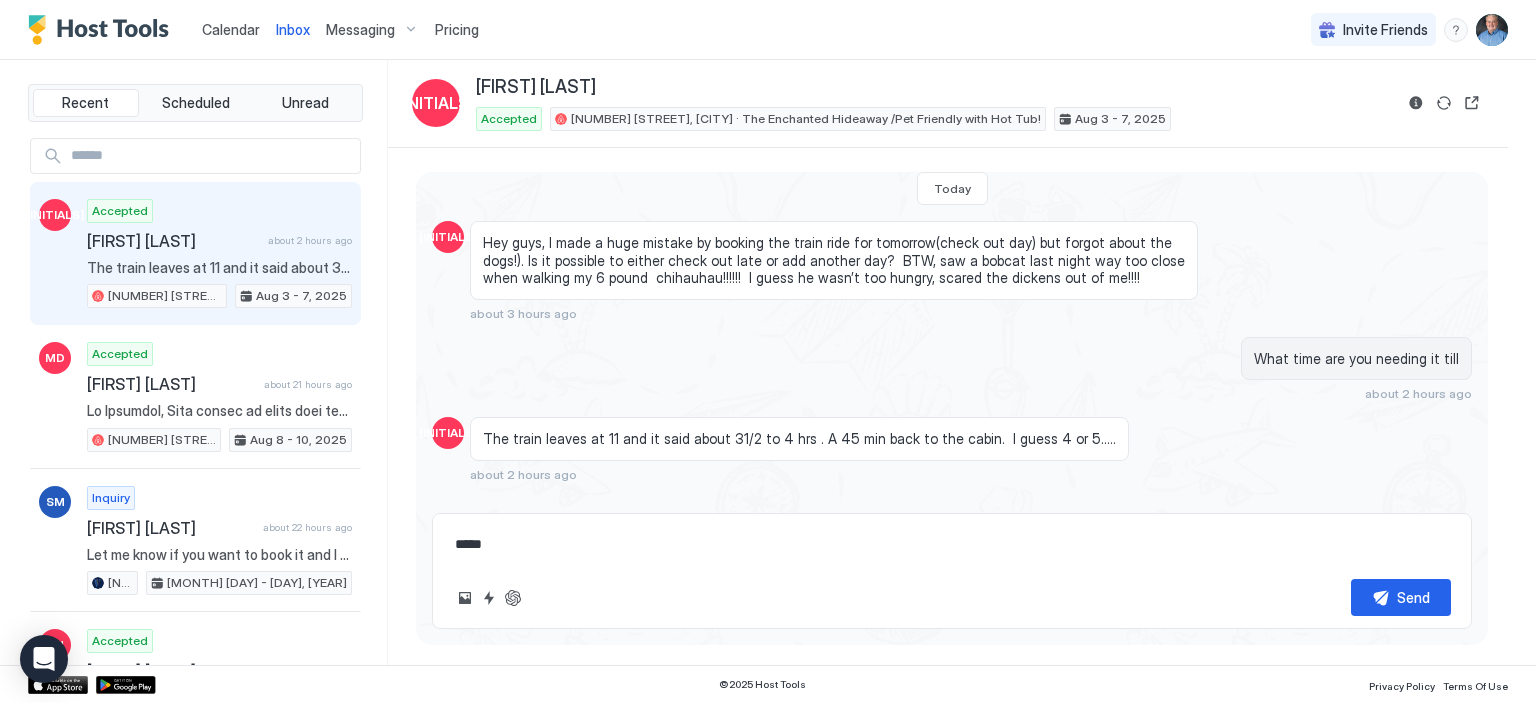 type on "*" 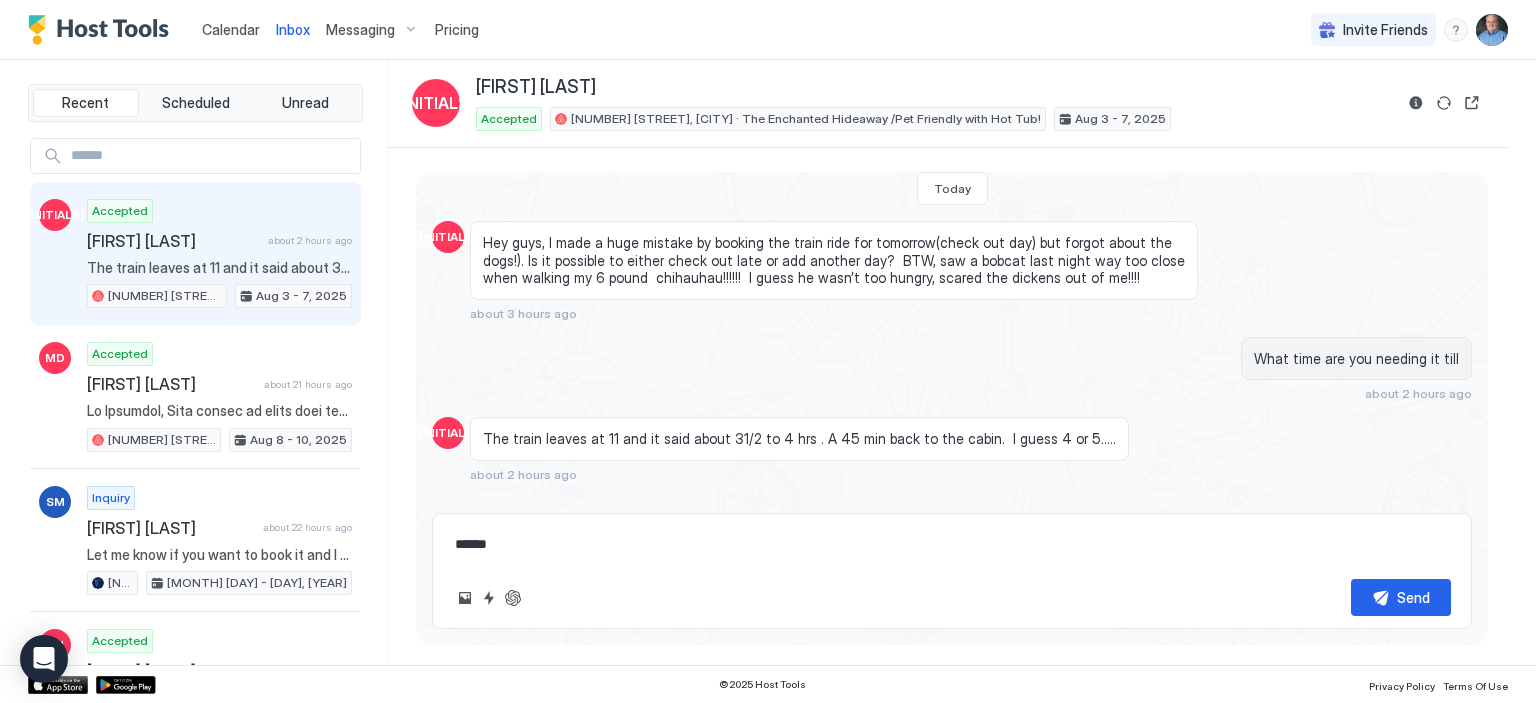 type on "*" 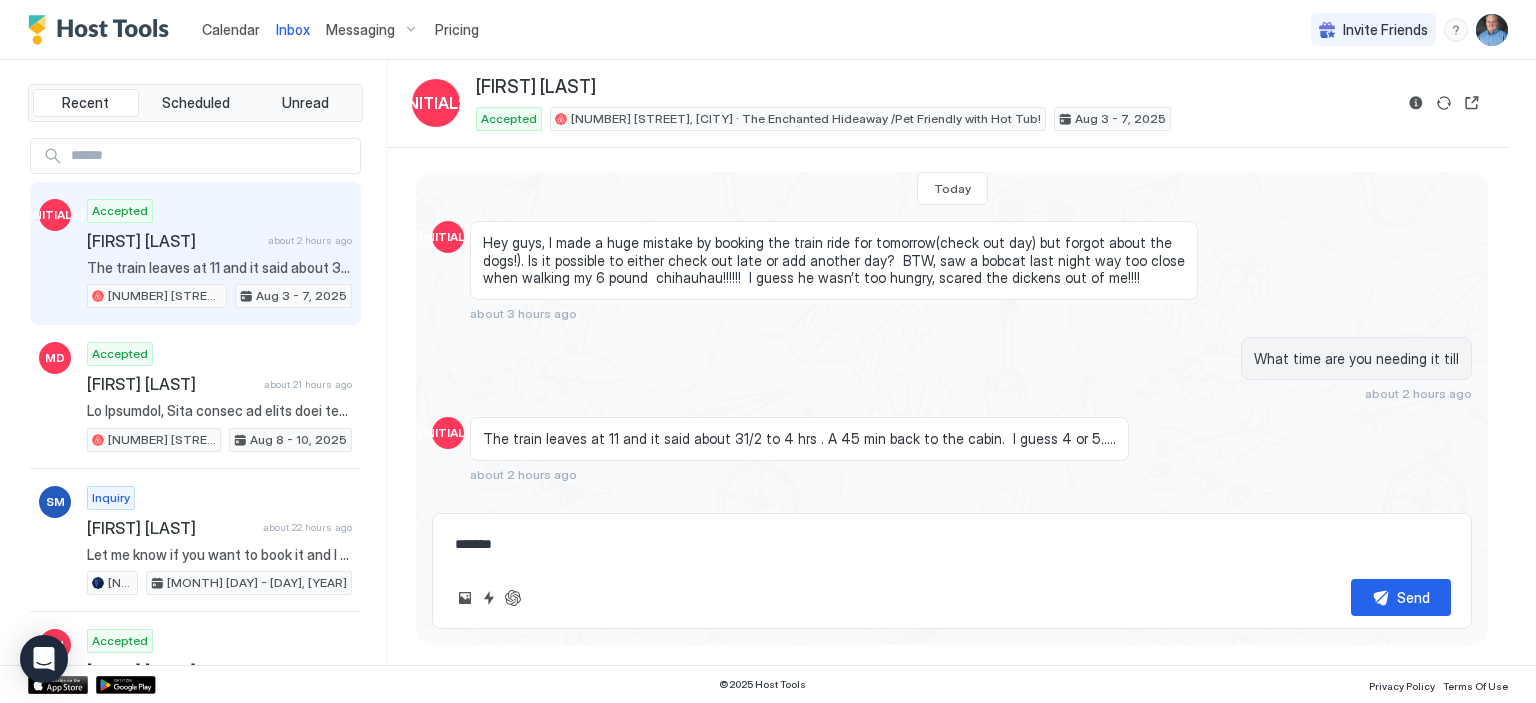 type on "*" 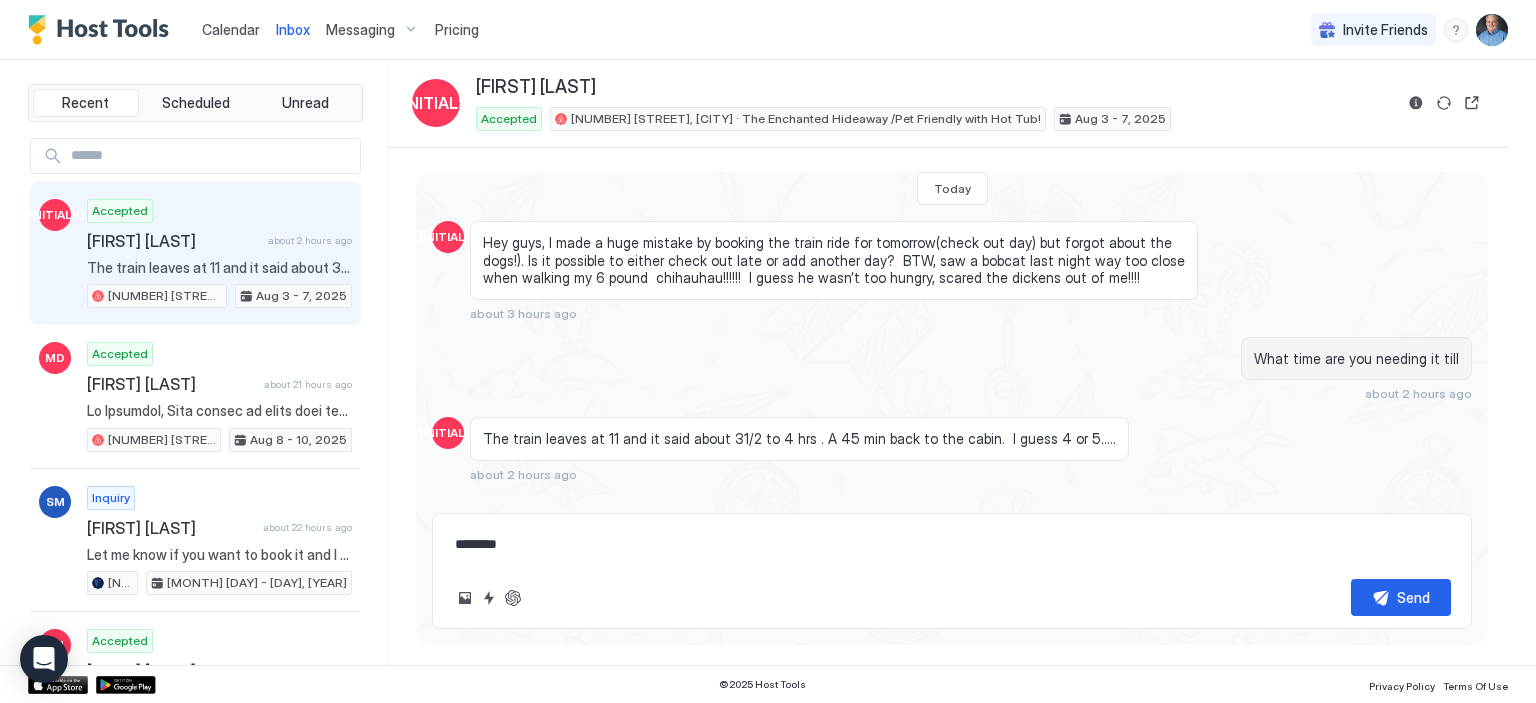 type on "*" 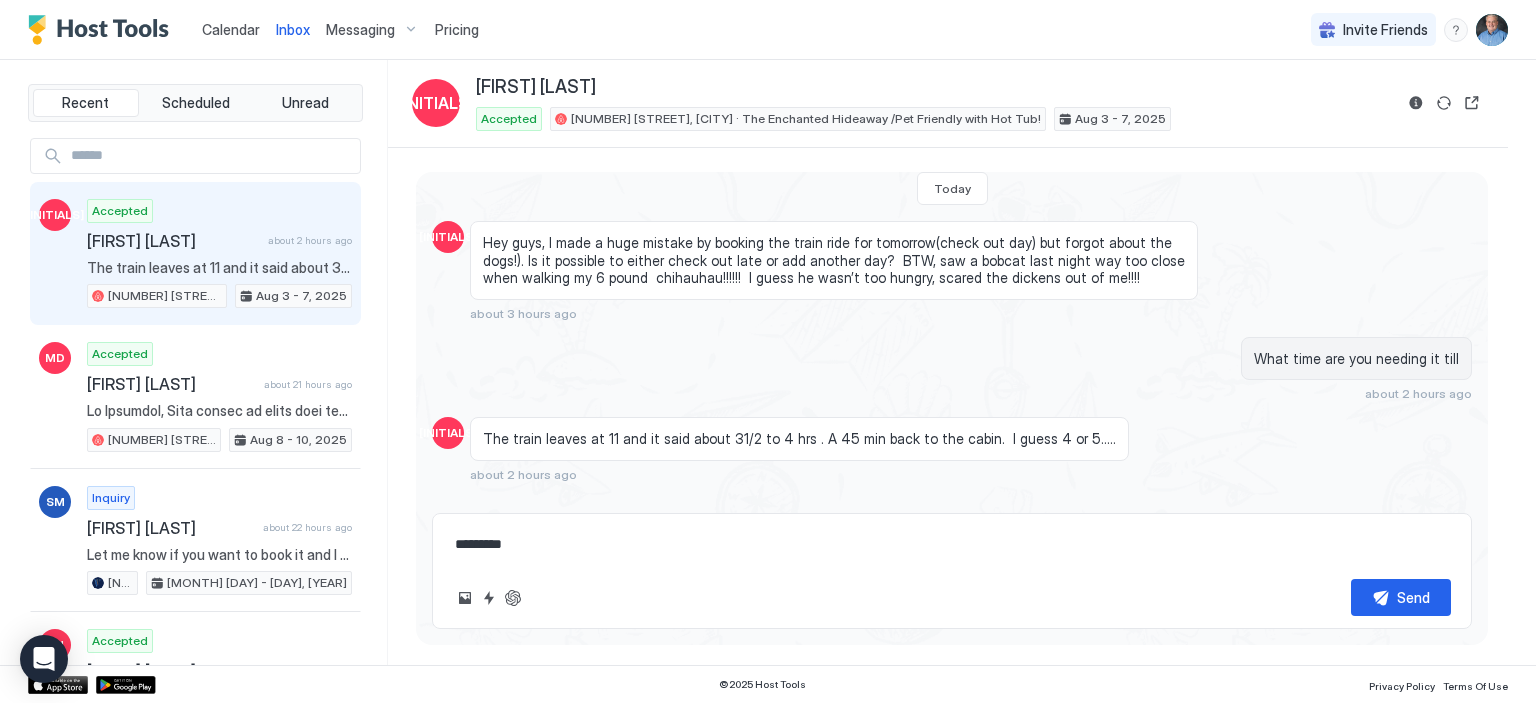type on "*" 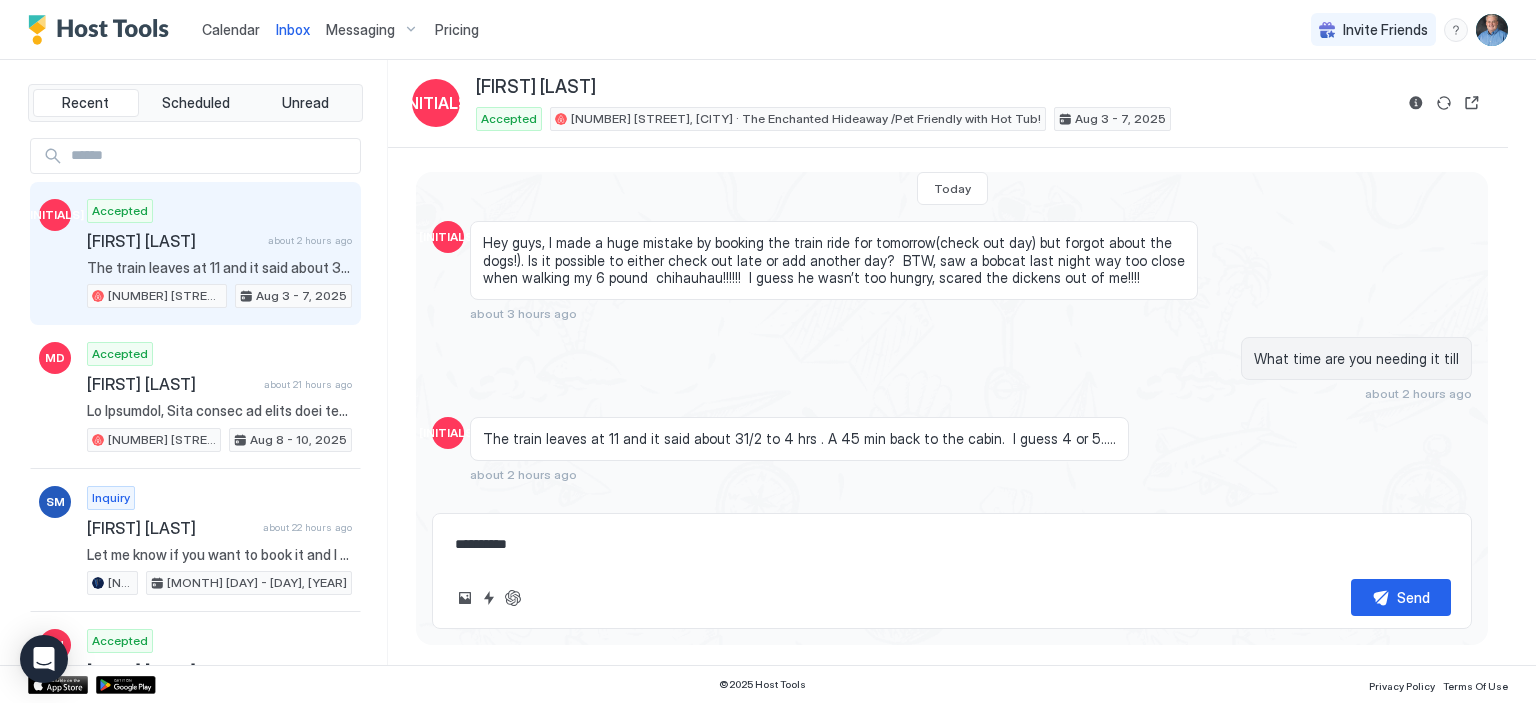 type on "*" 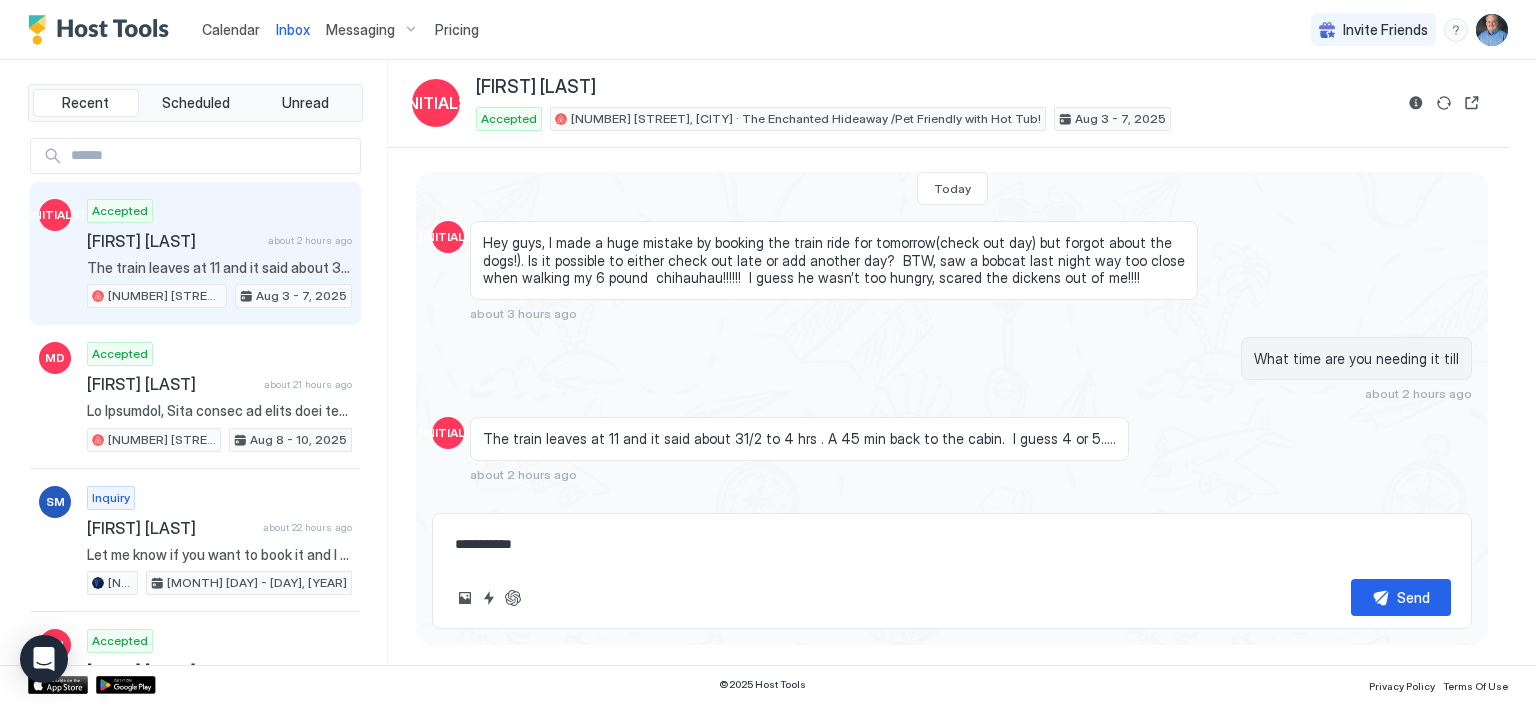 type on "*" 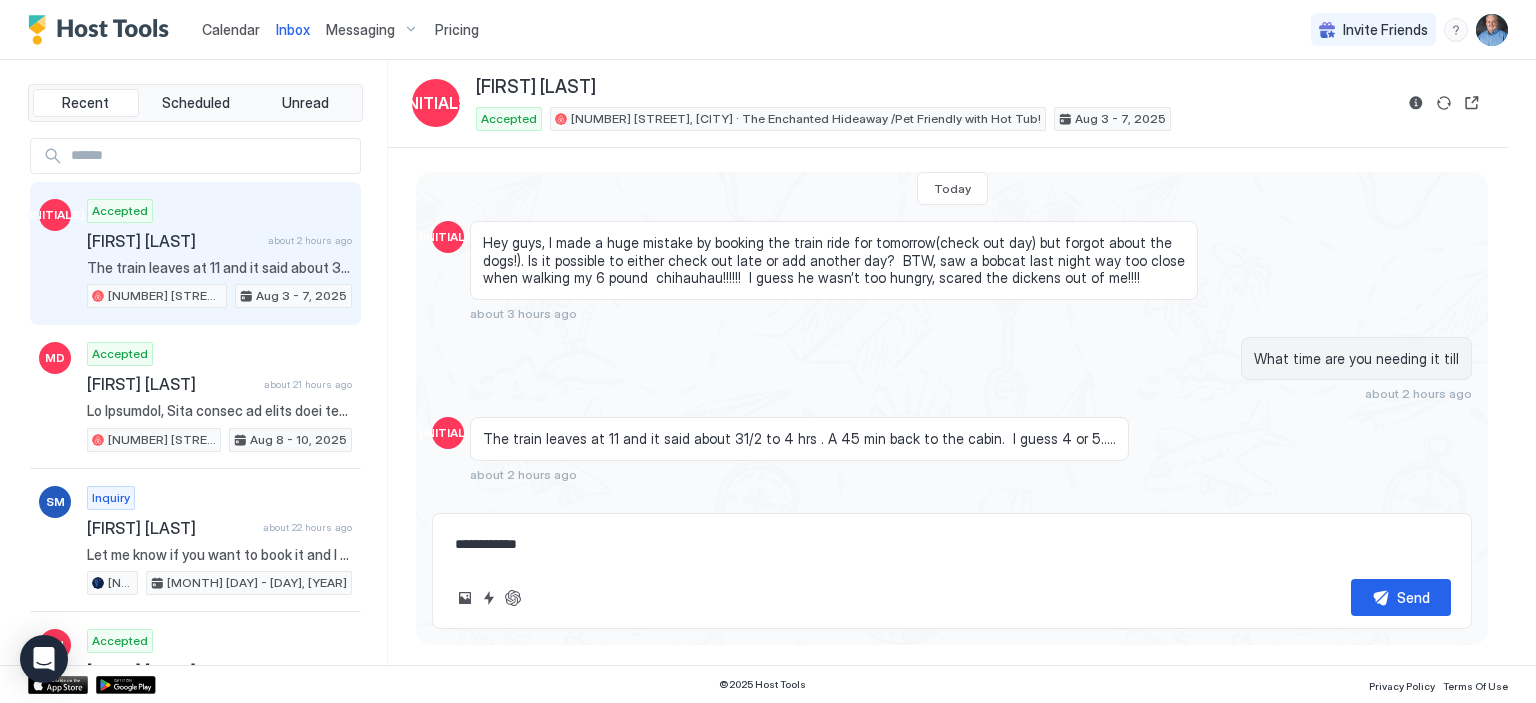 type on "*" 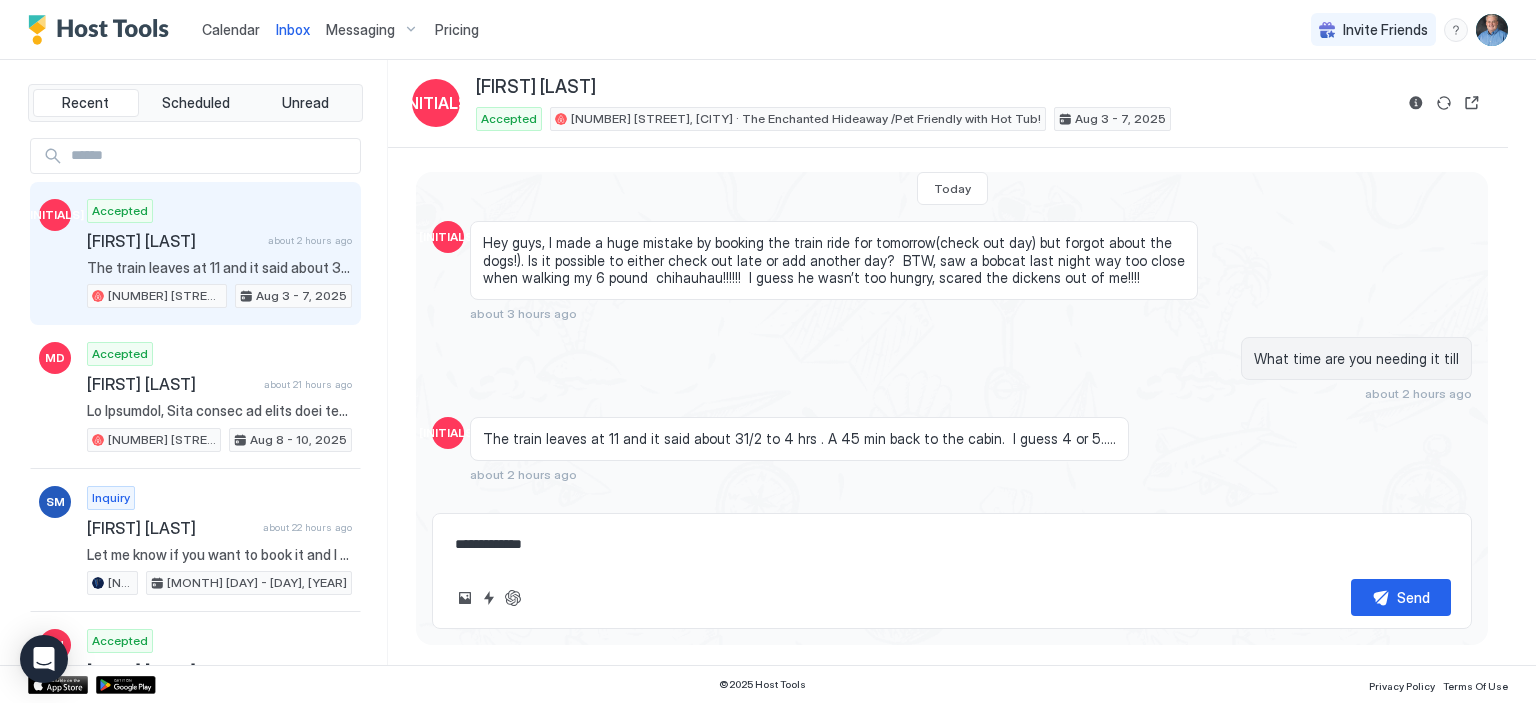 type on "*" 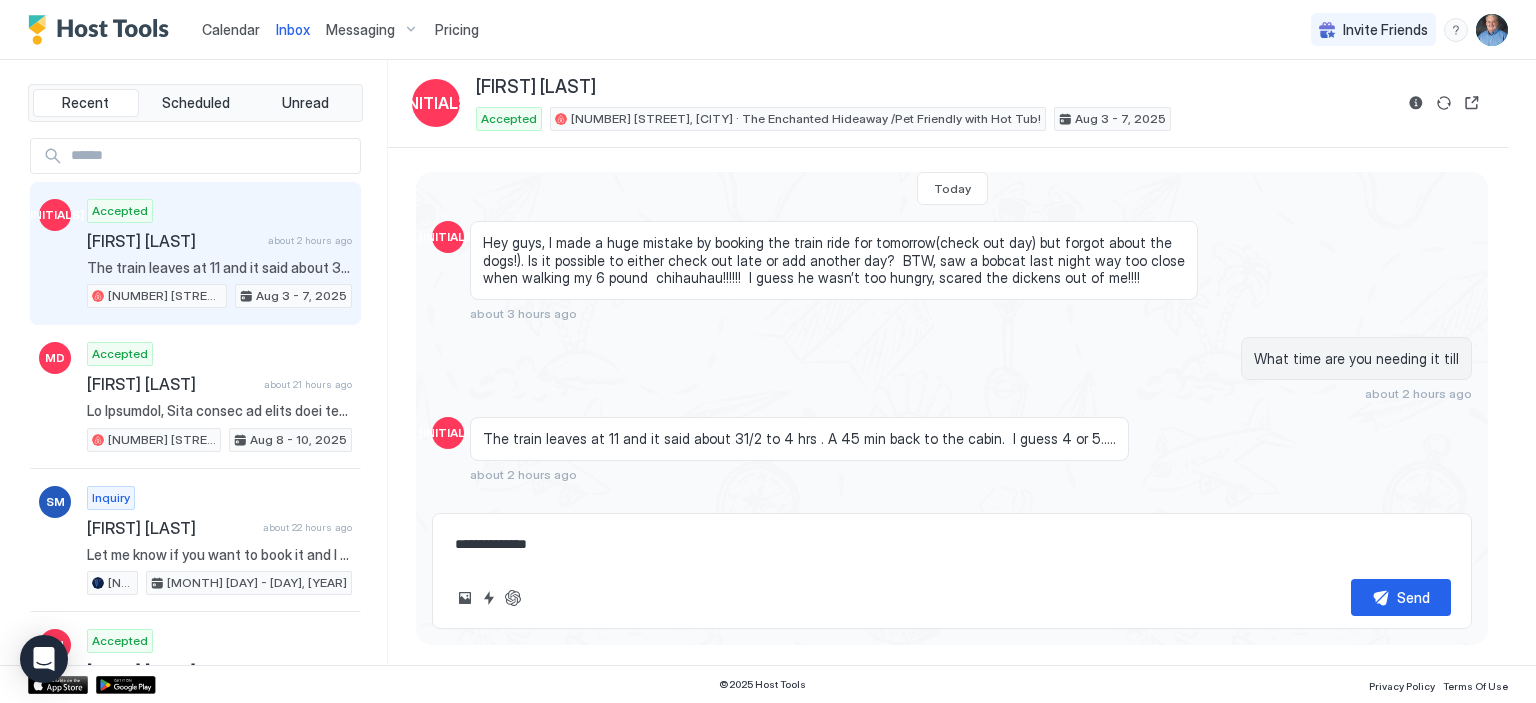 type on "*" 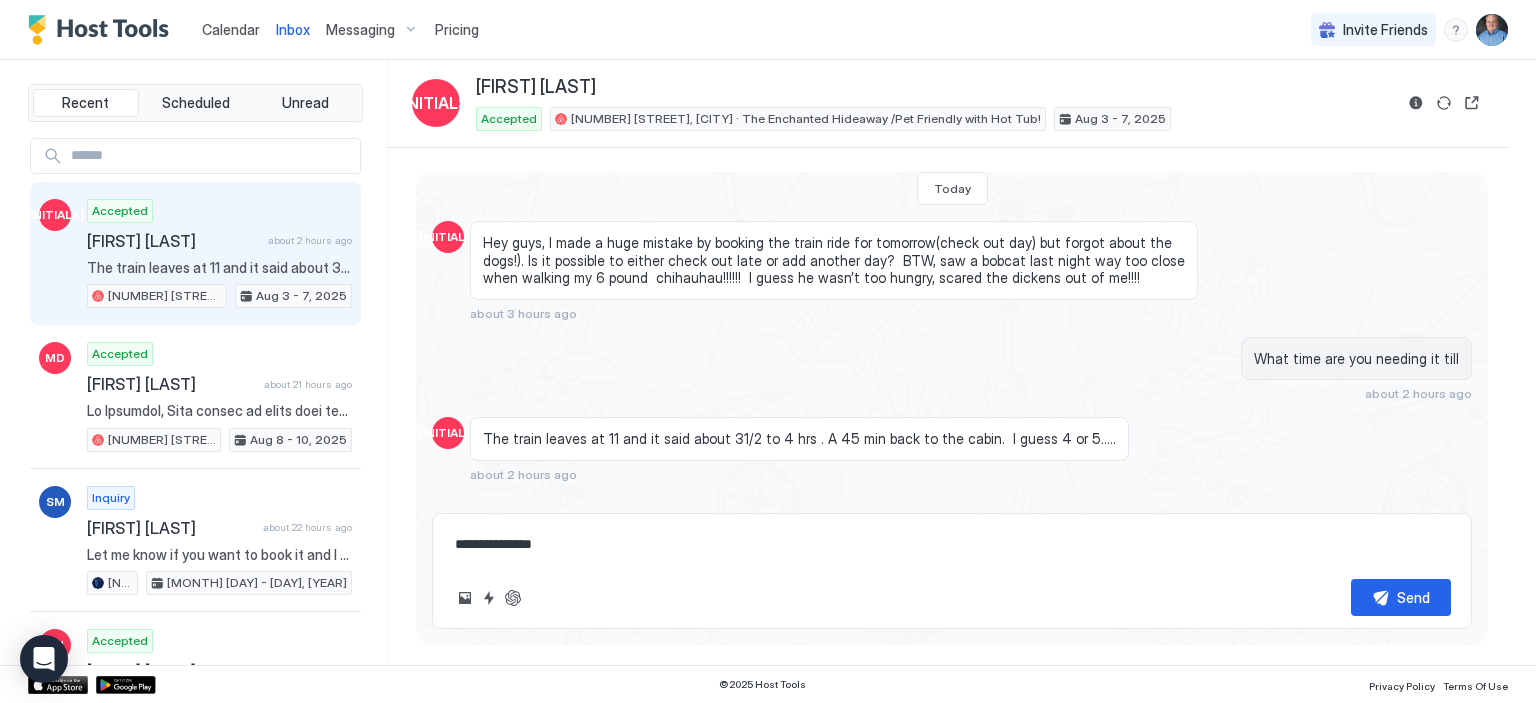 type on "*" 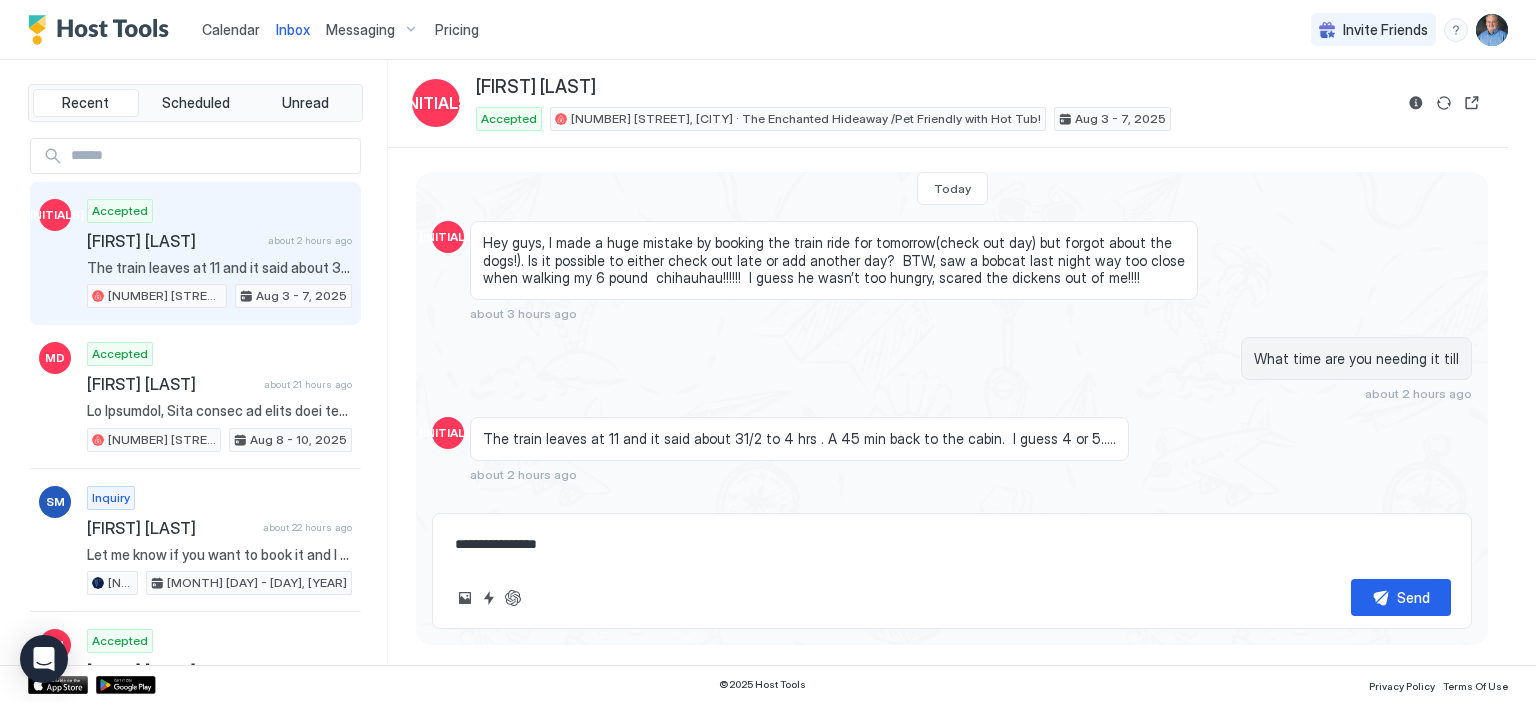 type on "*" 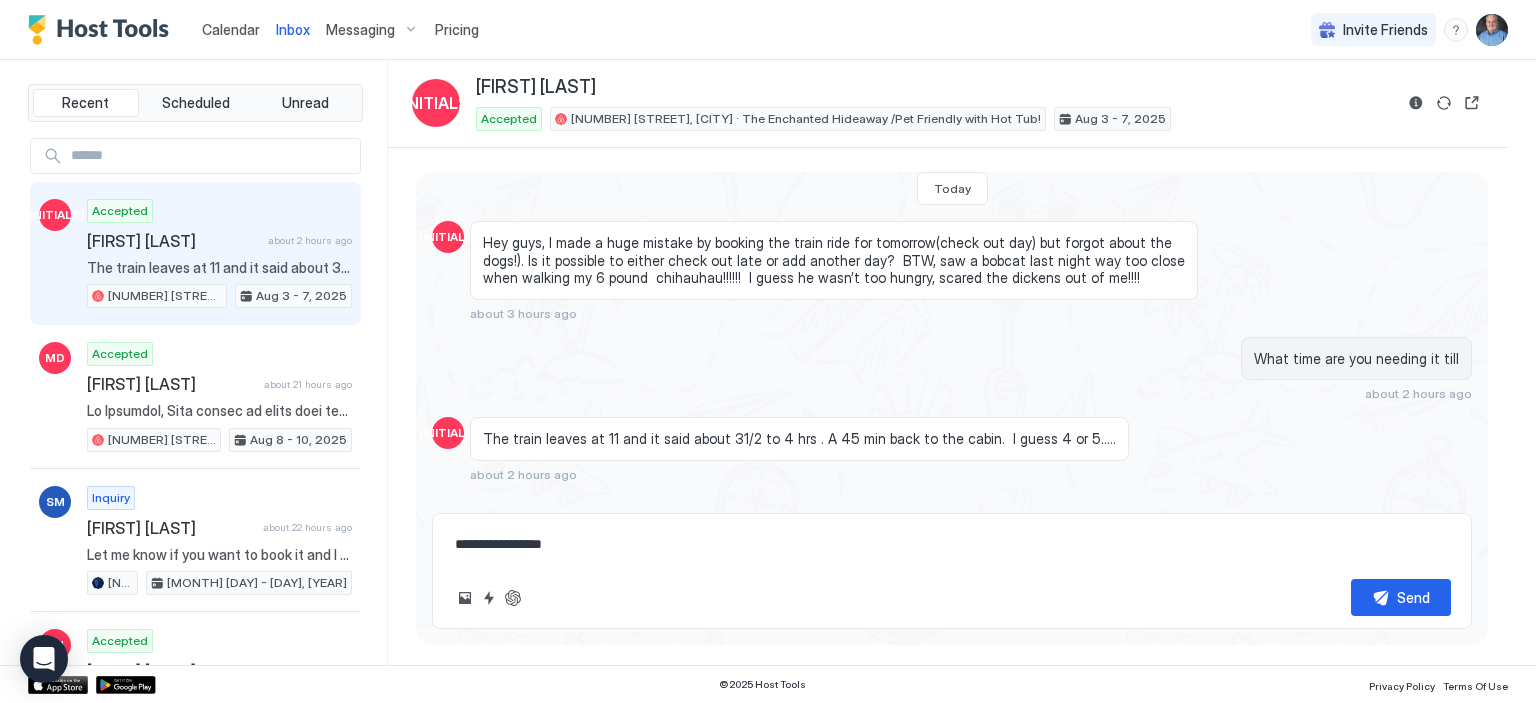 type on "*" 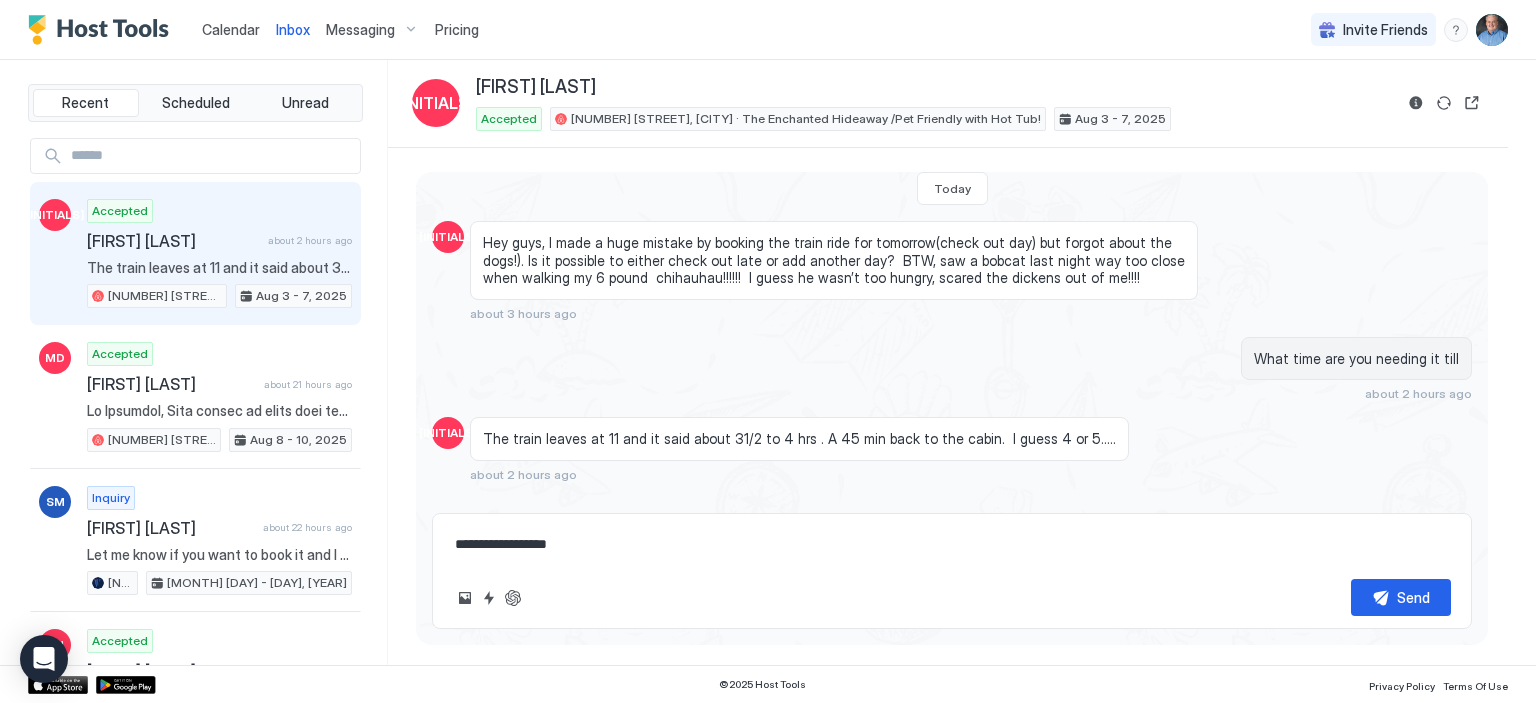 type on "*" 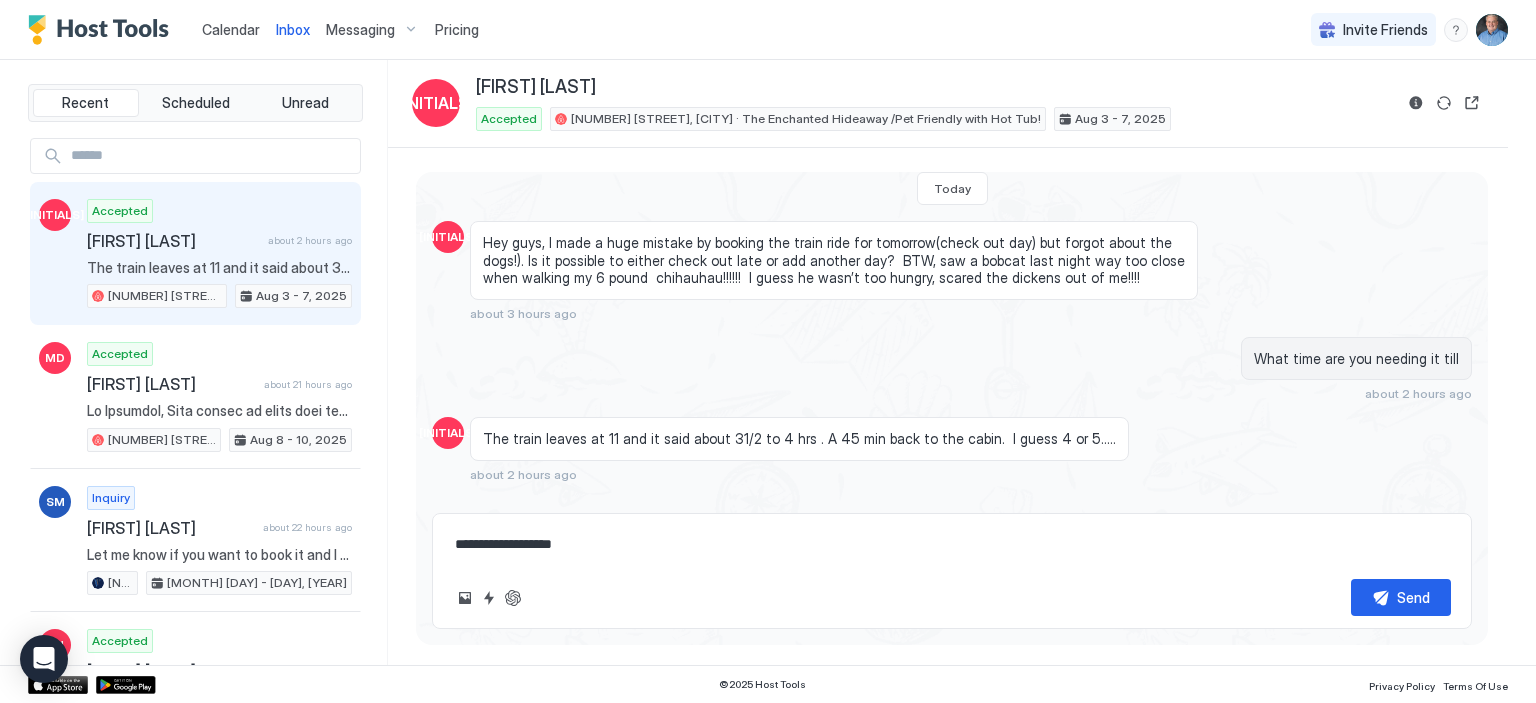 type on "**********" 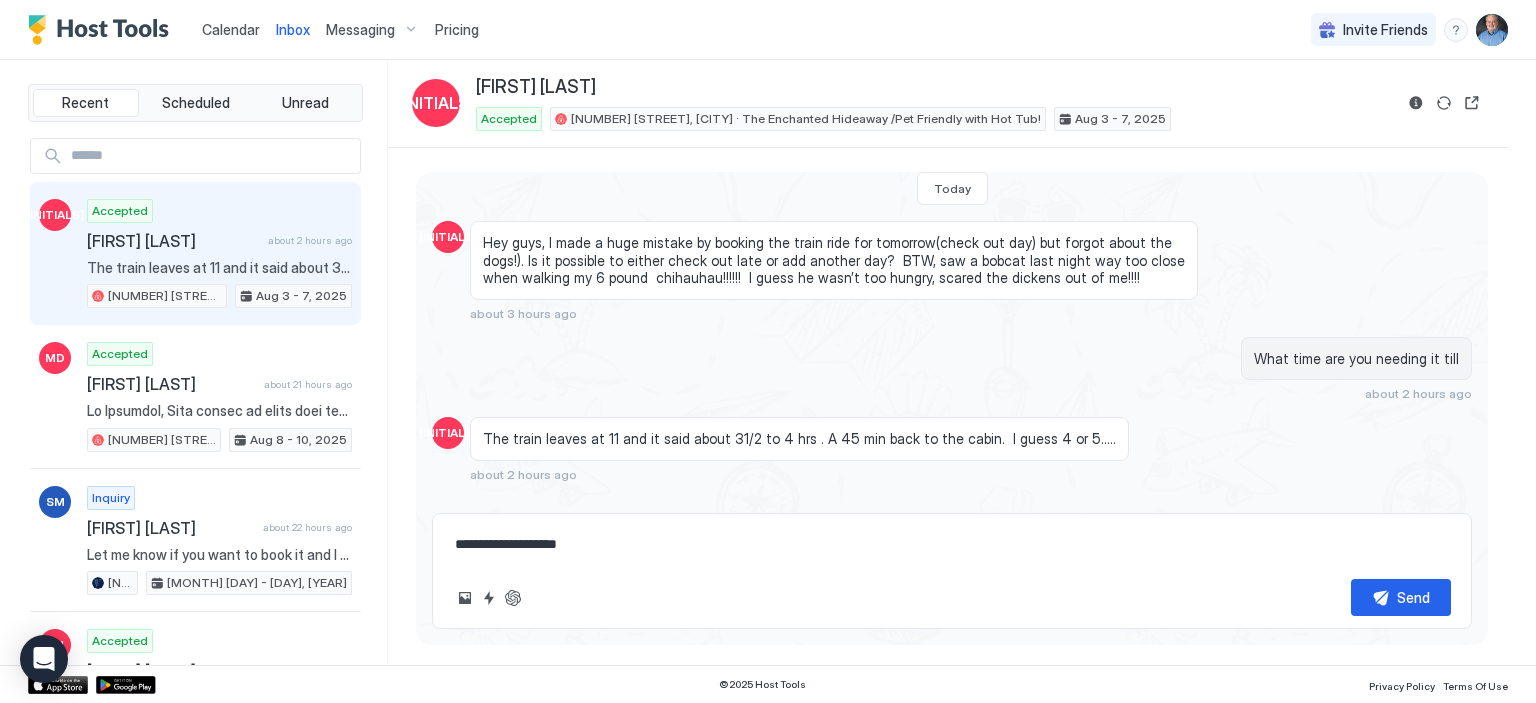 type on "*" 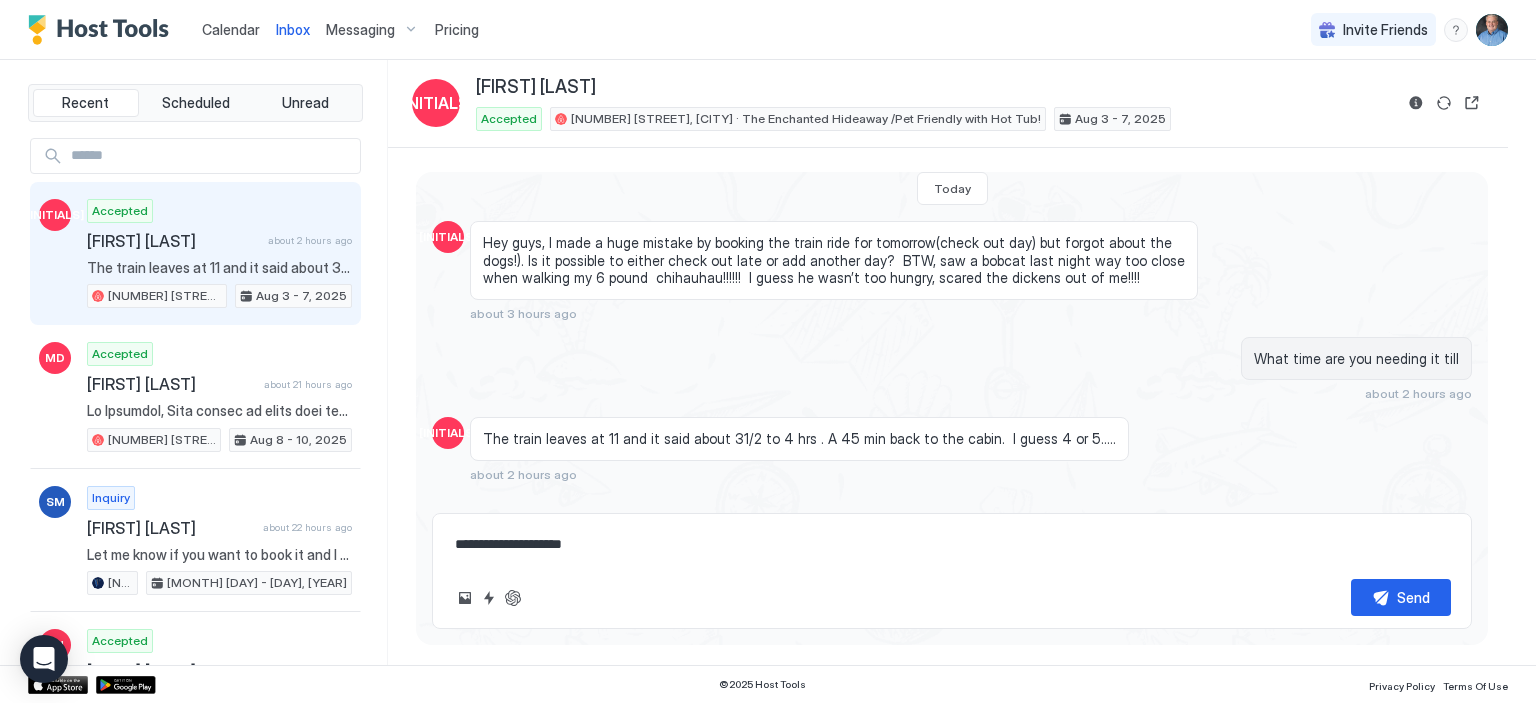 type on "*" 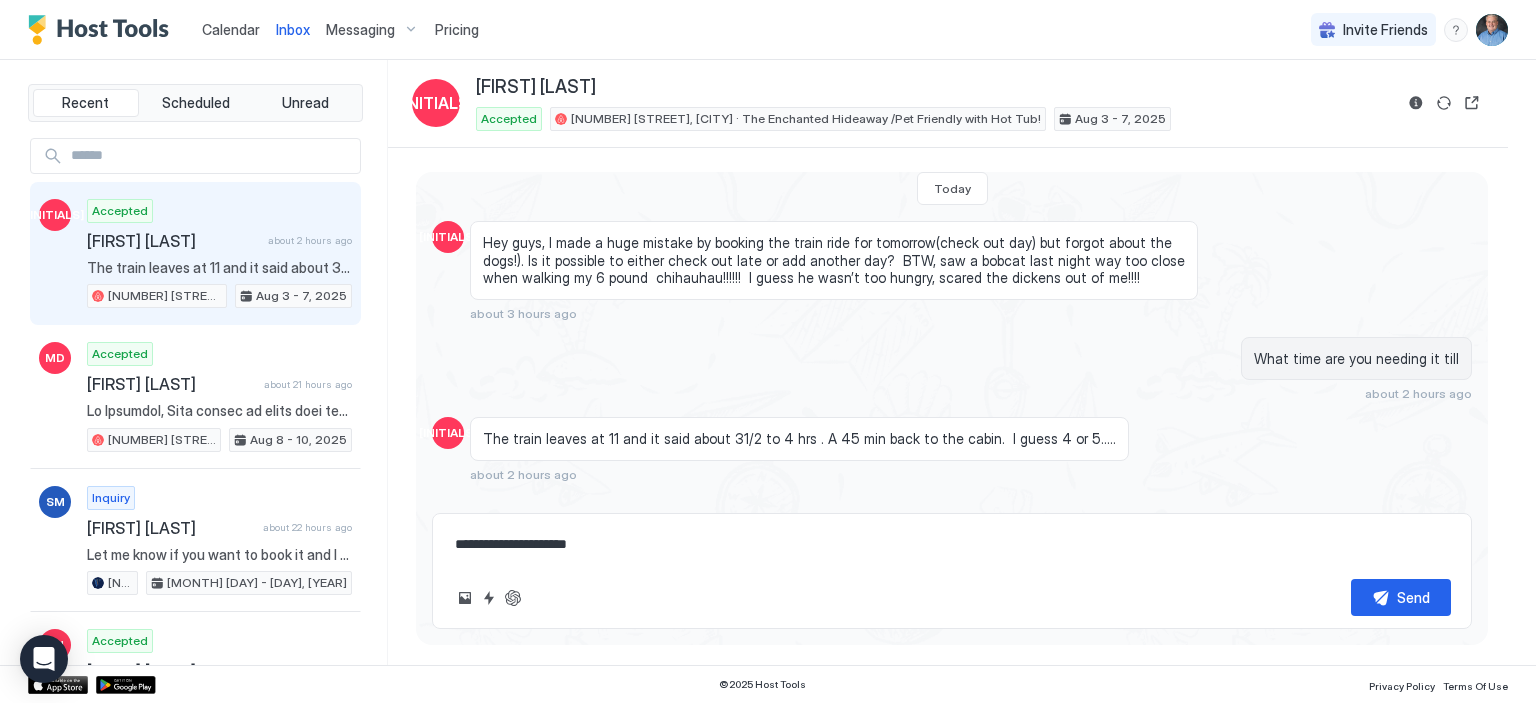 type on "*" 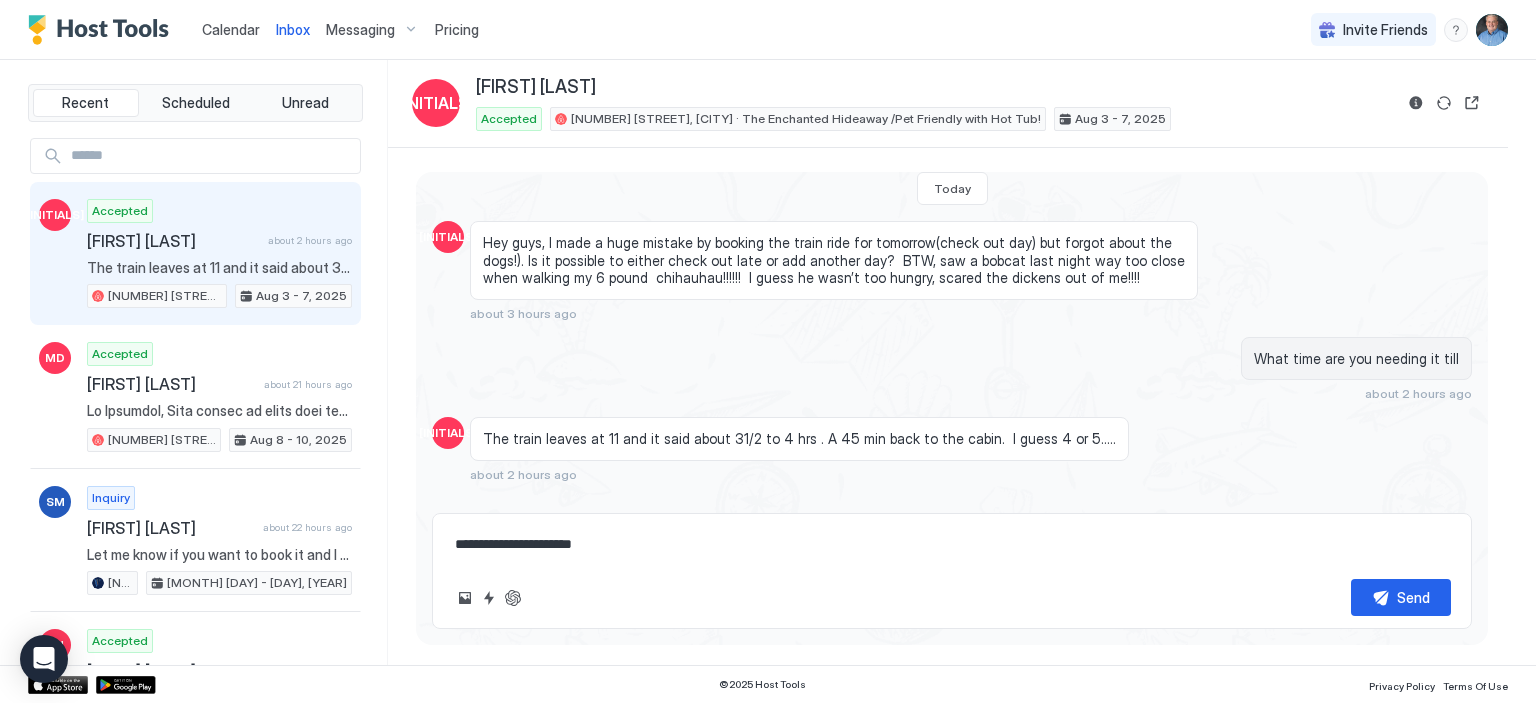 type on "*" 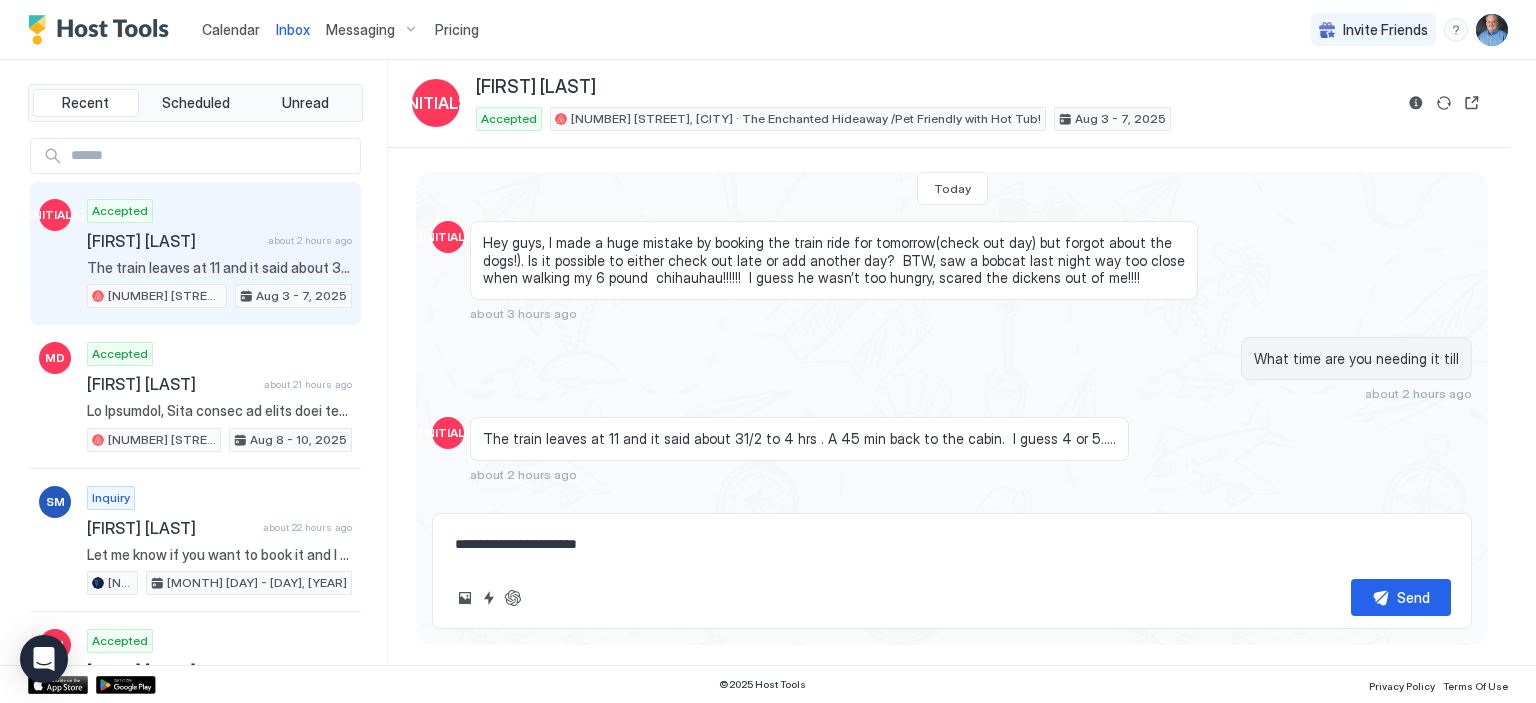 type on "*" 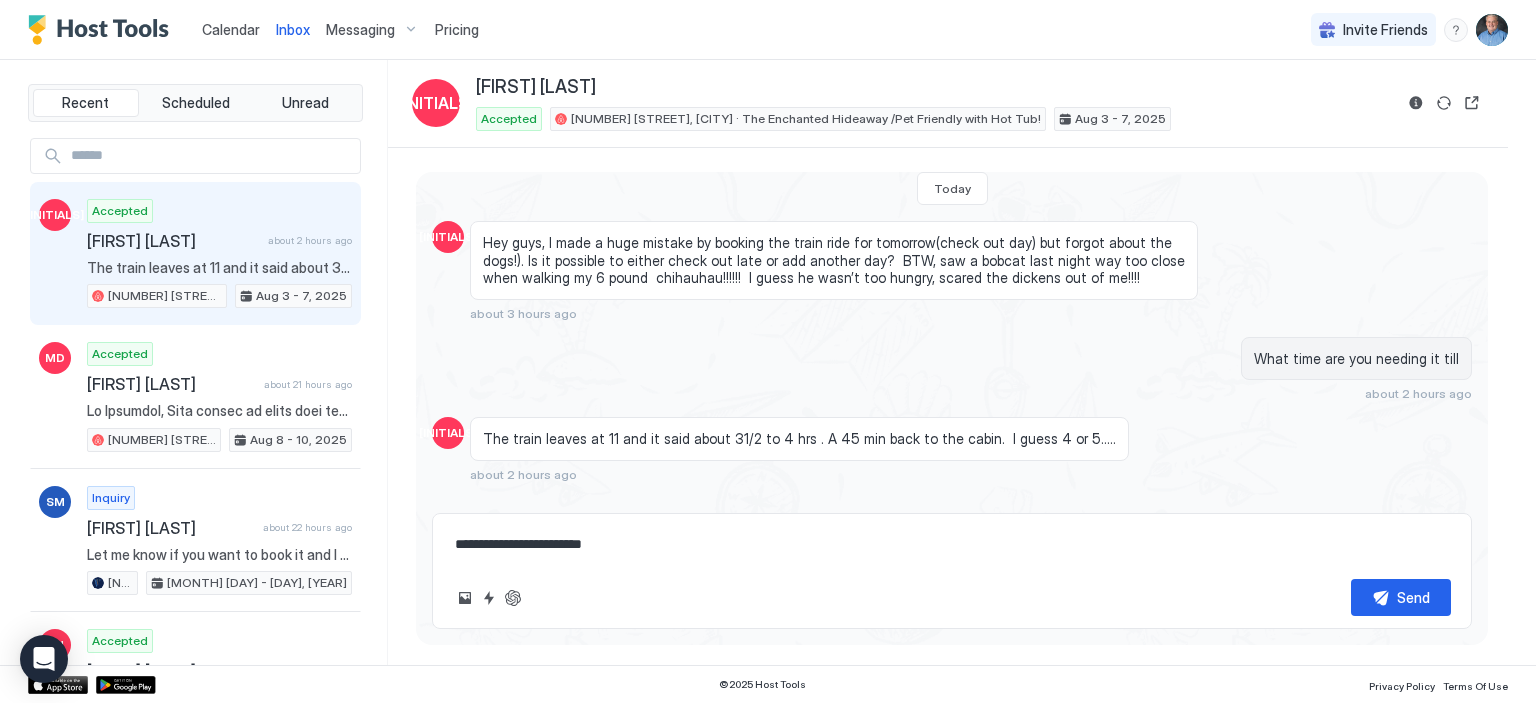 type on "*" 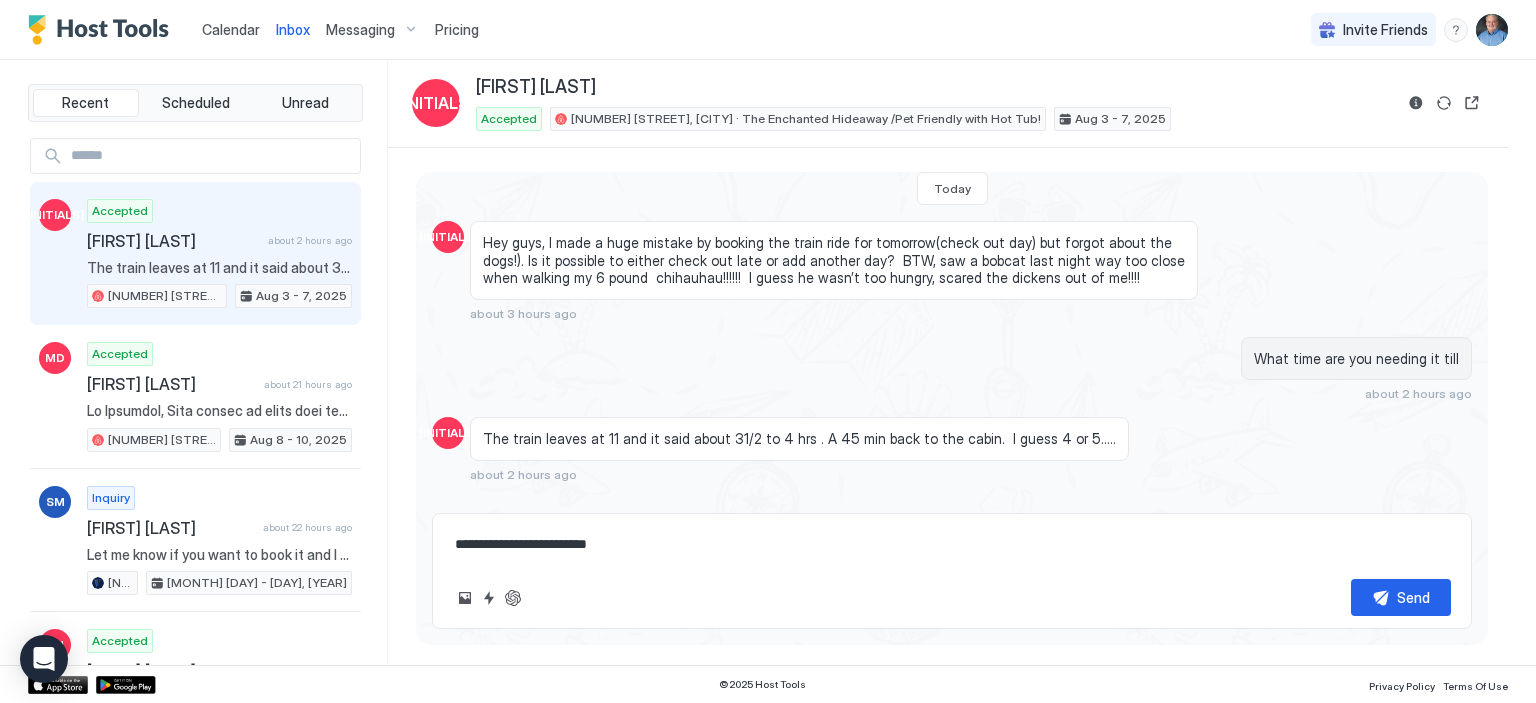 type on "*" 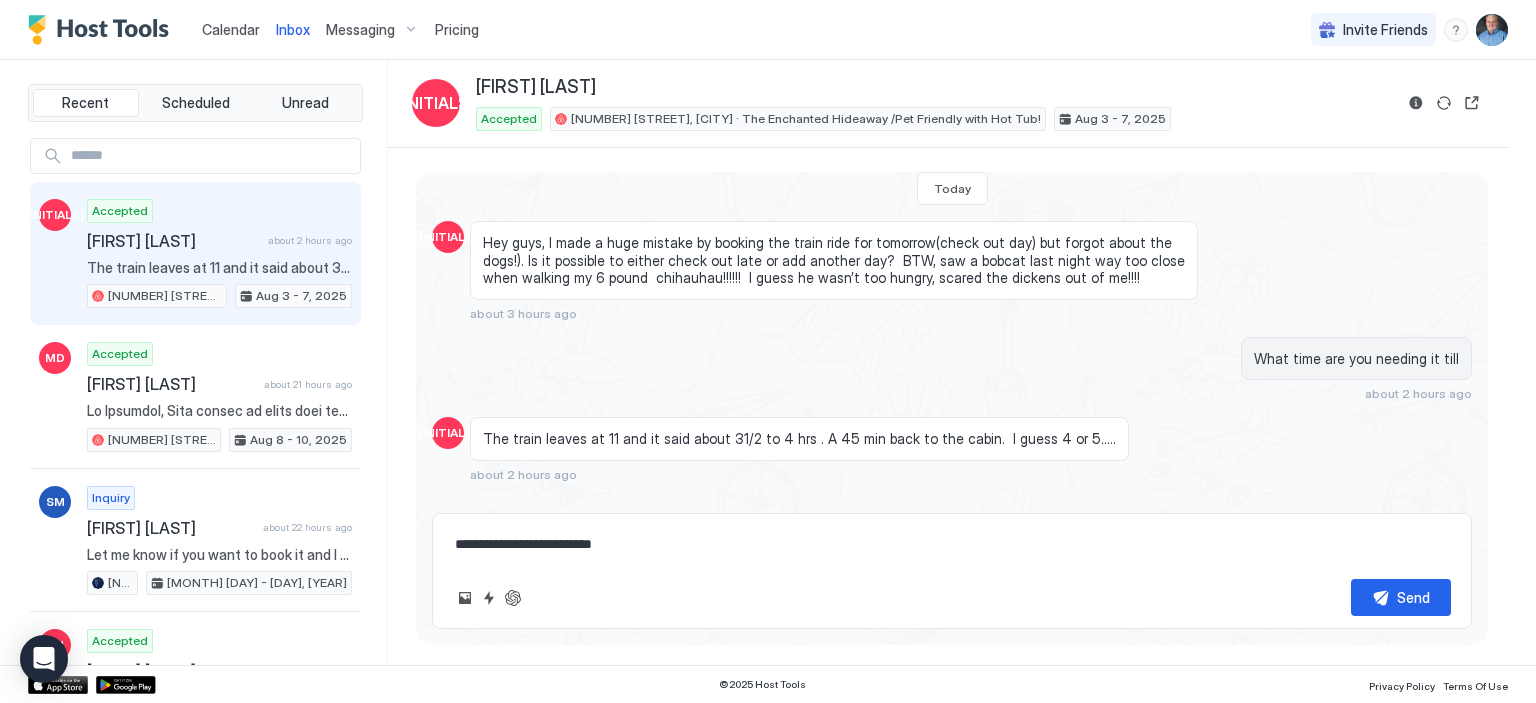 type on "*" 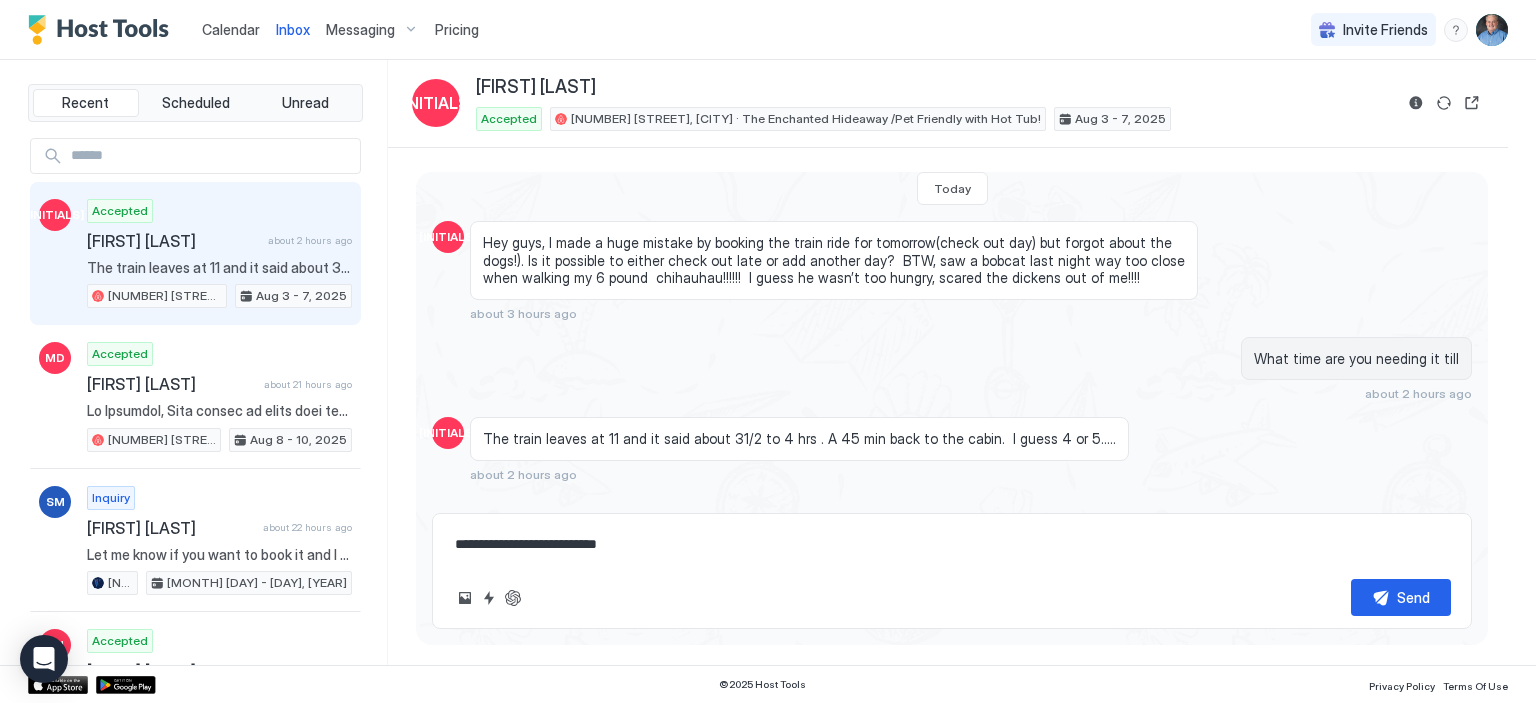 type on "**********" 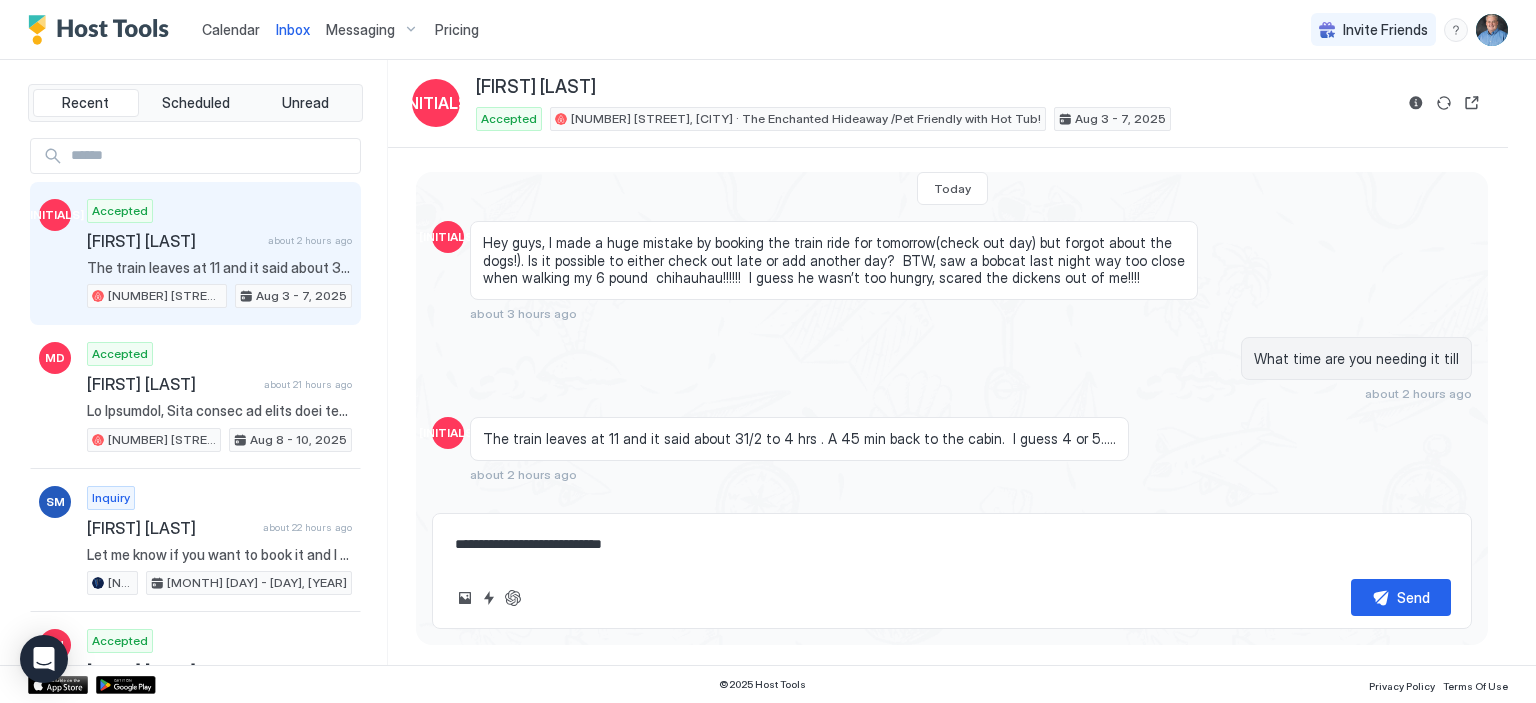type on "*" 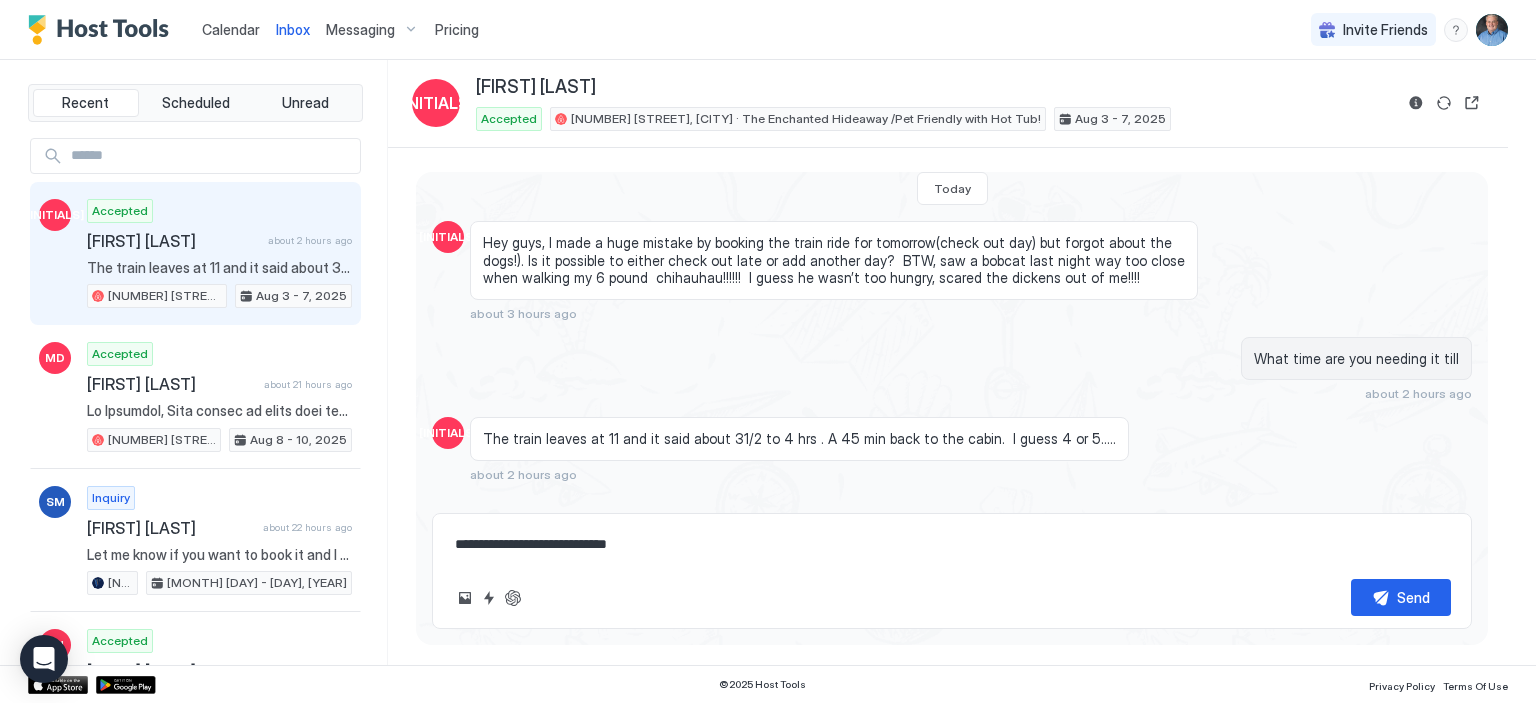 type on "**********" 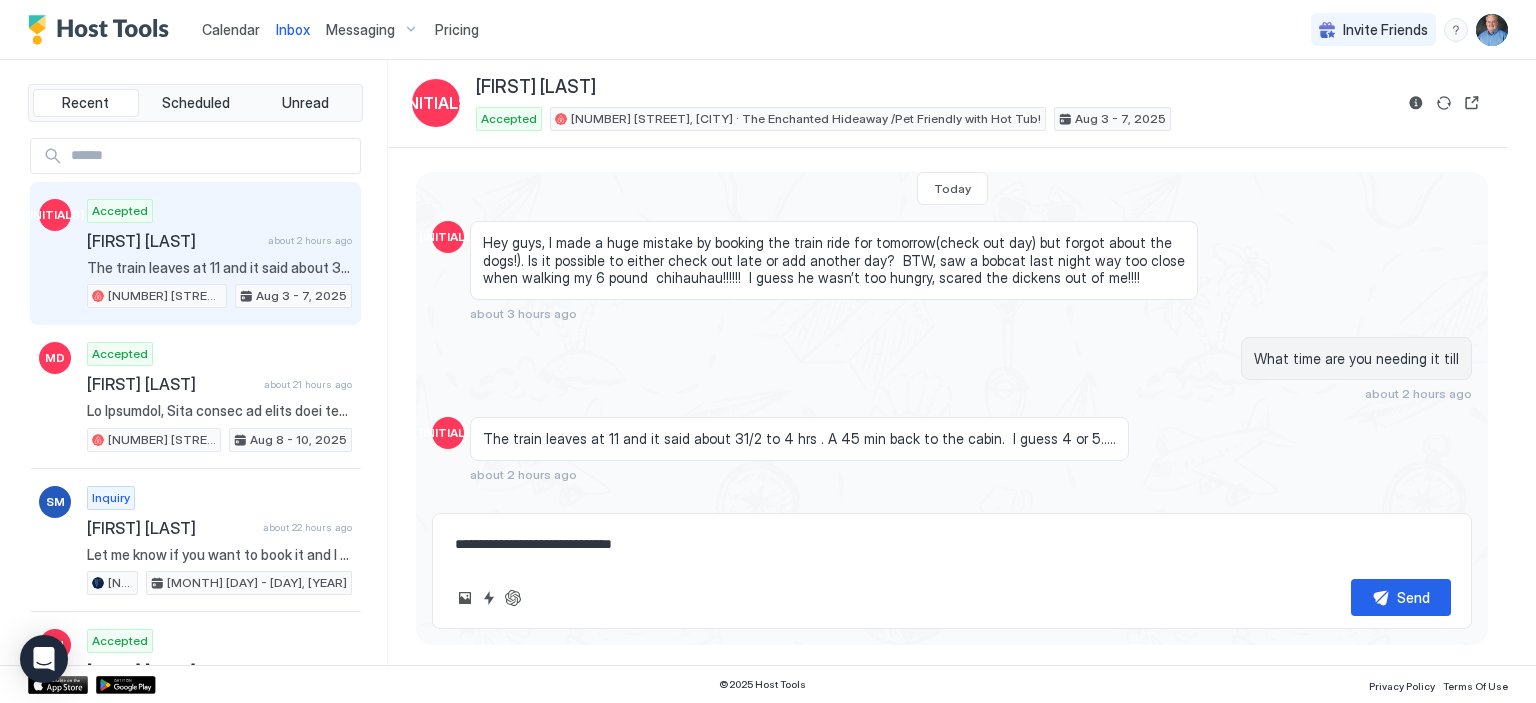 type on "*" 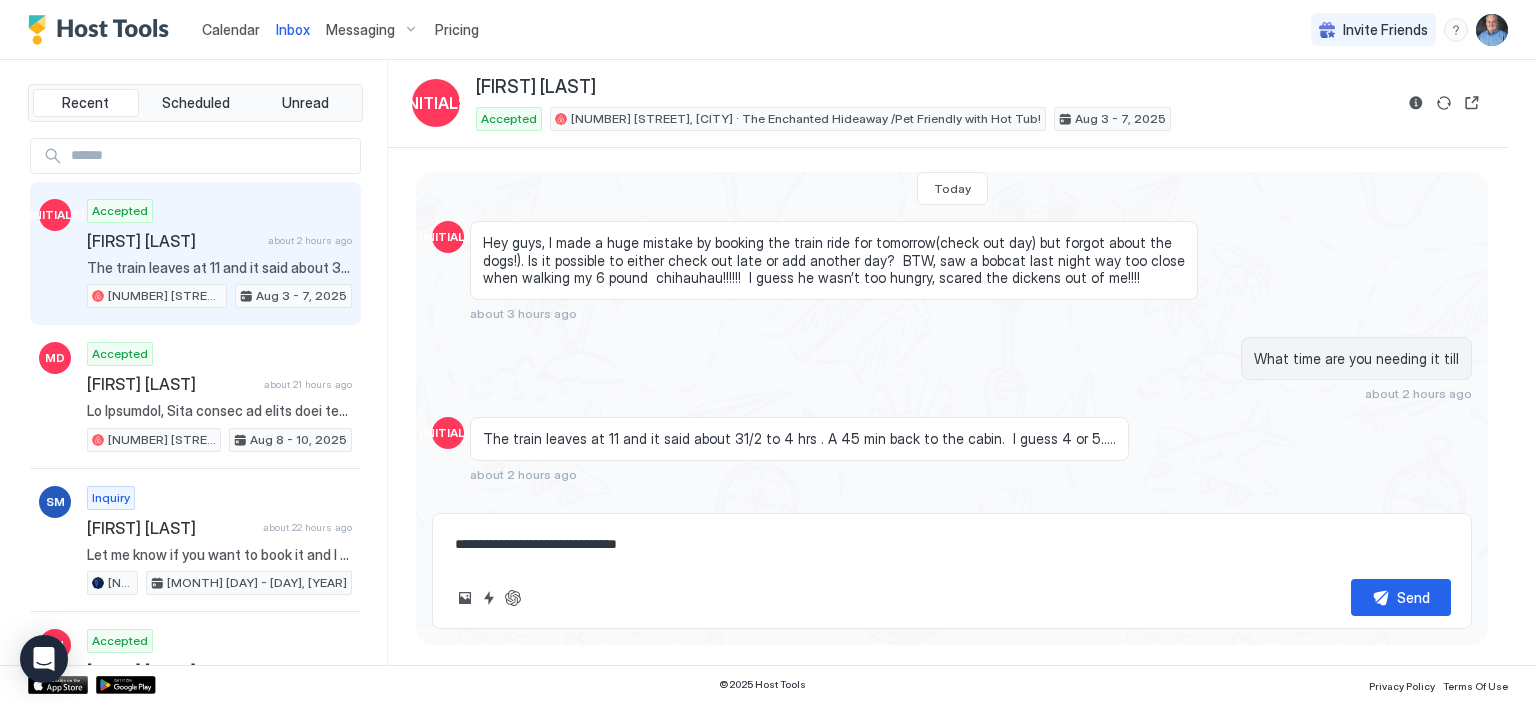 type on "*" 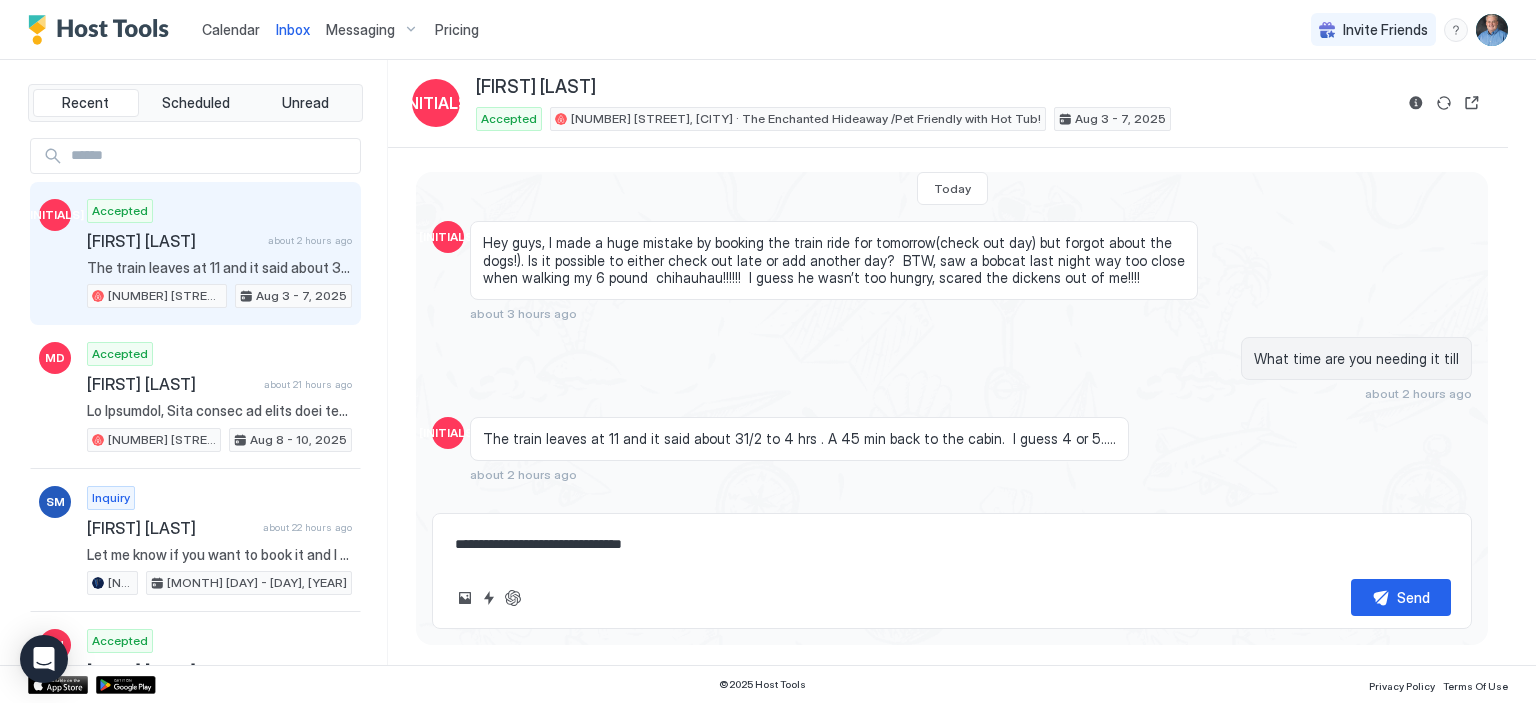 type on "*" 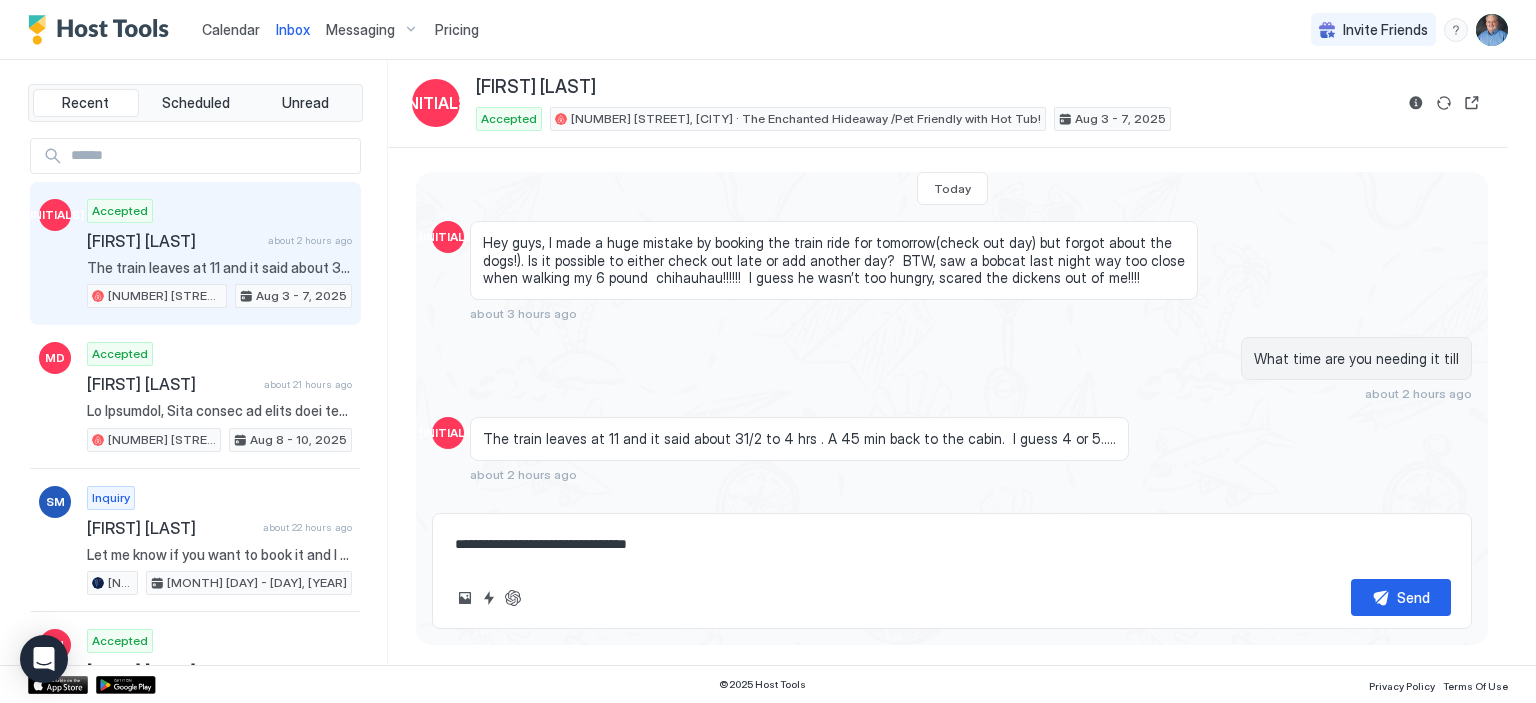 type on "*" 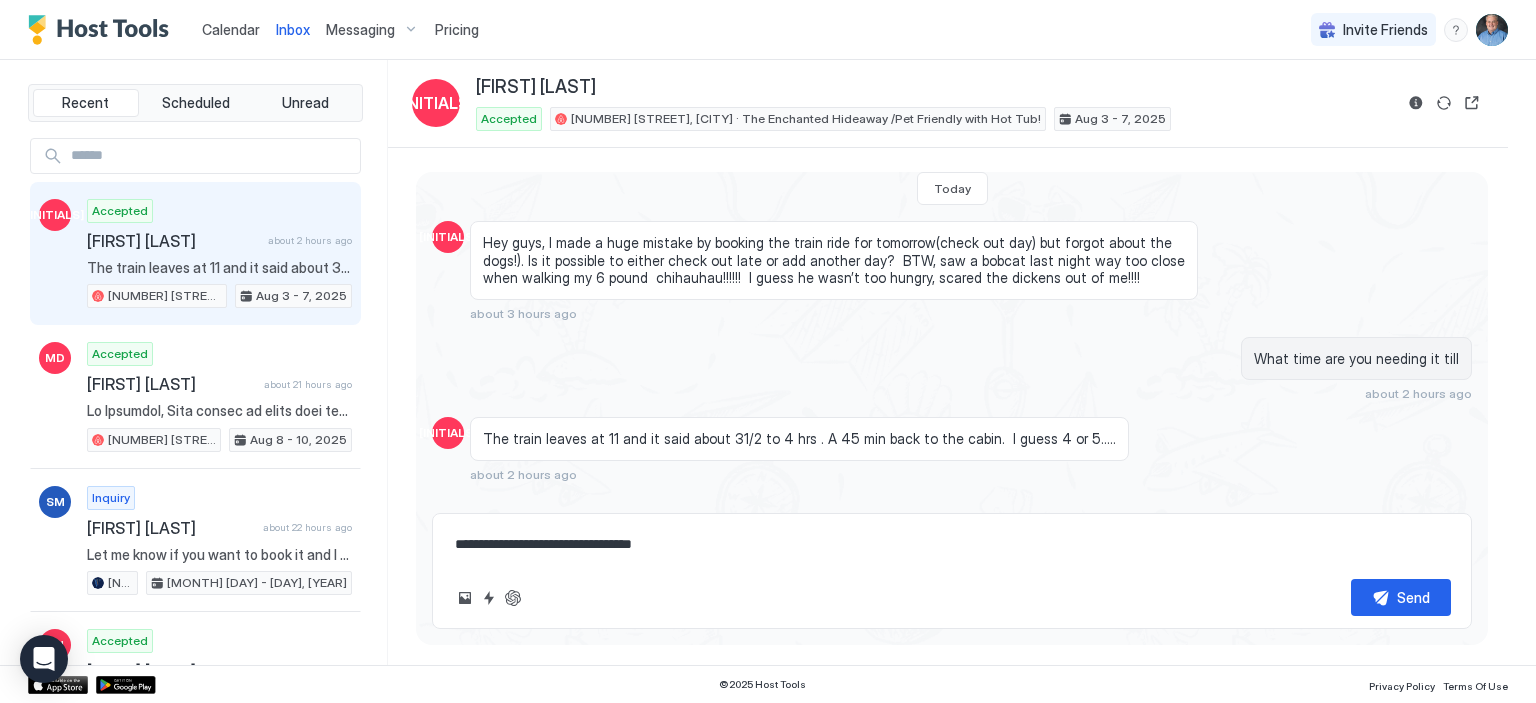 type on "*" 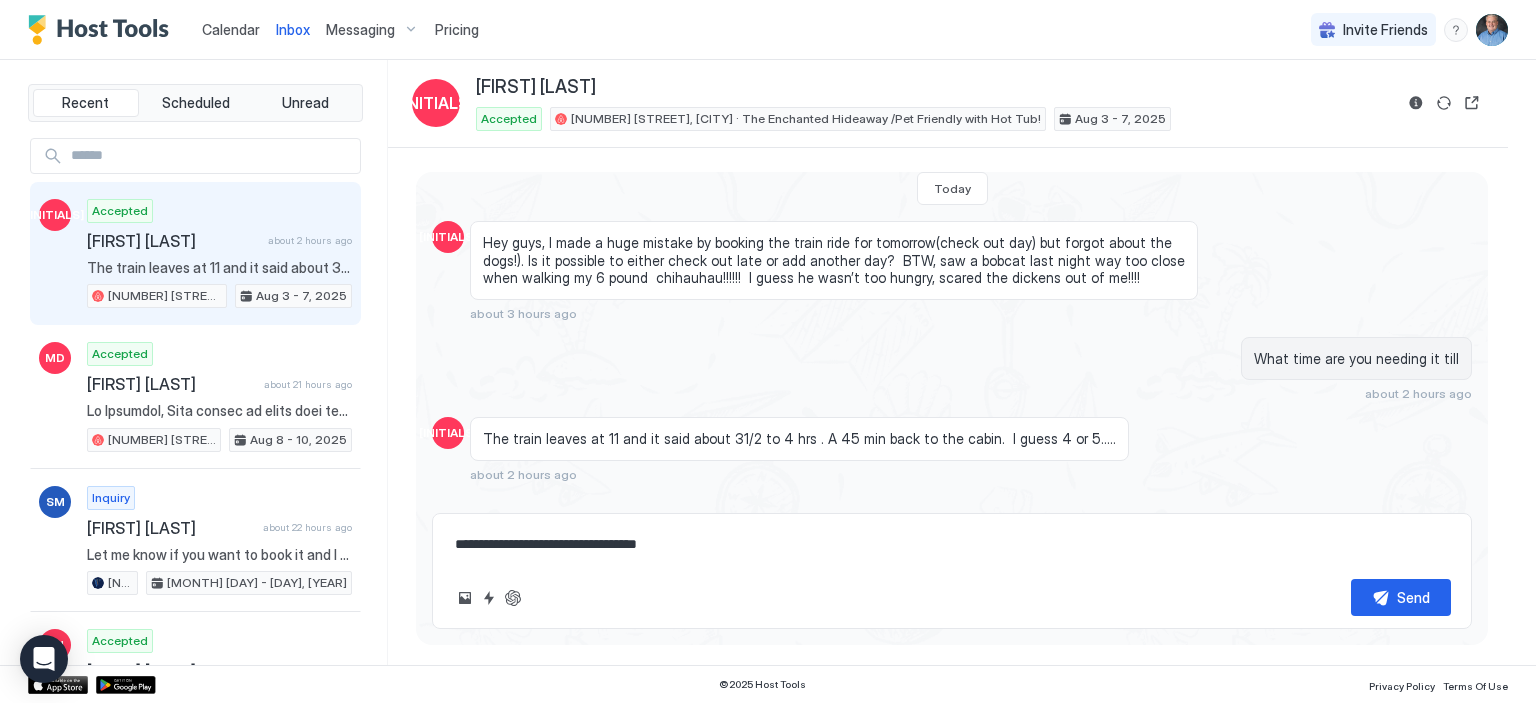 type on "*" 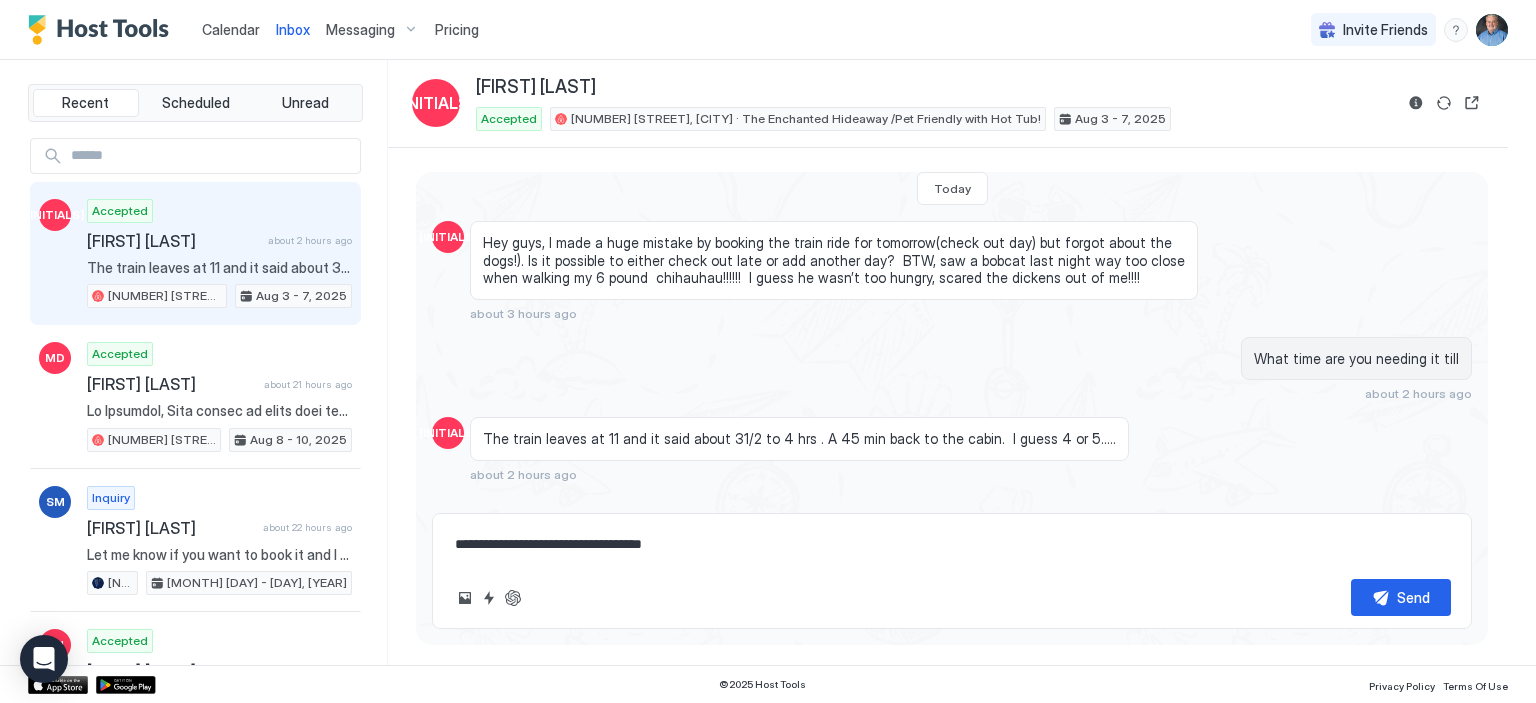 type on "*" 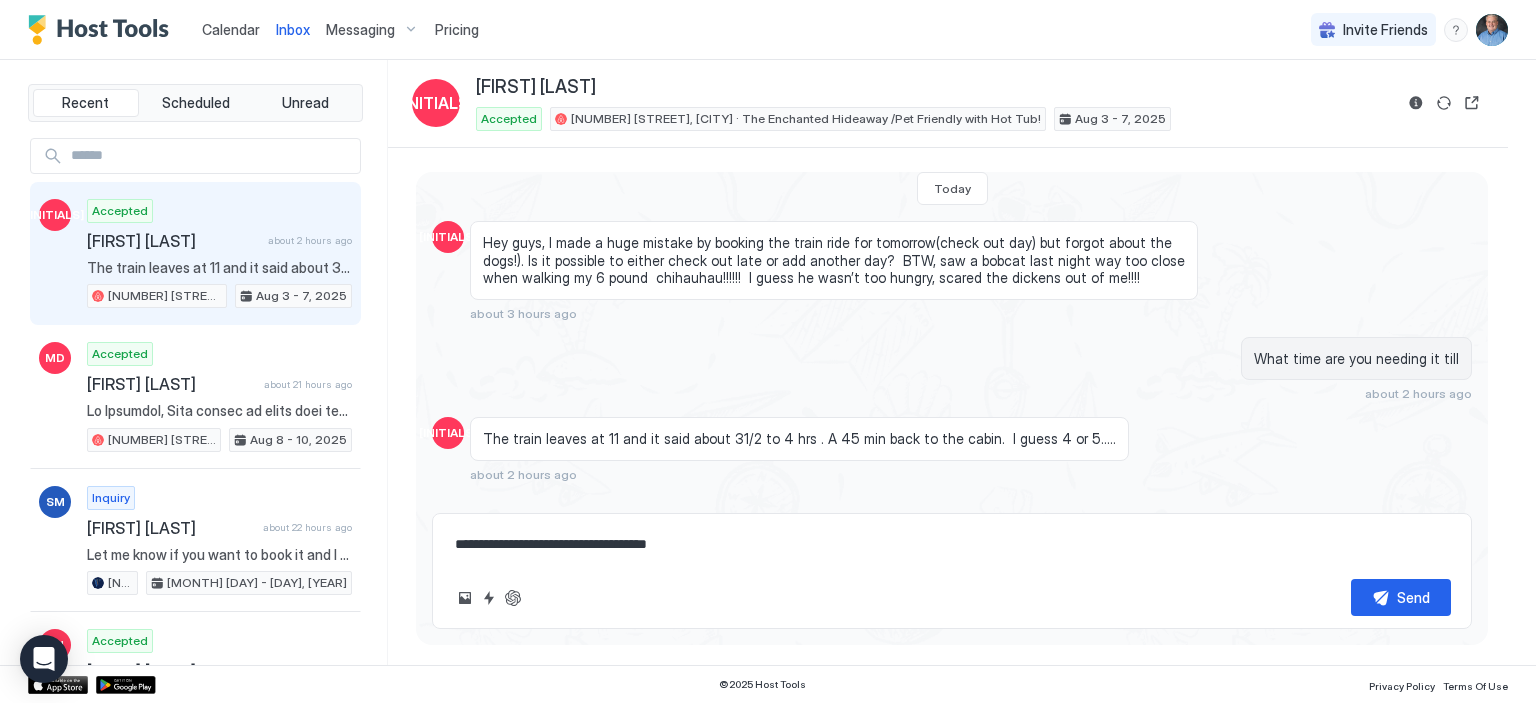 type on "*" 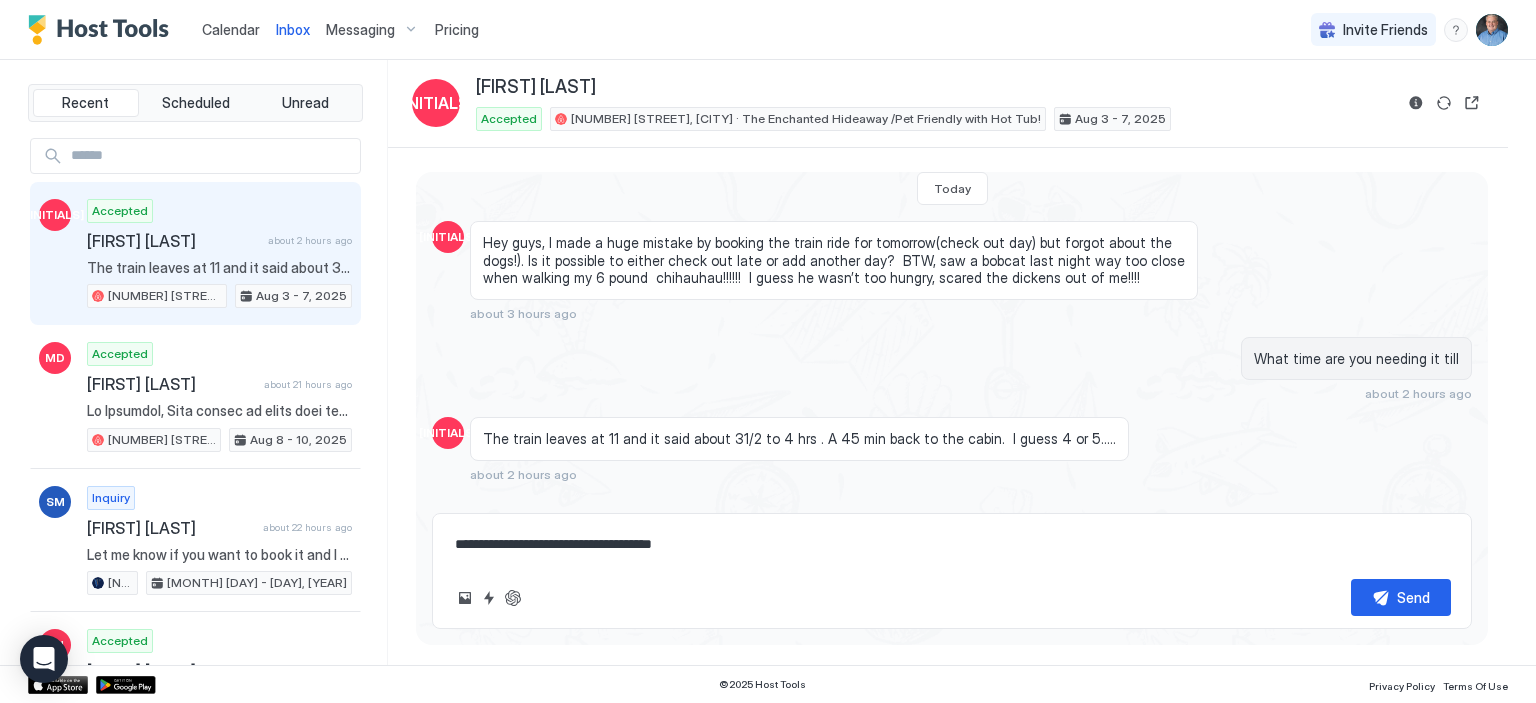 type on "*" 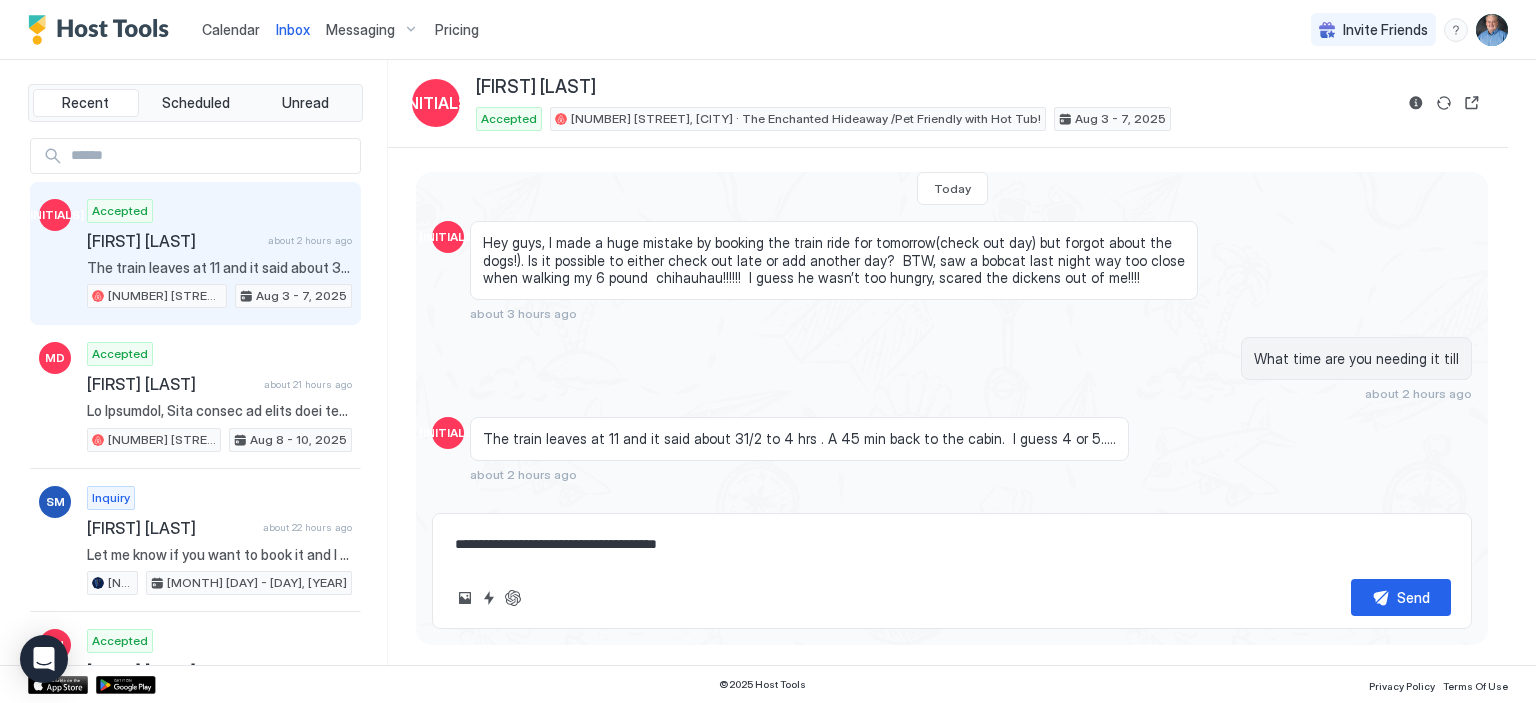 type on "*" 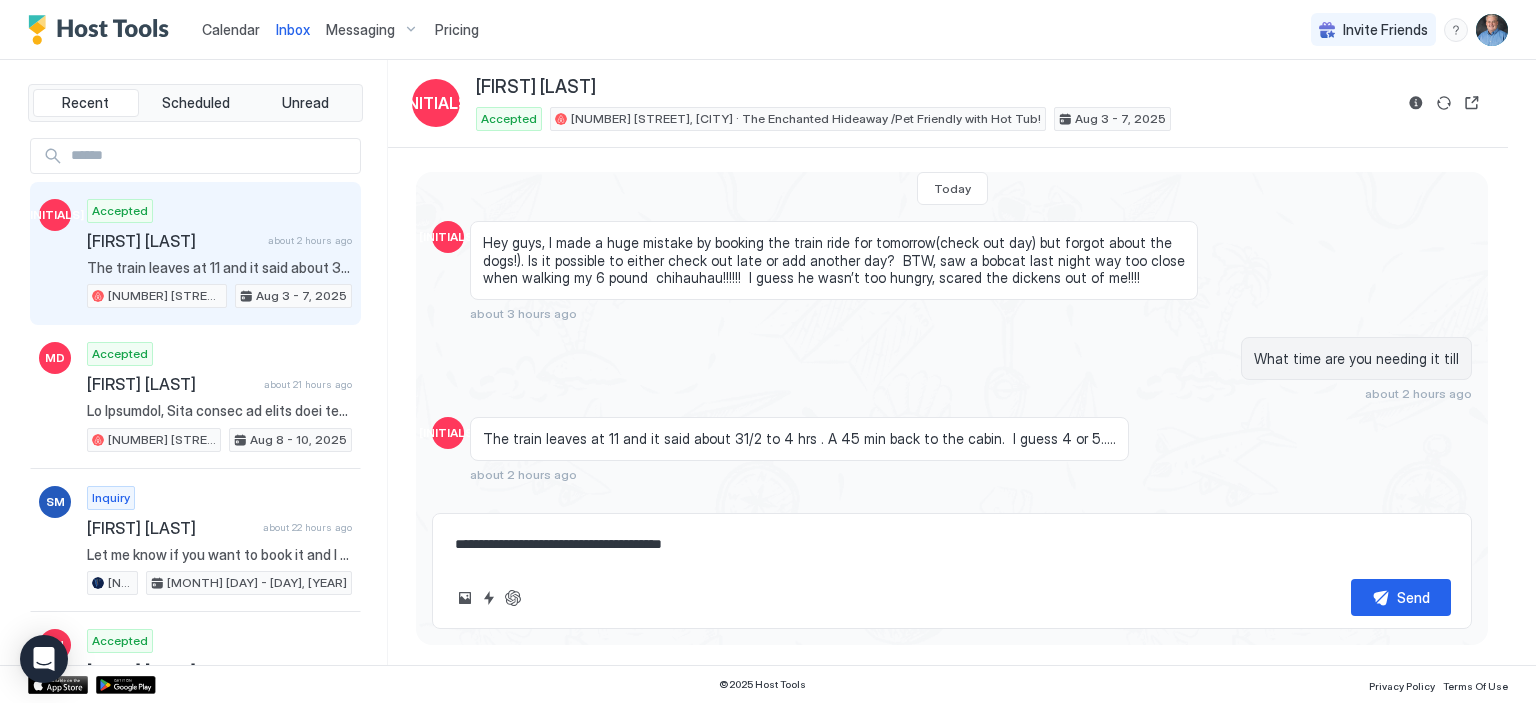 type on "*" 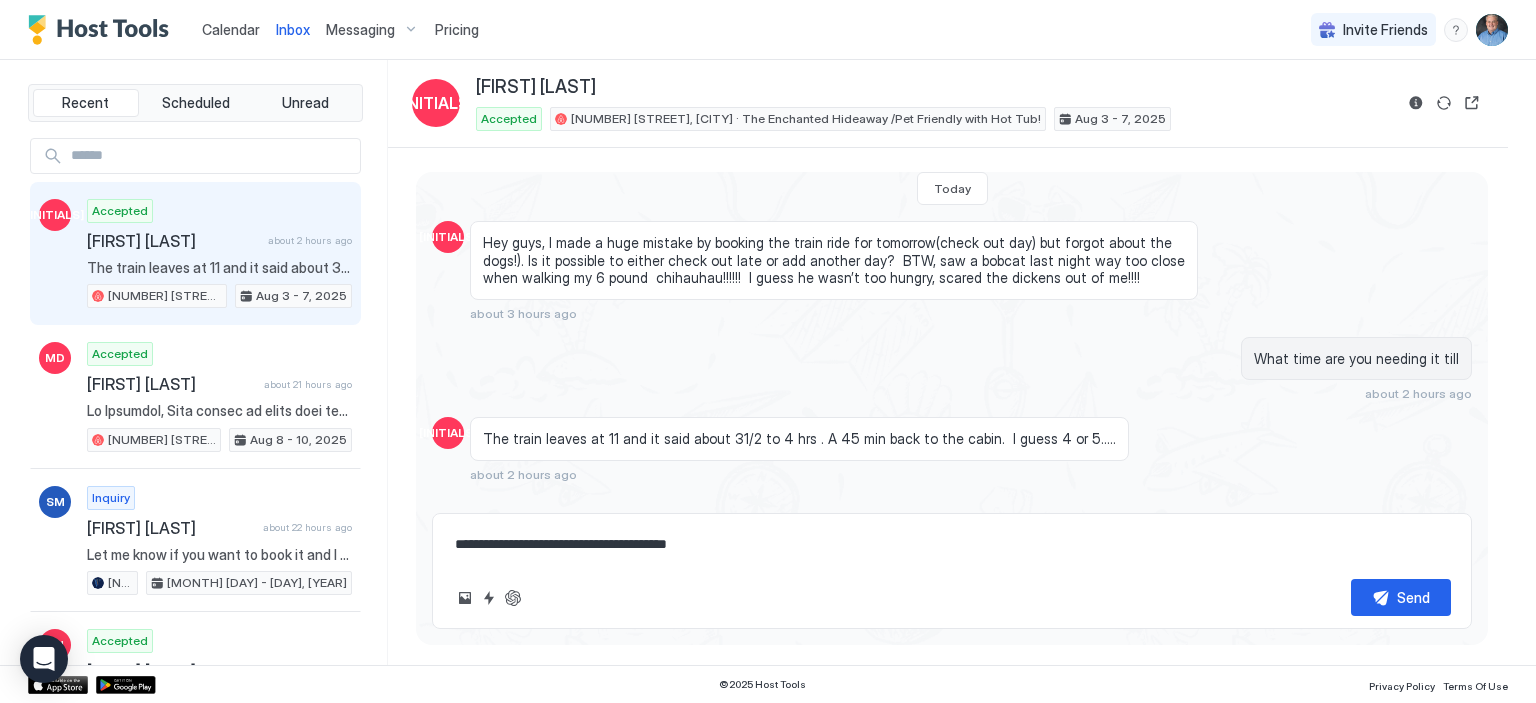 type on "*" 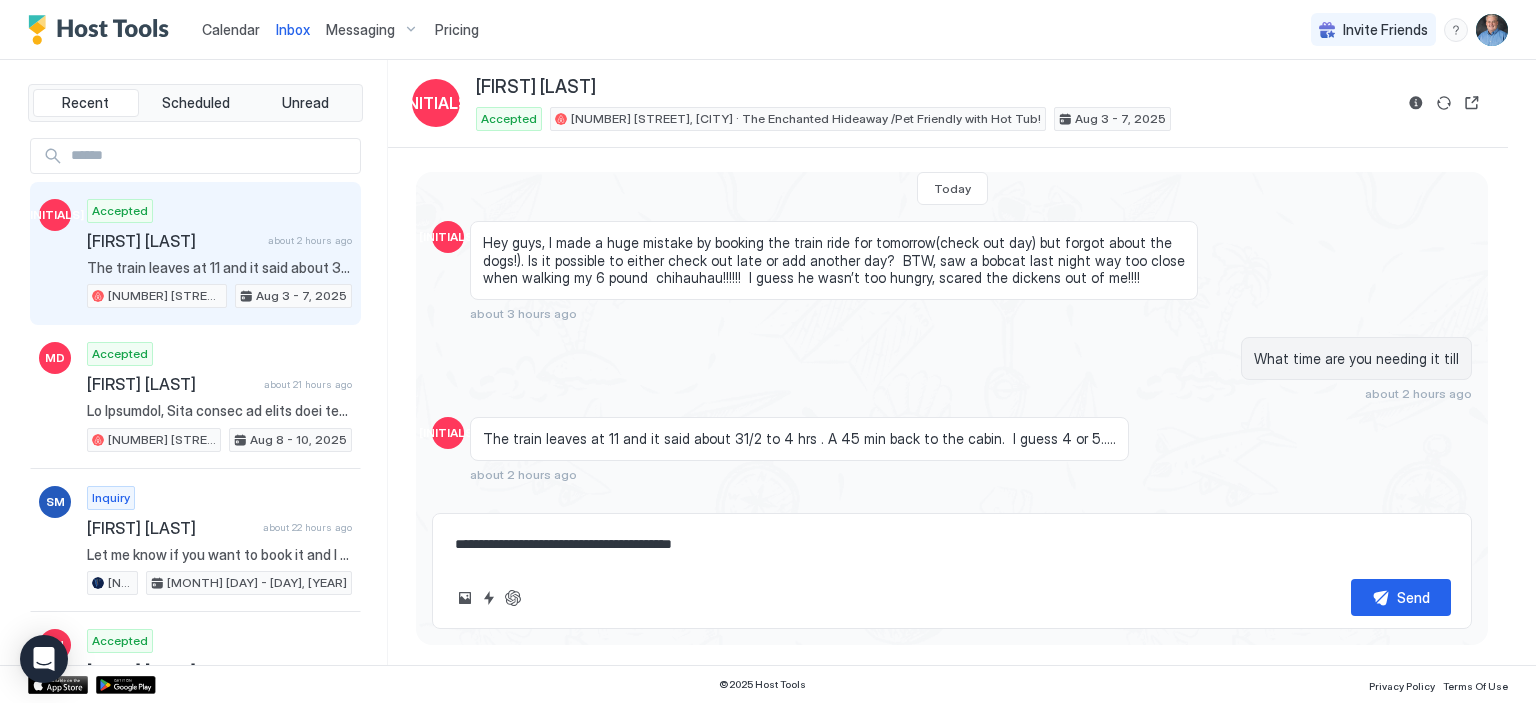 type on "*" 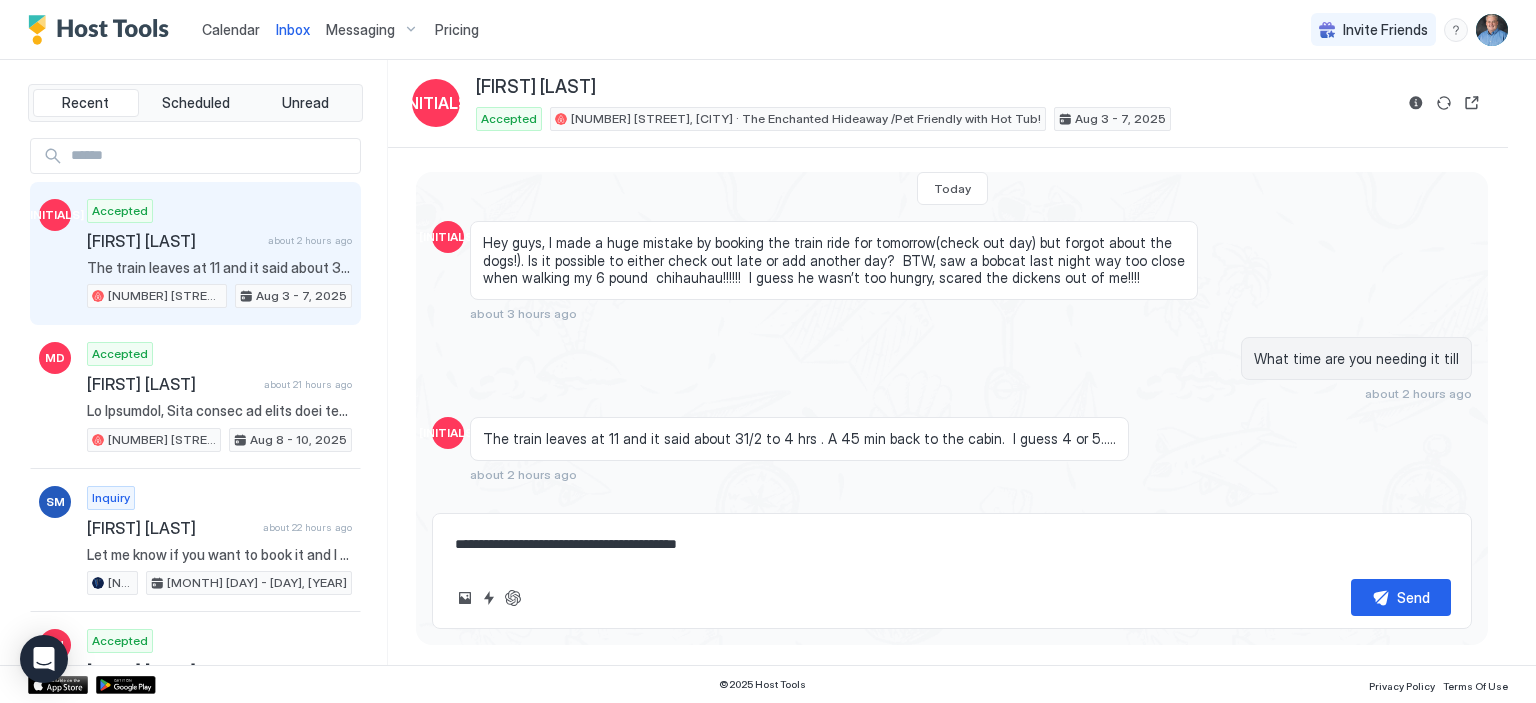 type on "*" 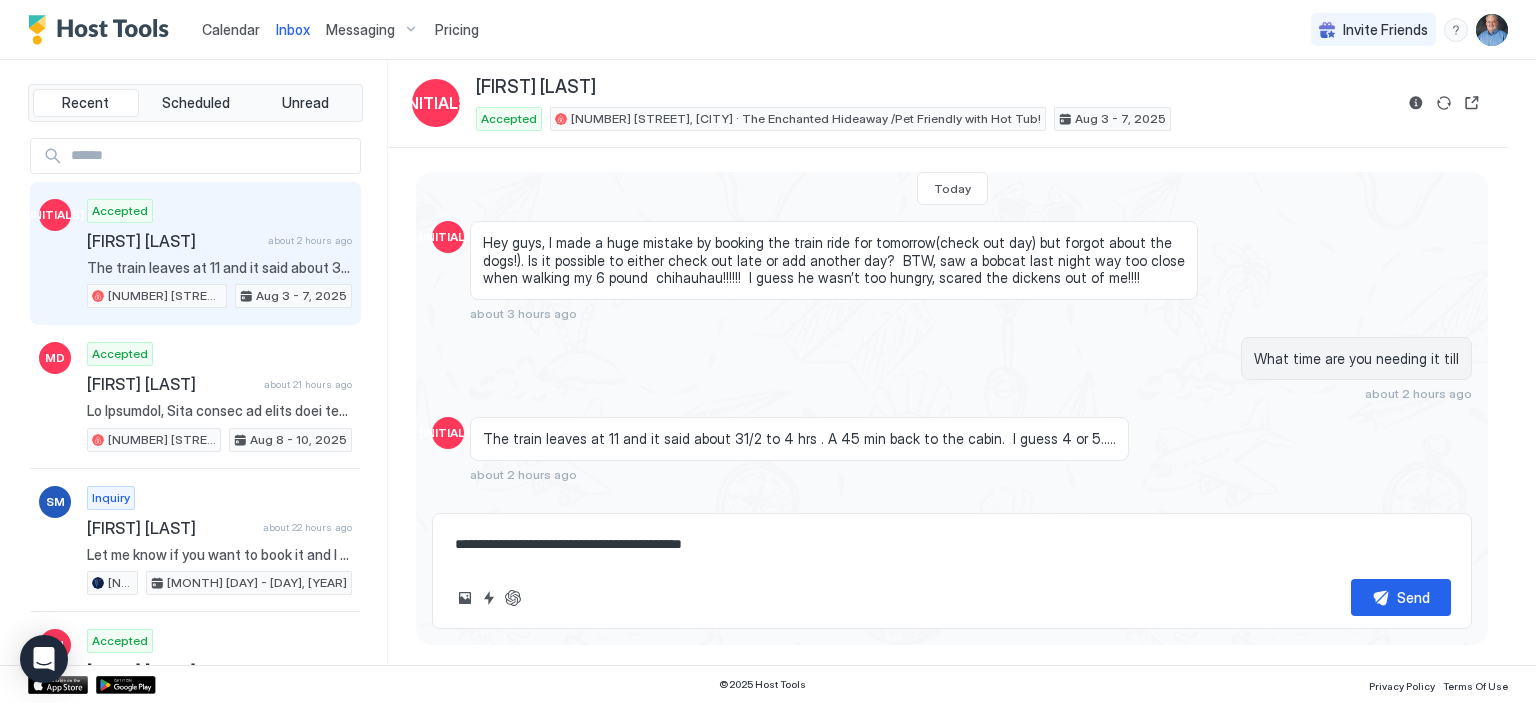 type on "*" 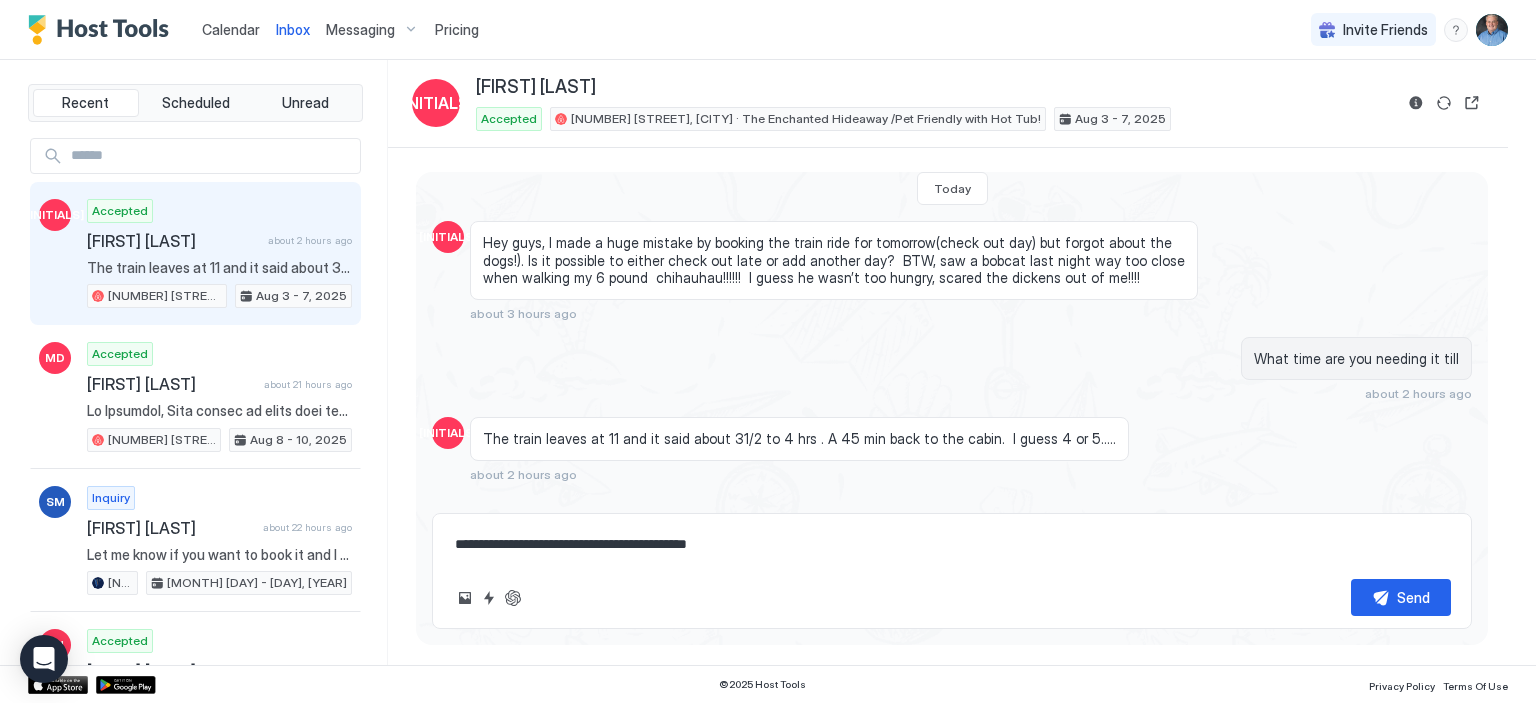type on "*" 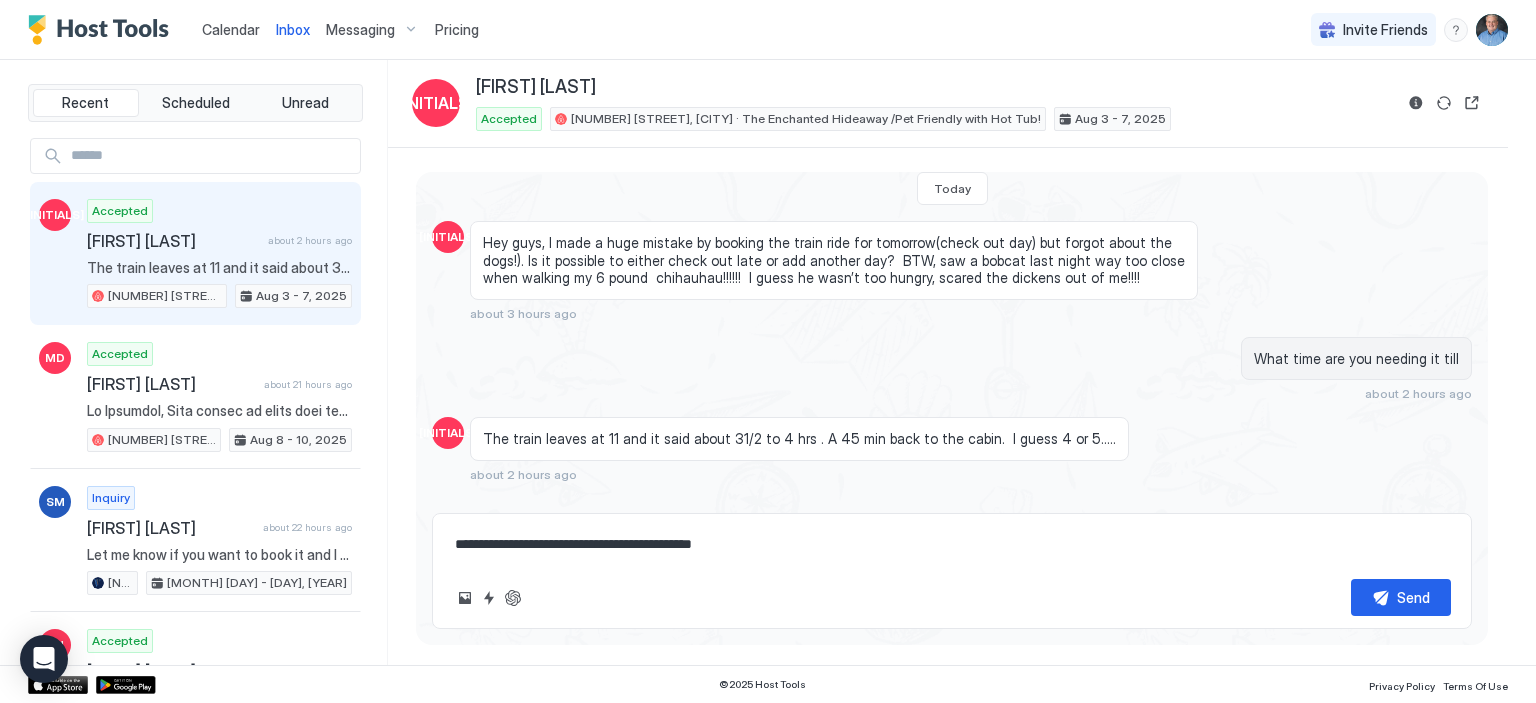 type on "*" 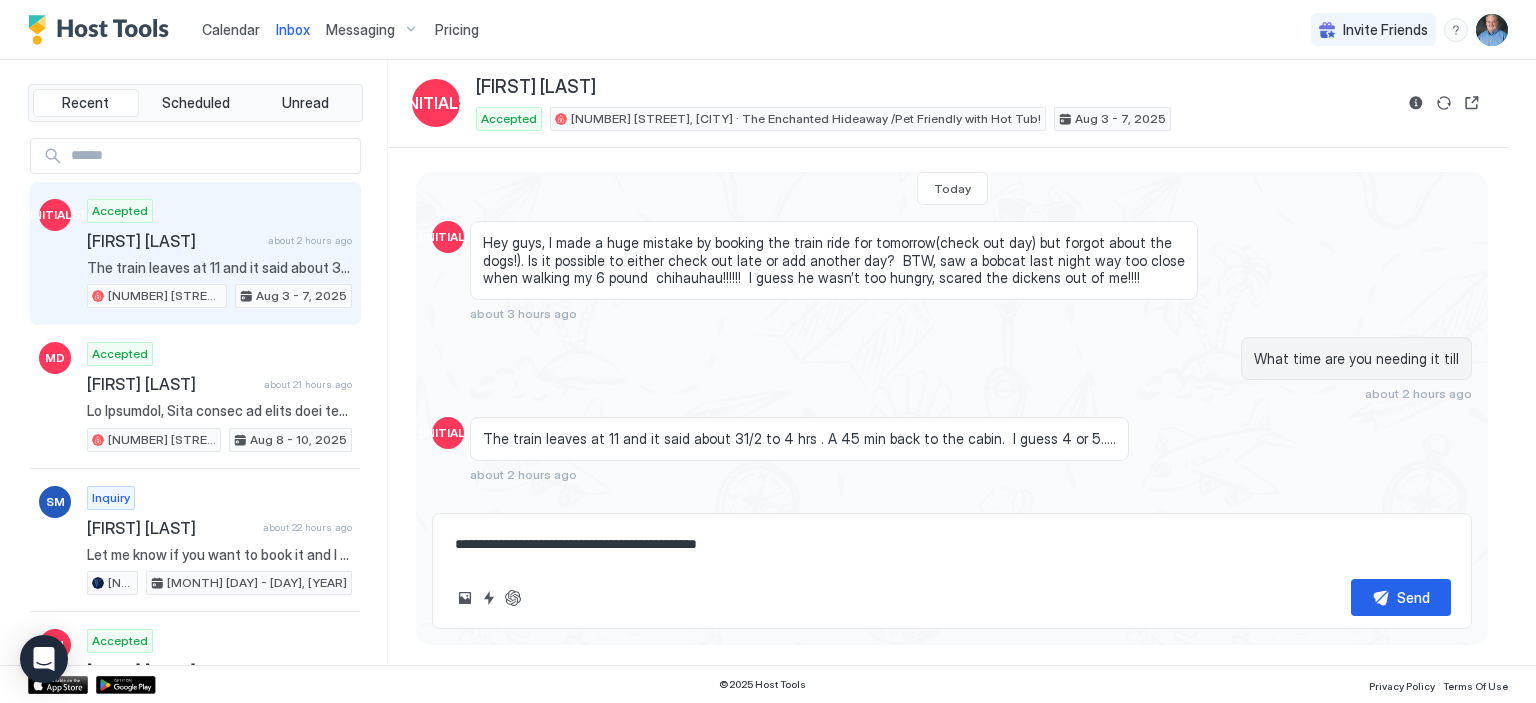 type on "*" 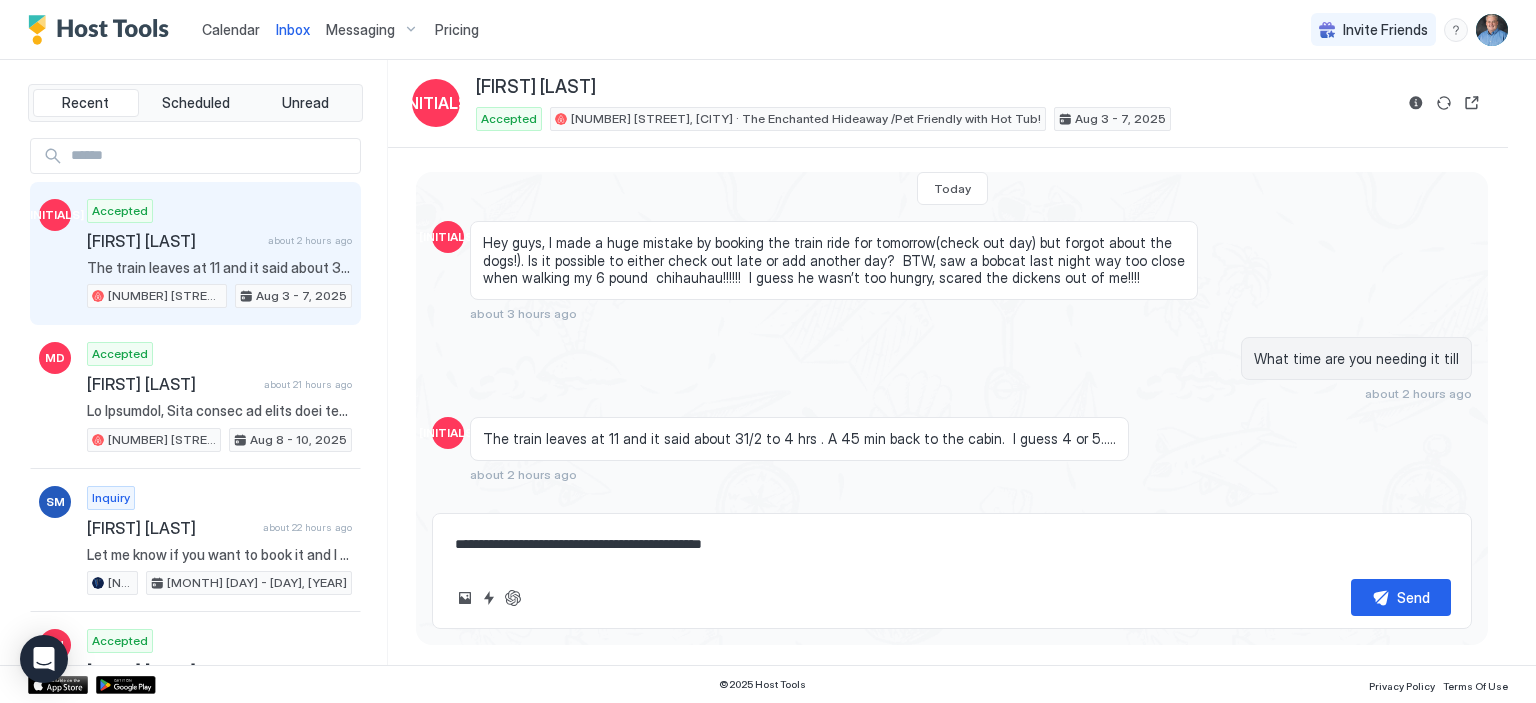 type on "*" 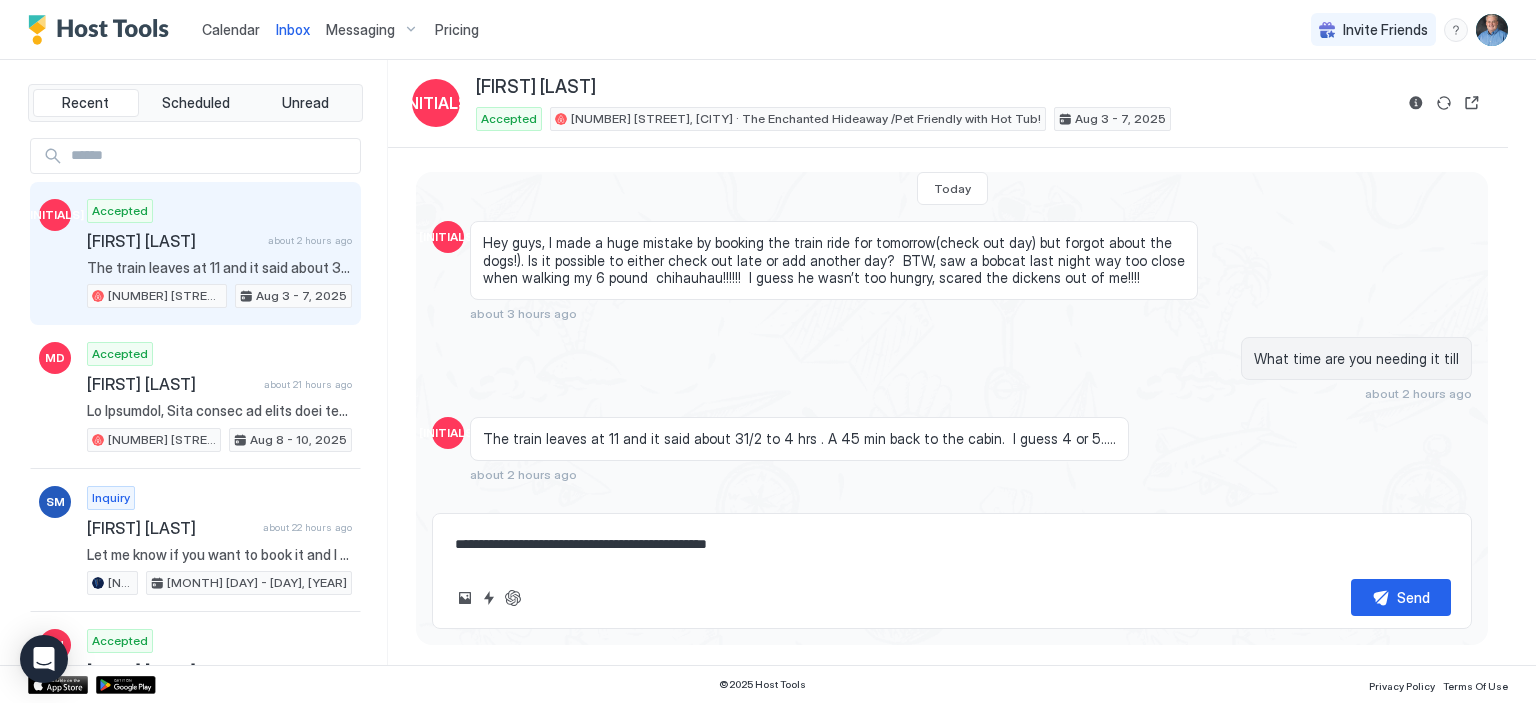 type on "*" 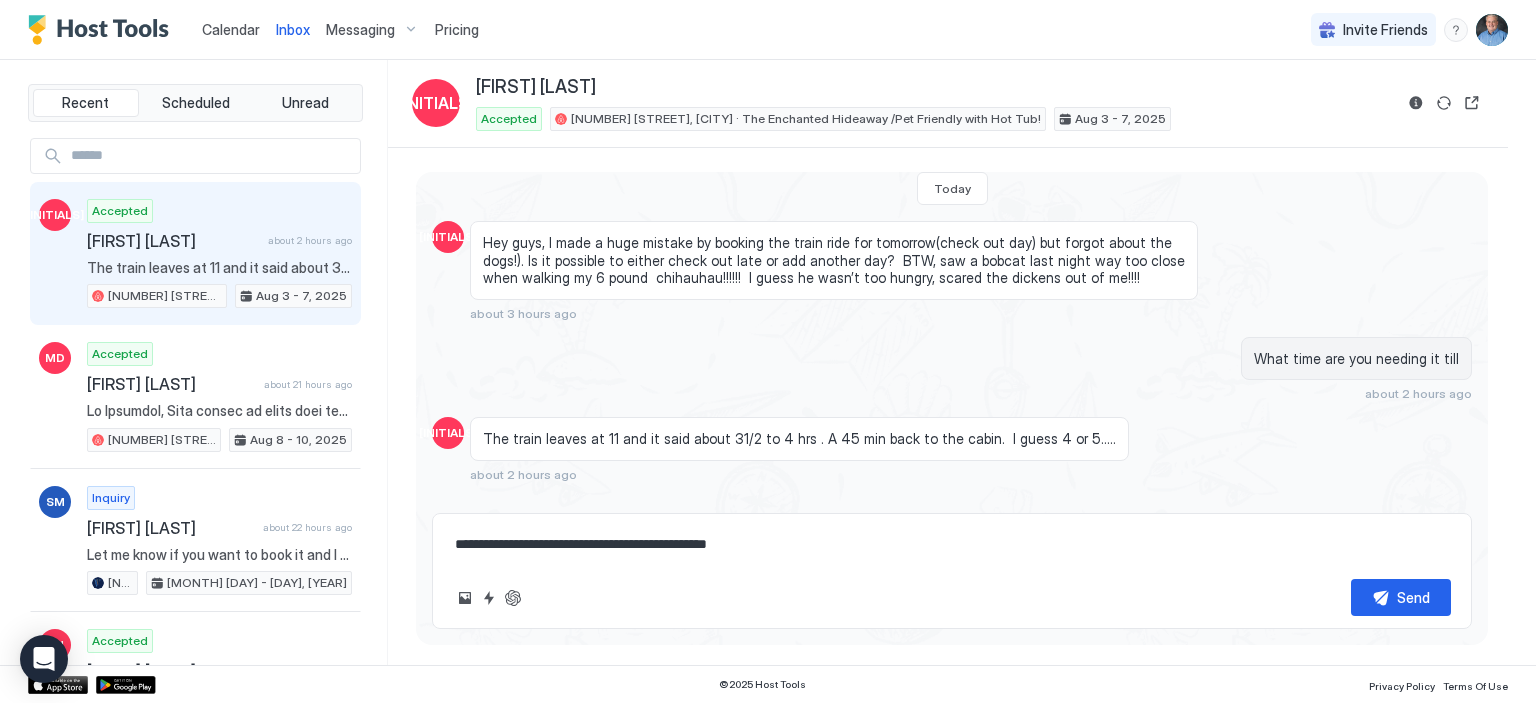 type on "**********" 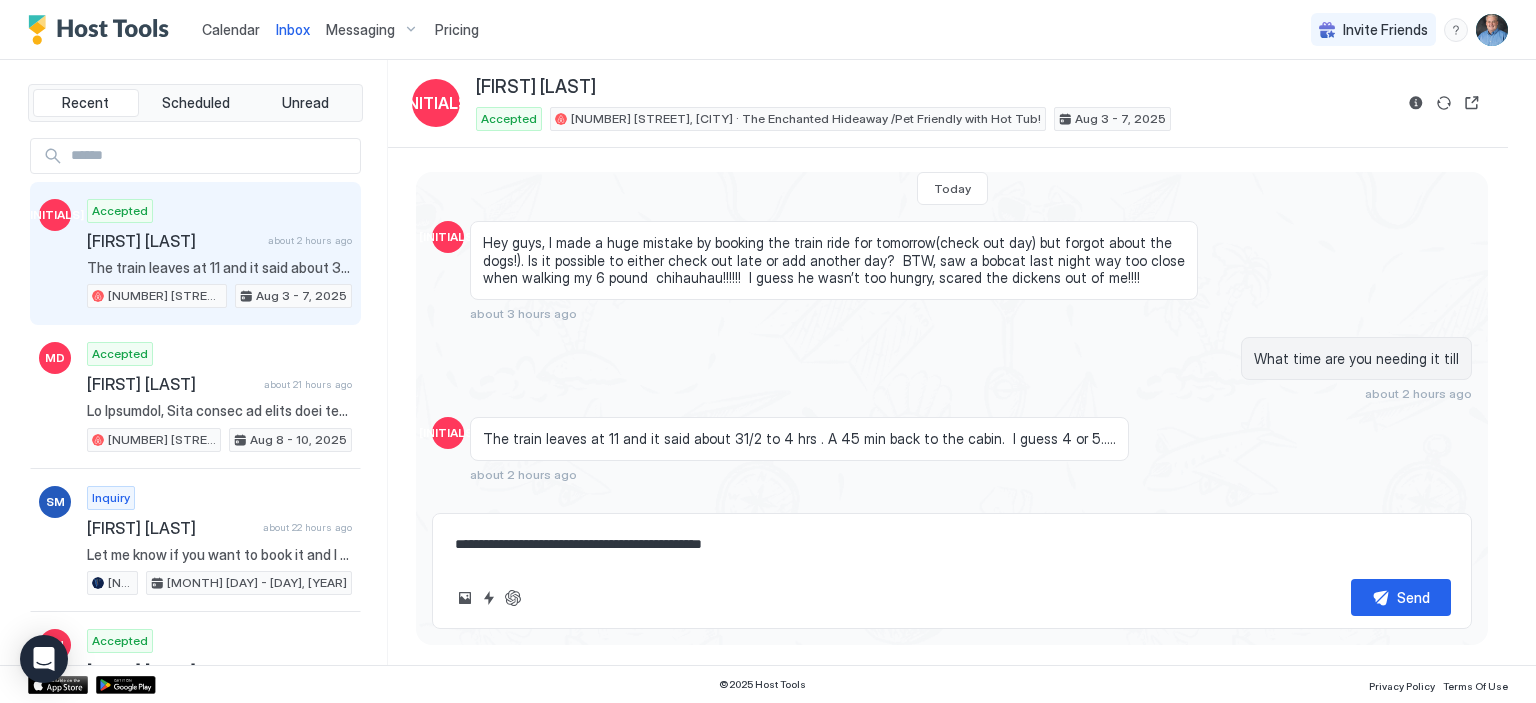 type on "*" 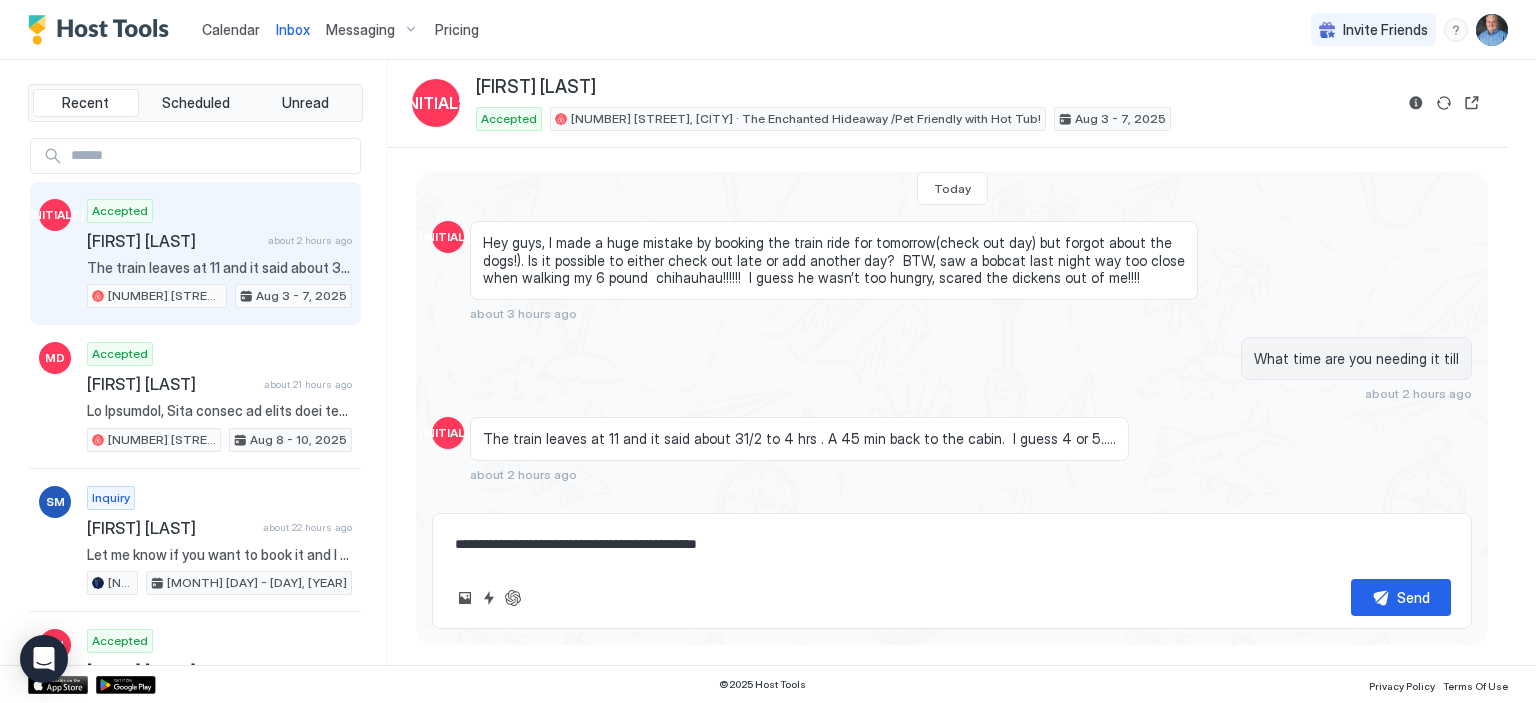 type on "*" 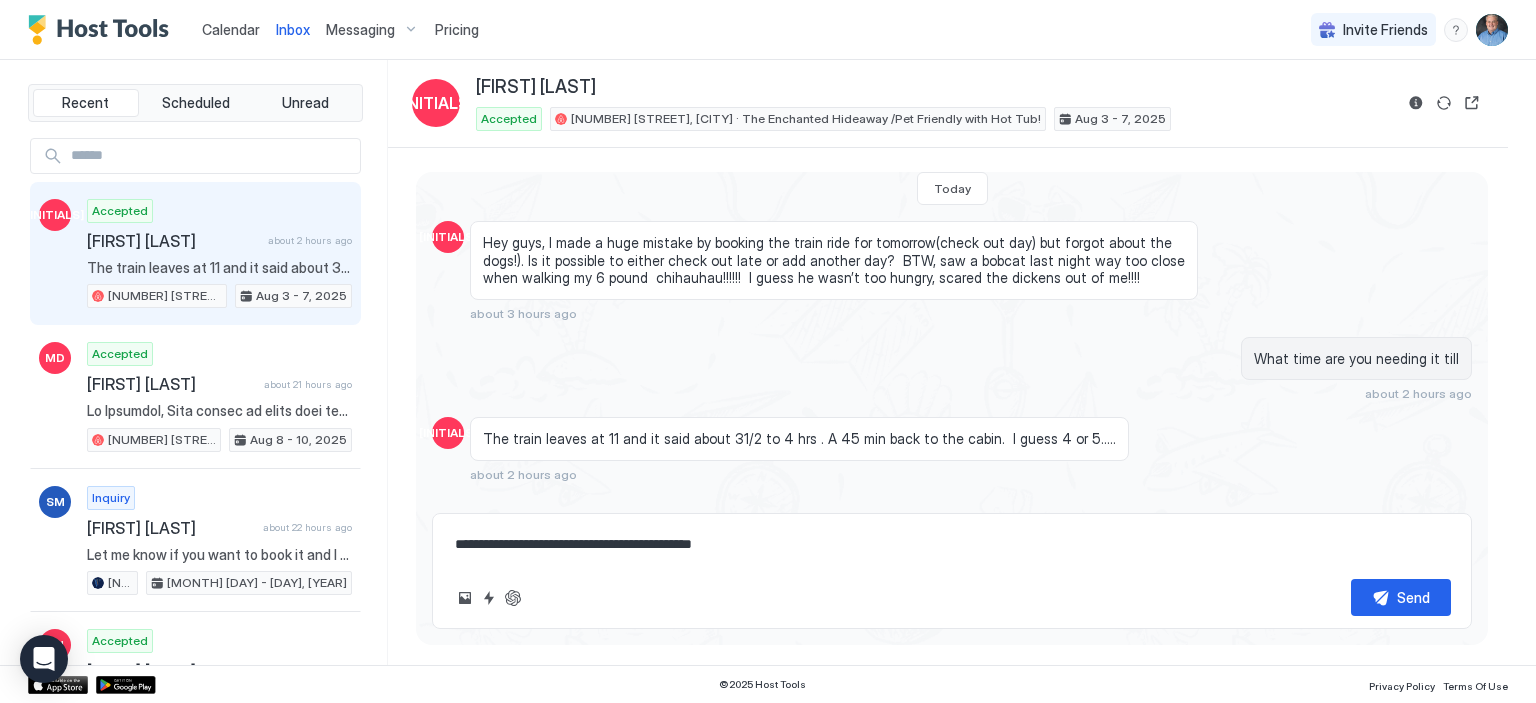type on "*" 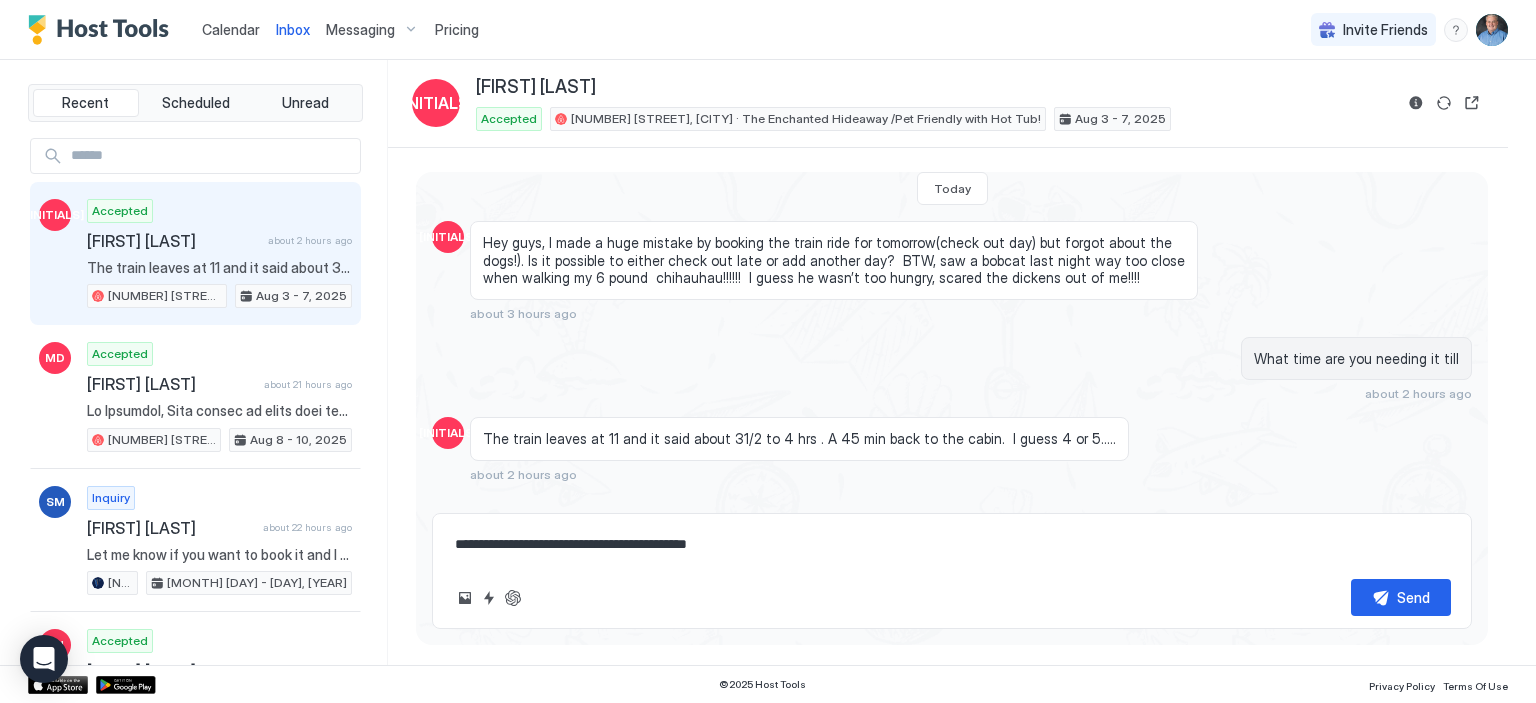 type on "*" 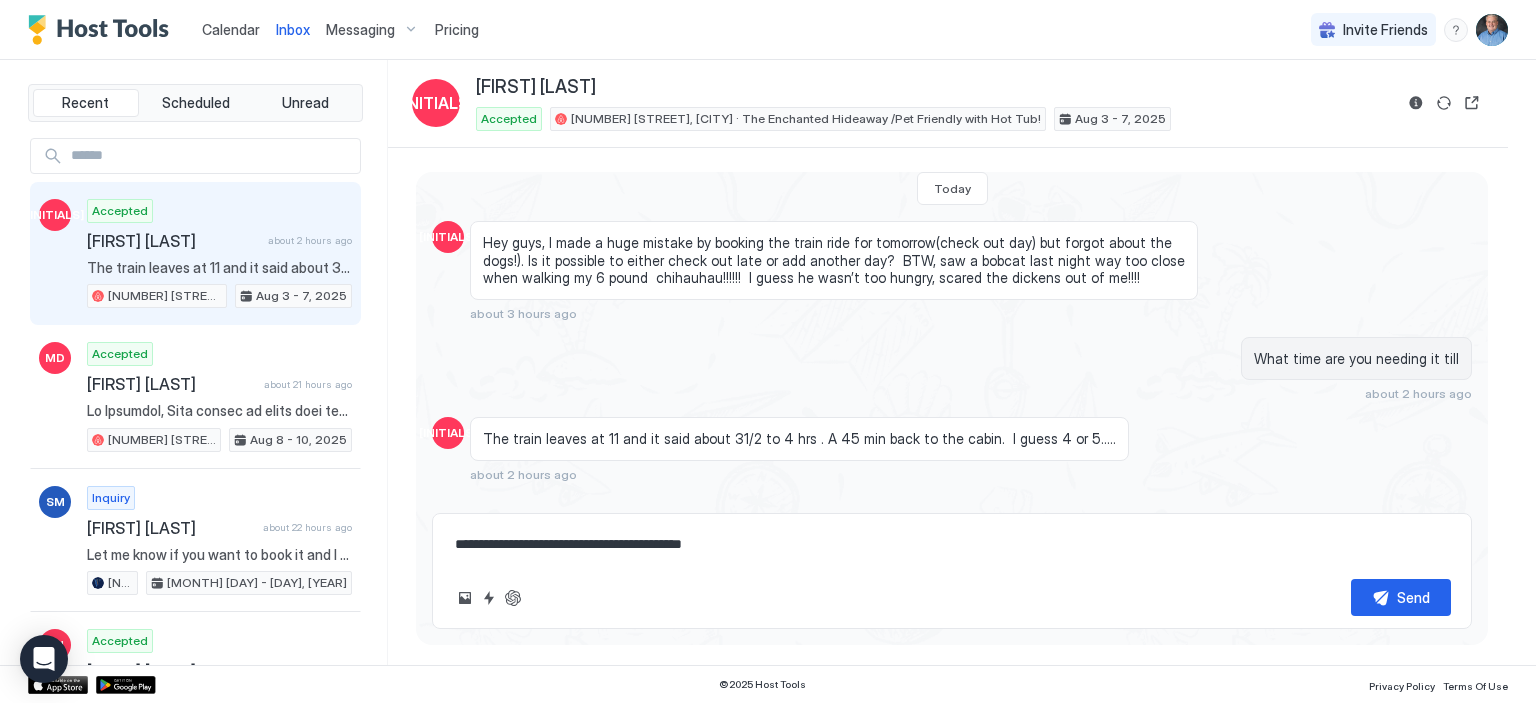 type on "*" 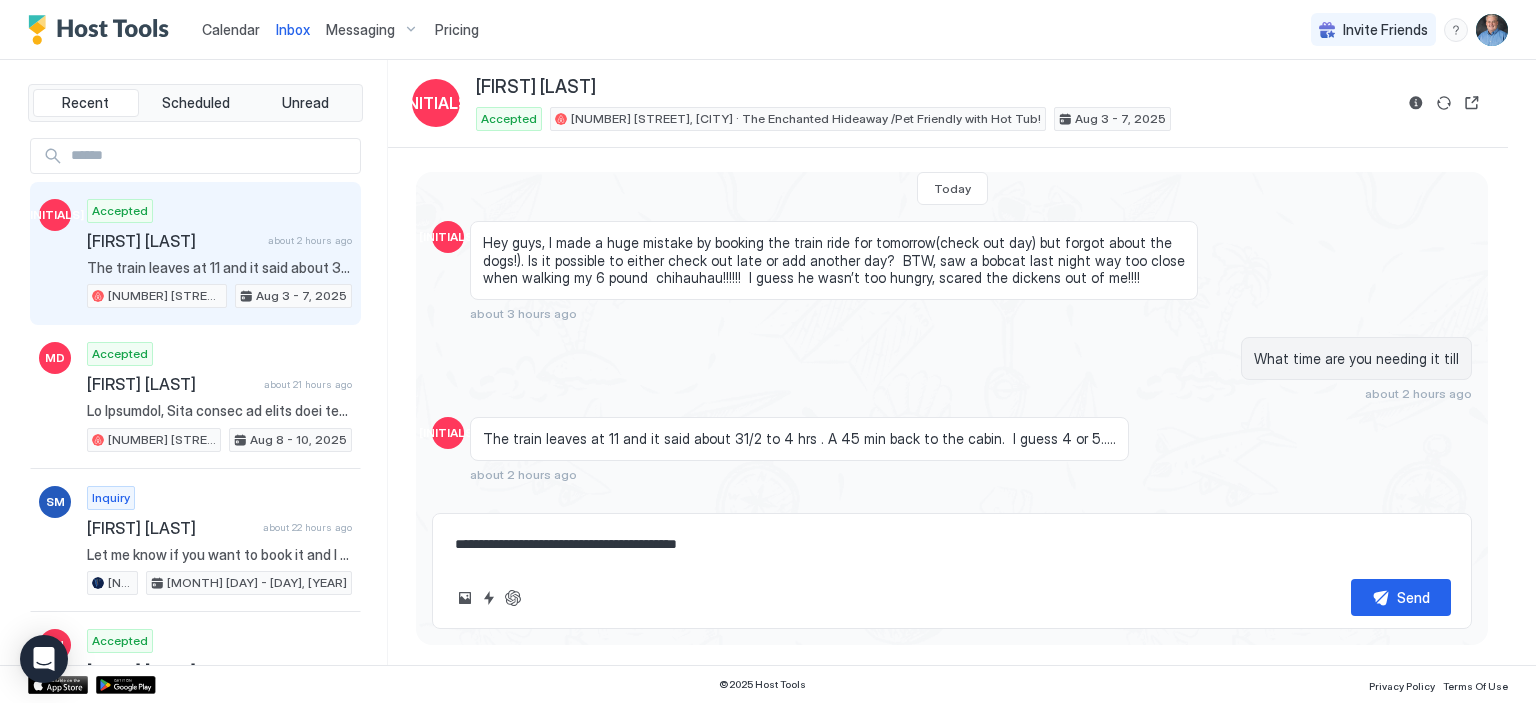 type on "*" 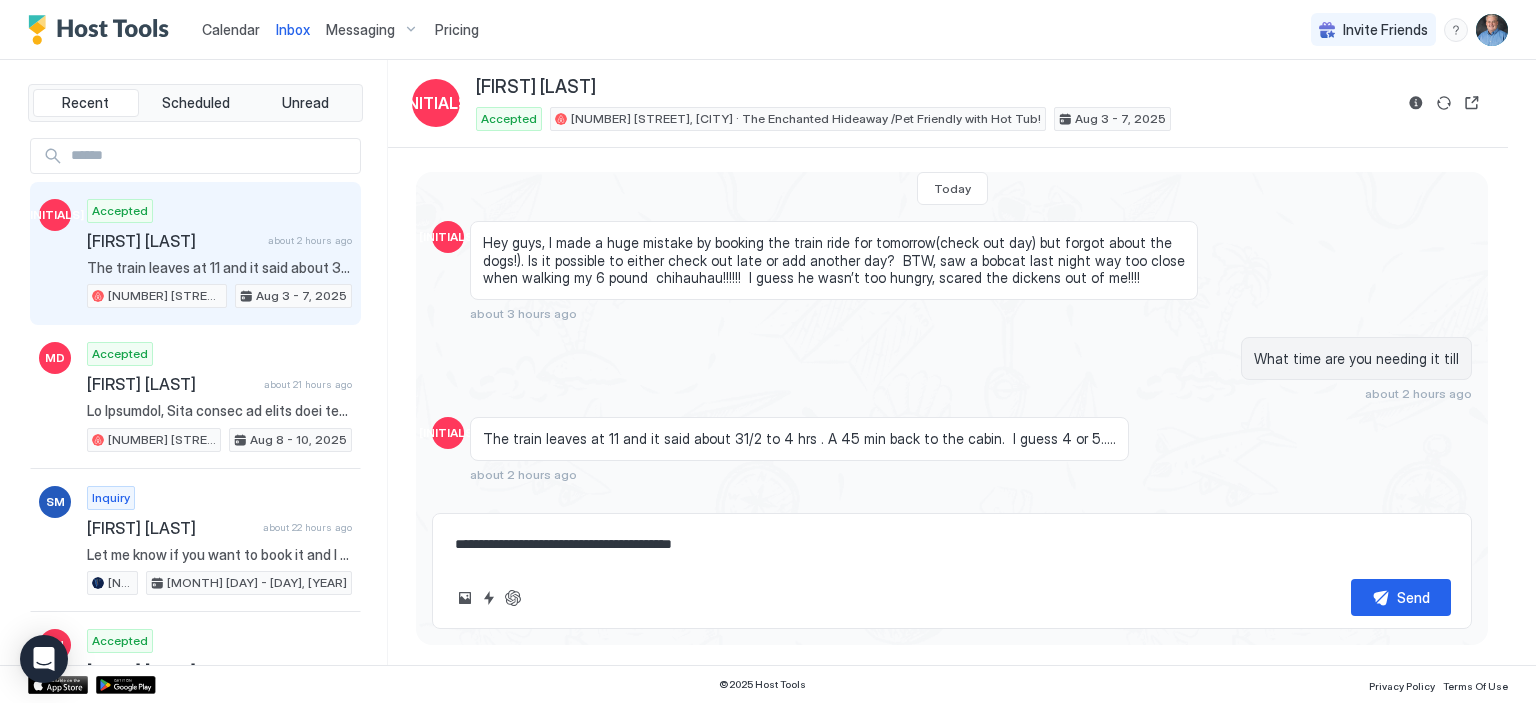 type on "**********" 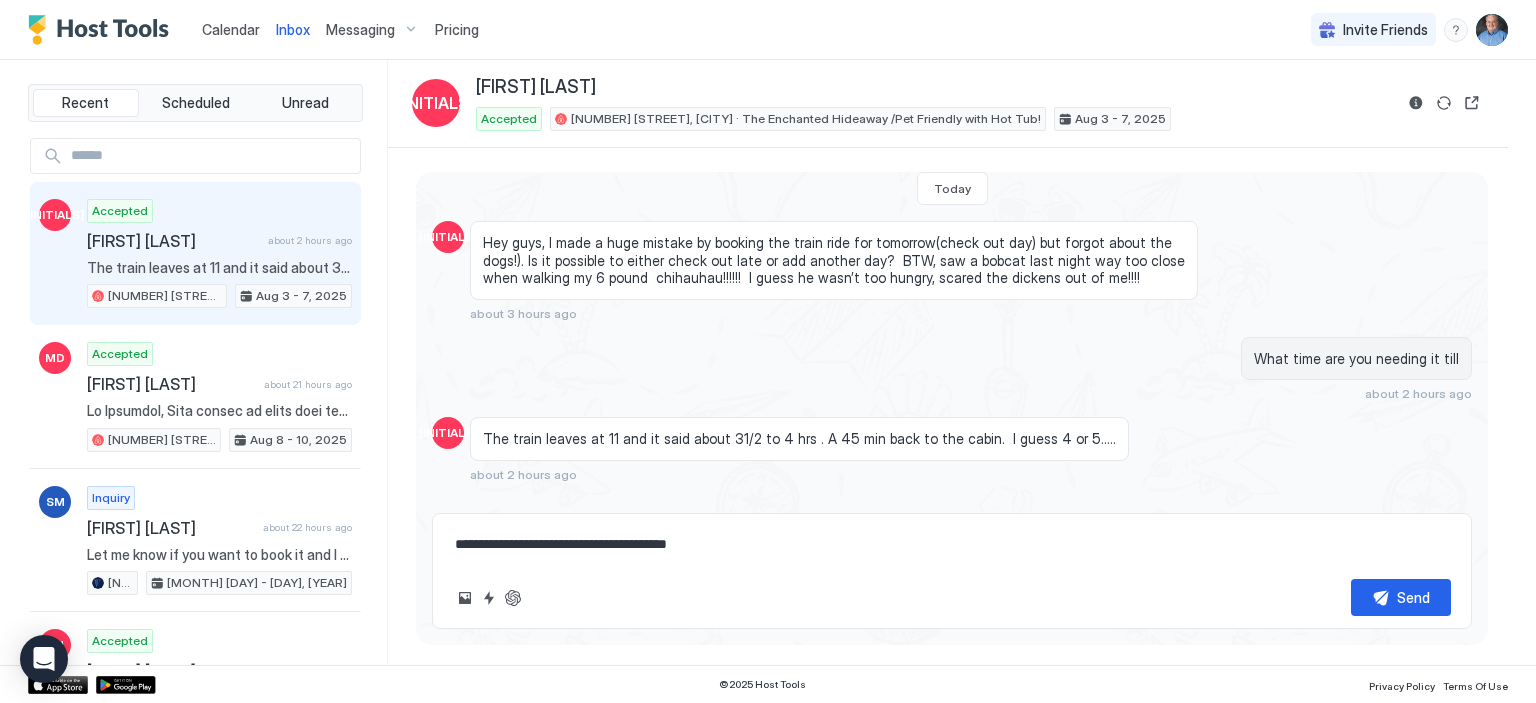 type on "*" 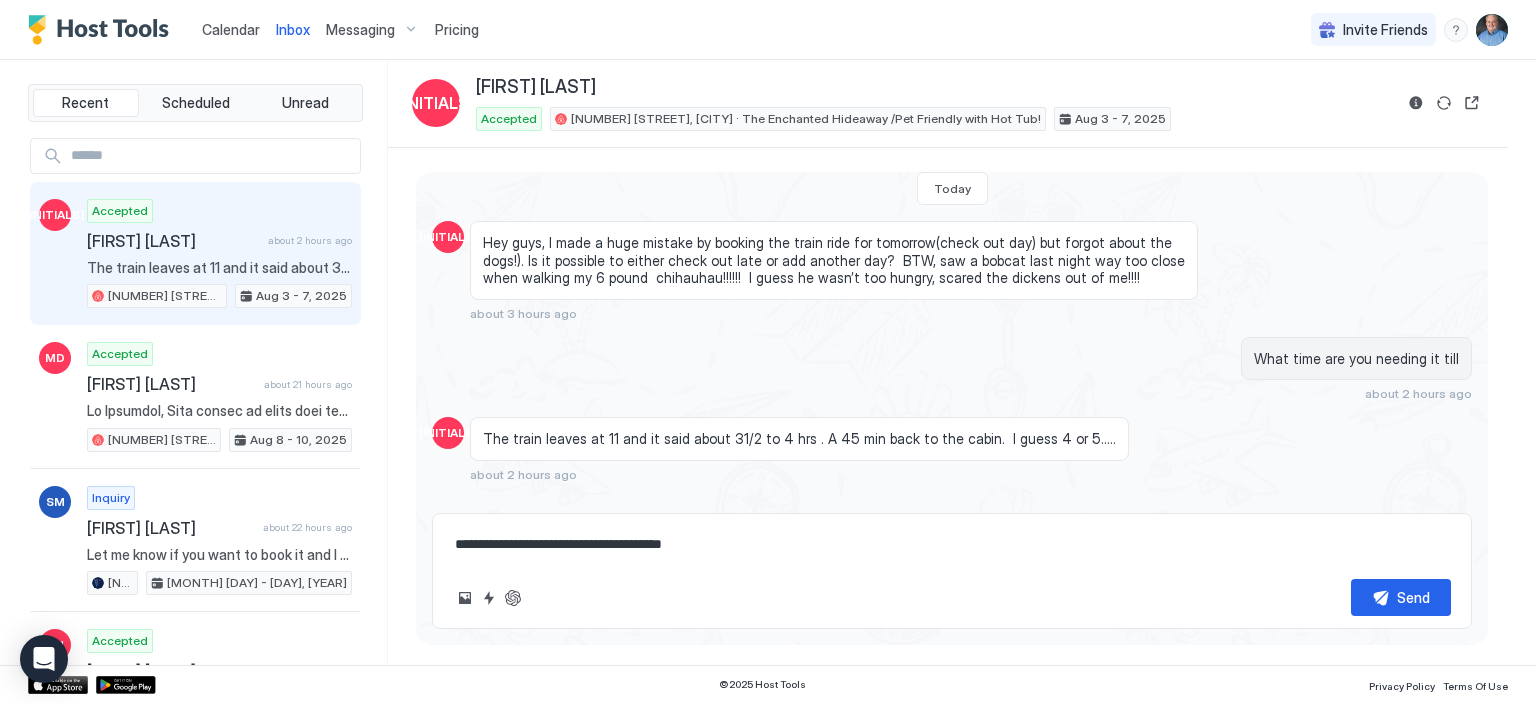 type on "*" 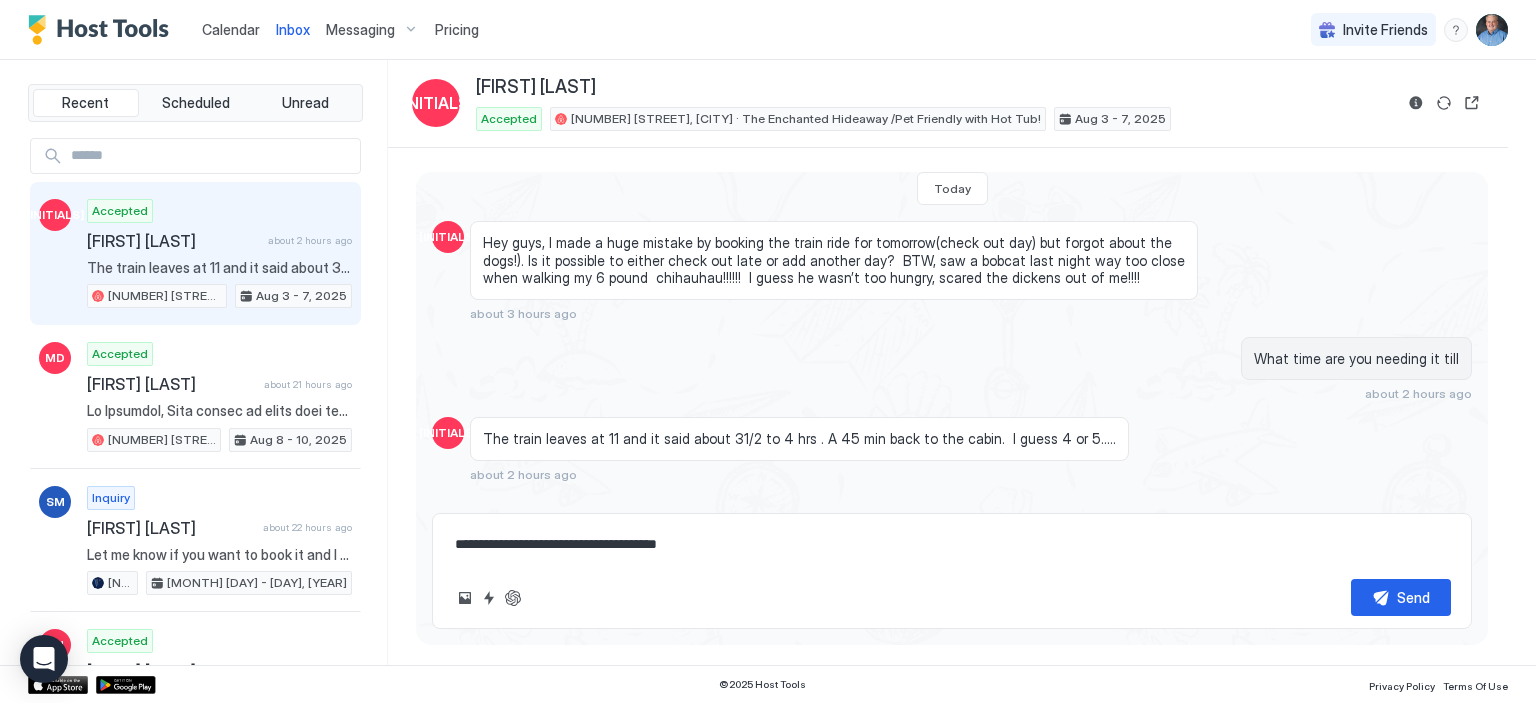 type on "*" 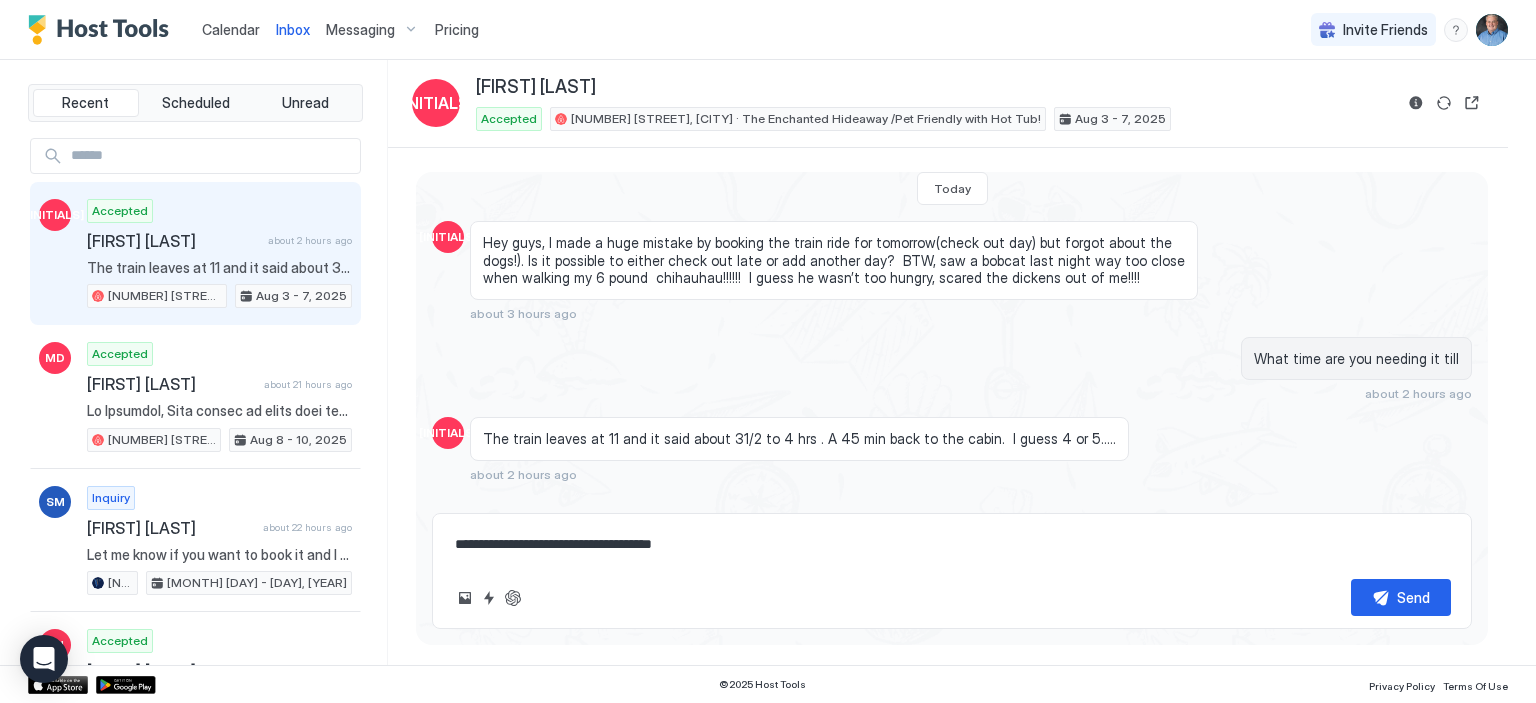 type on "*" 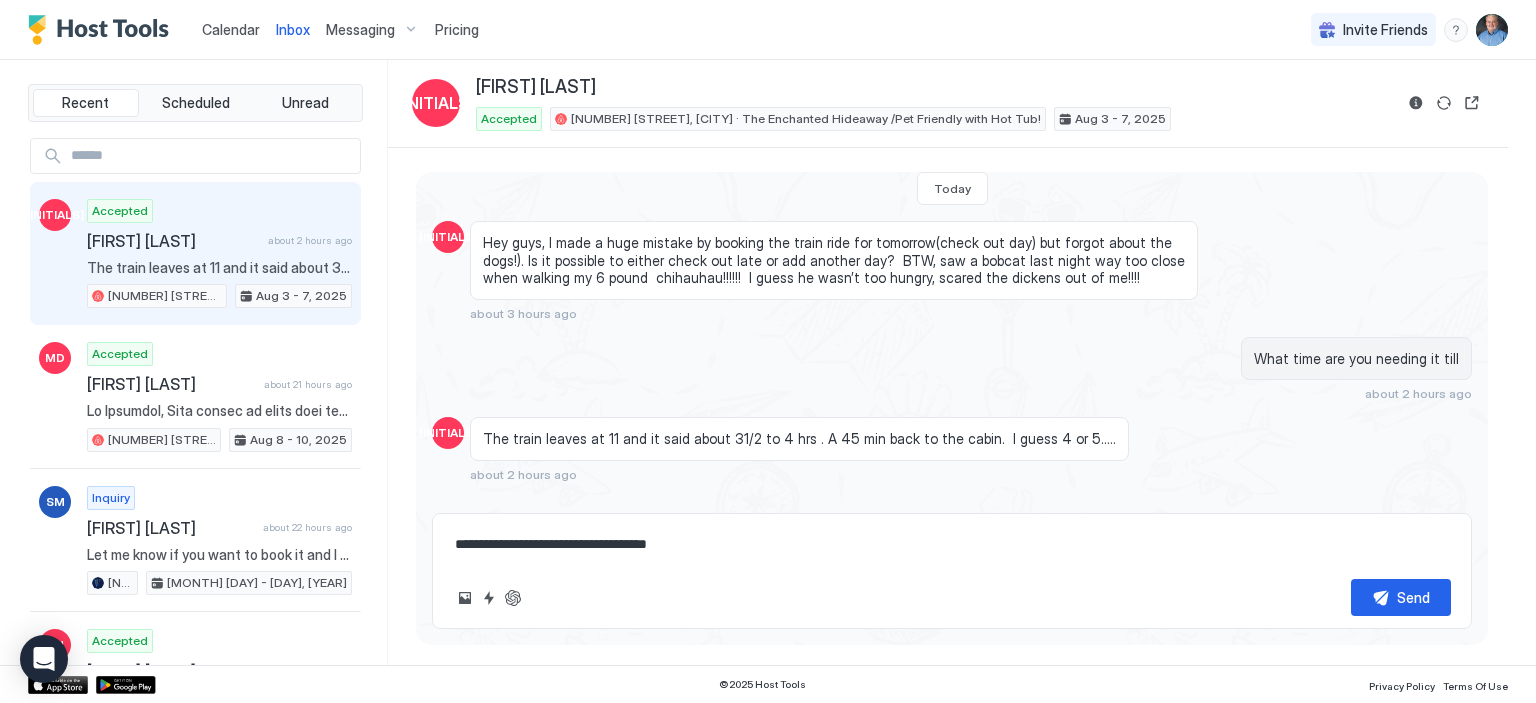 type on "*" 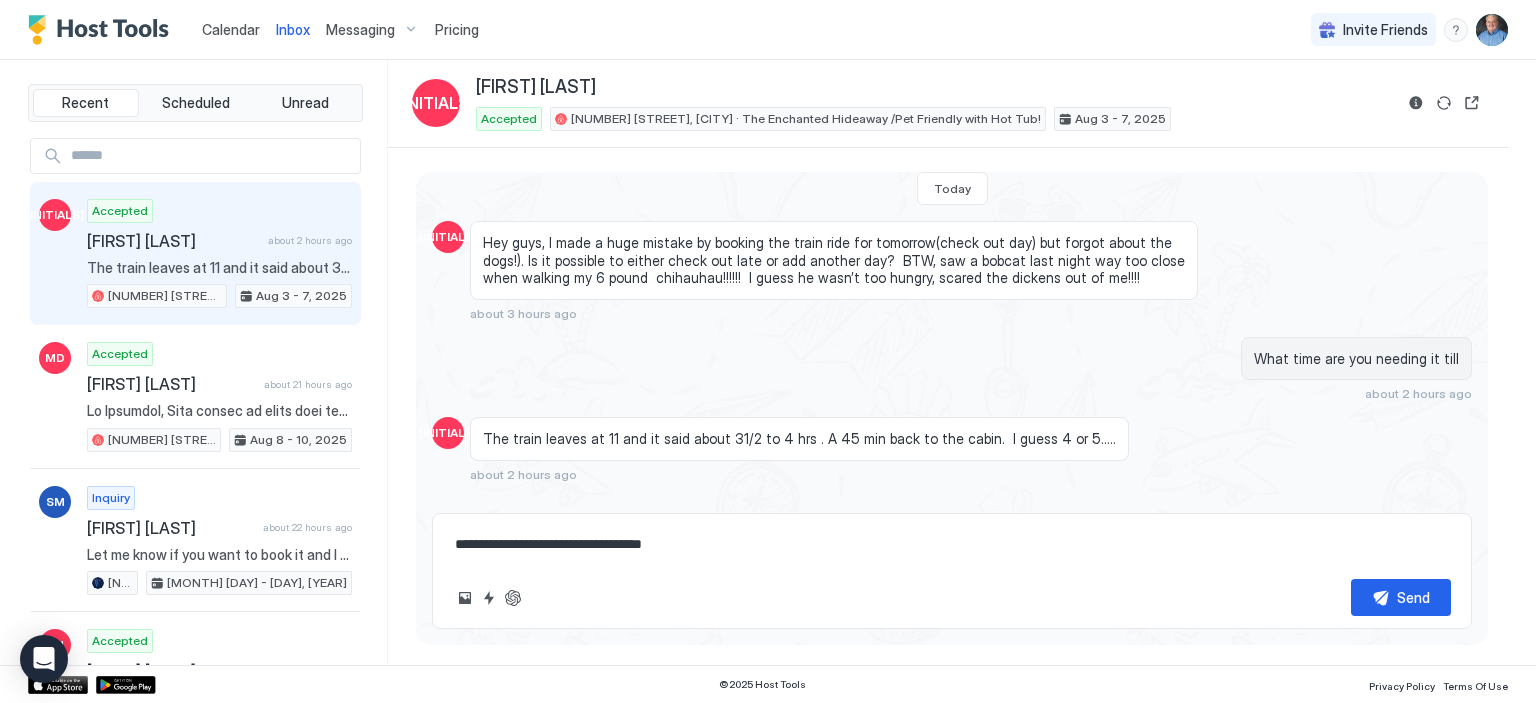 type on "*" 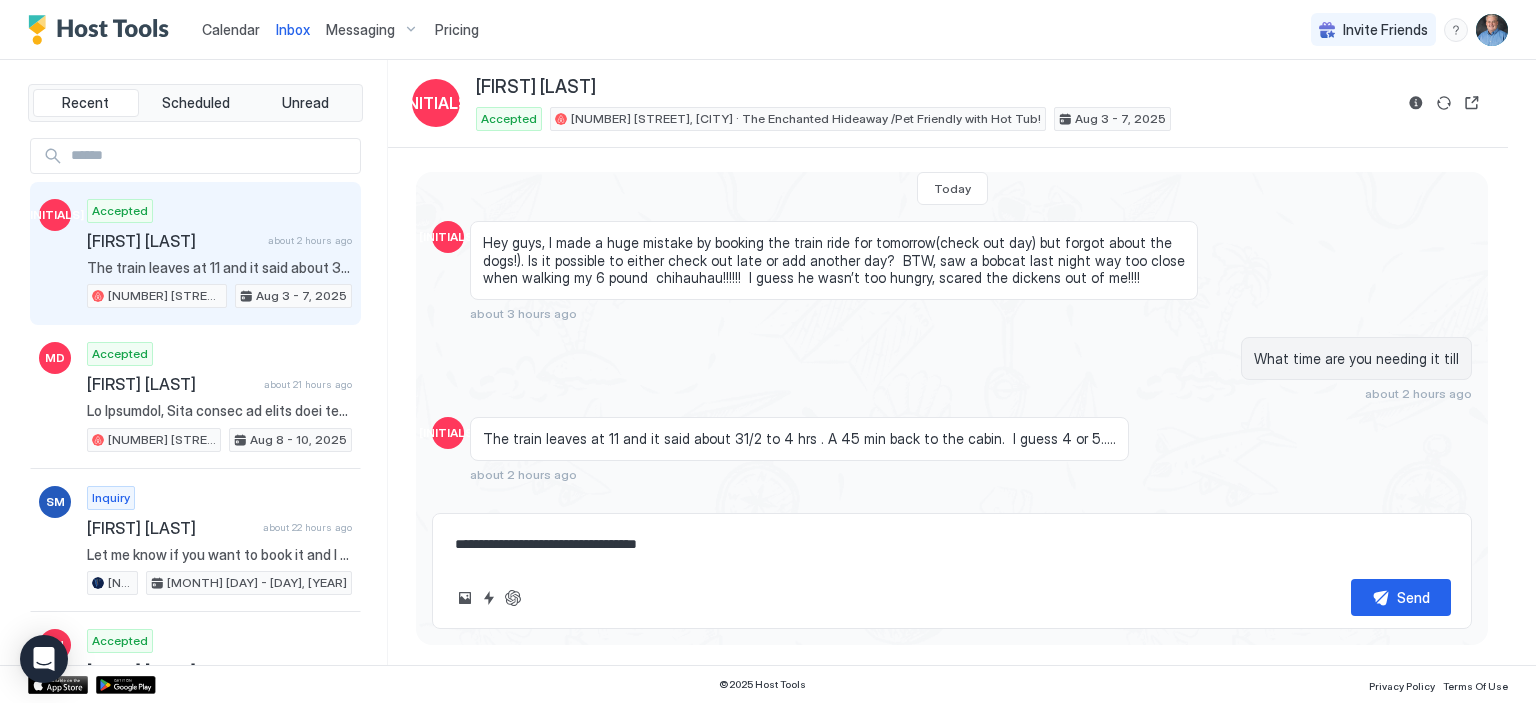type on "*" 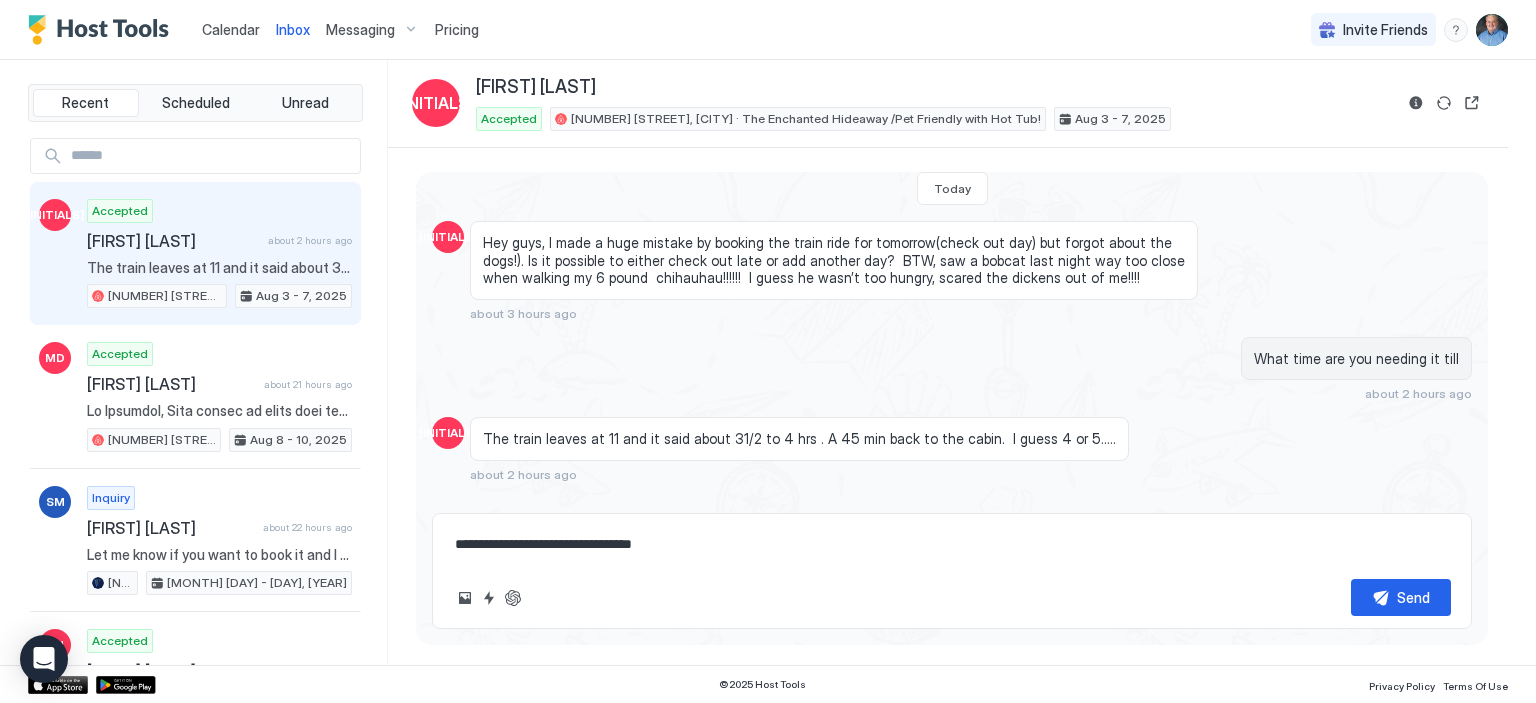 type on "**********" 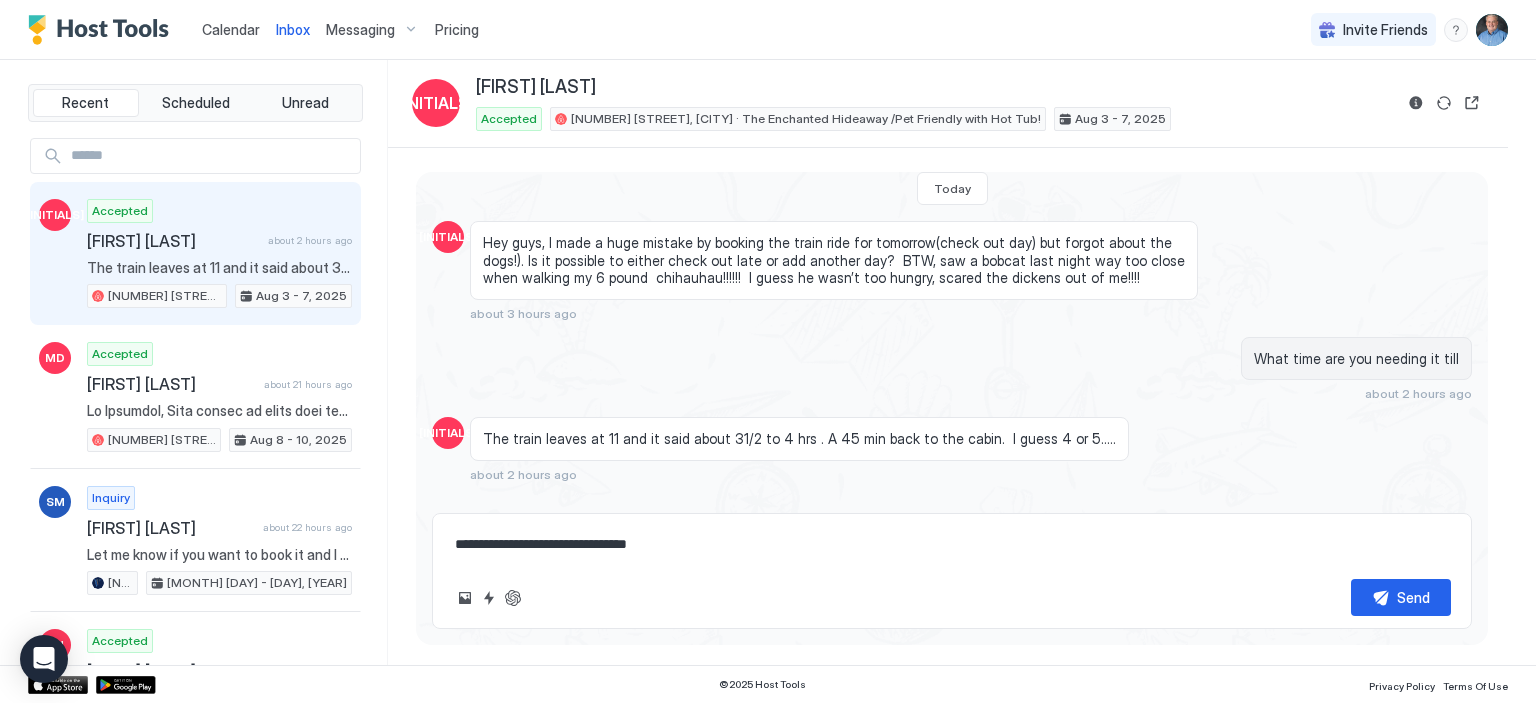 type on "*" 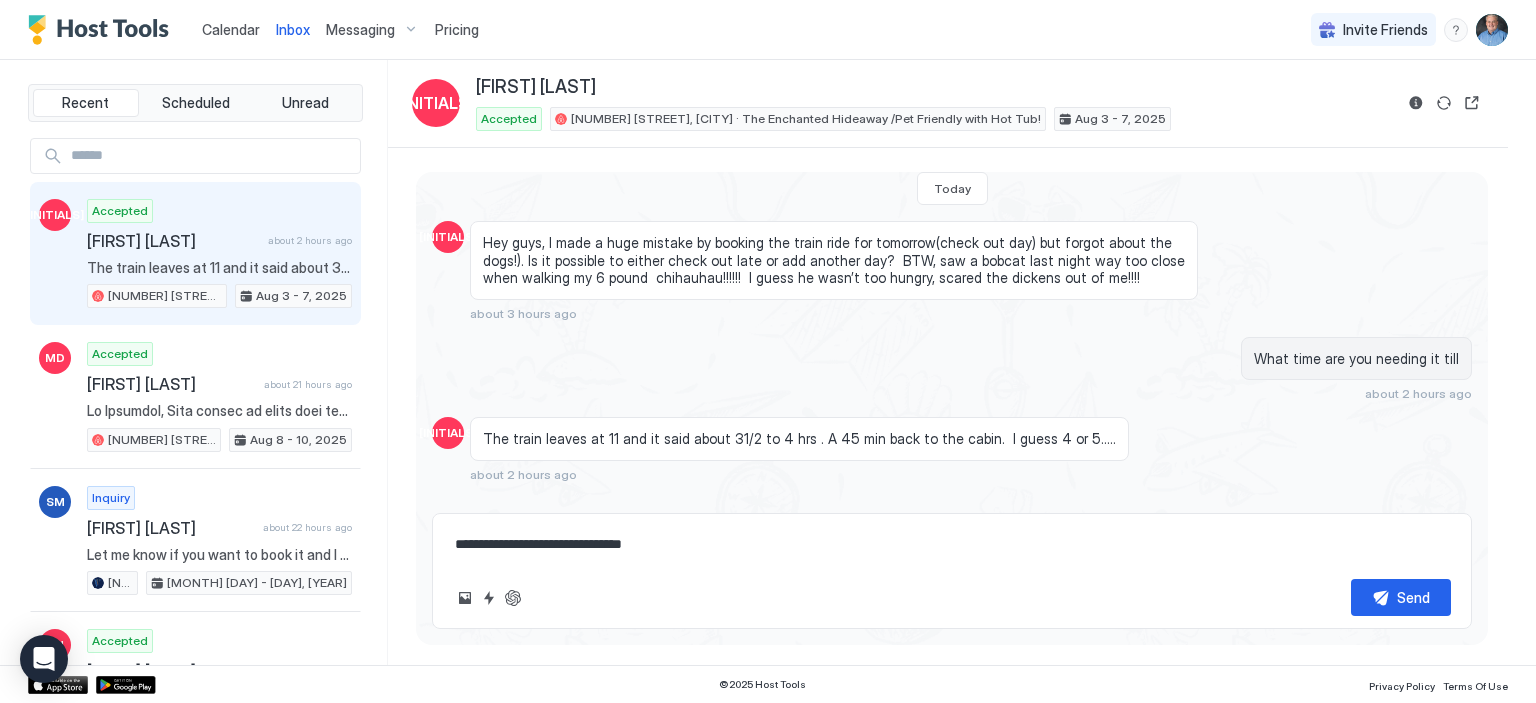 type on "*" 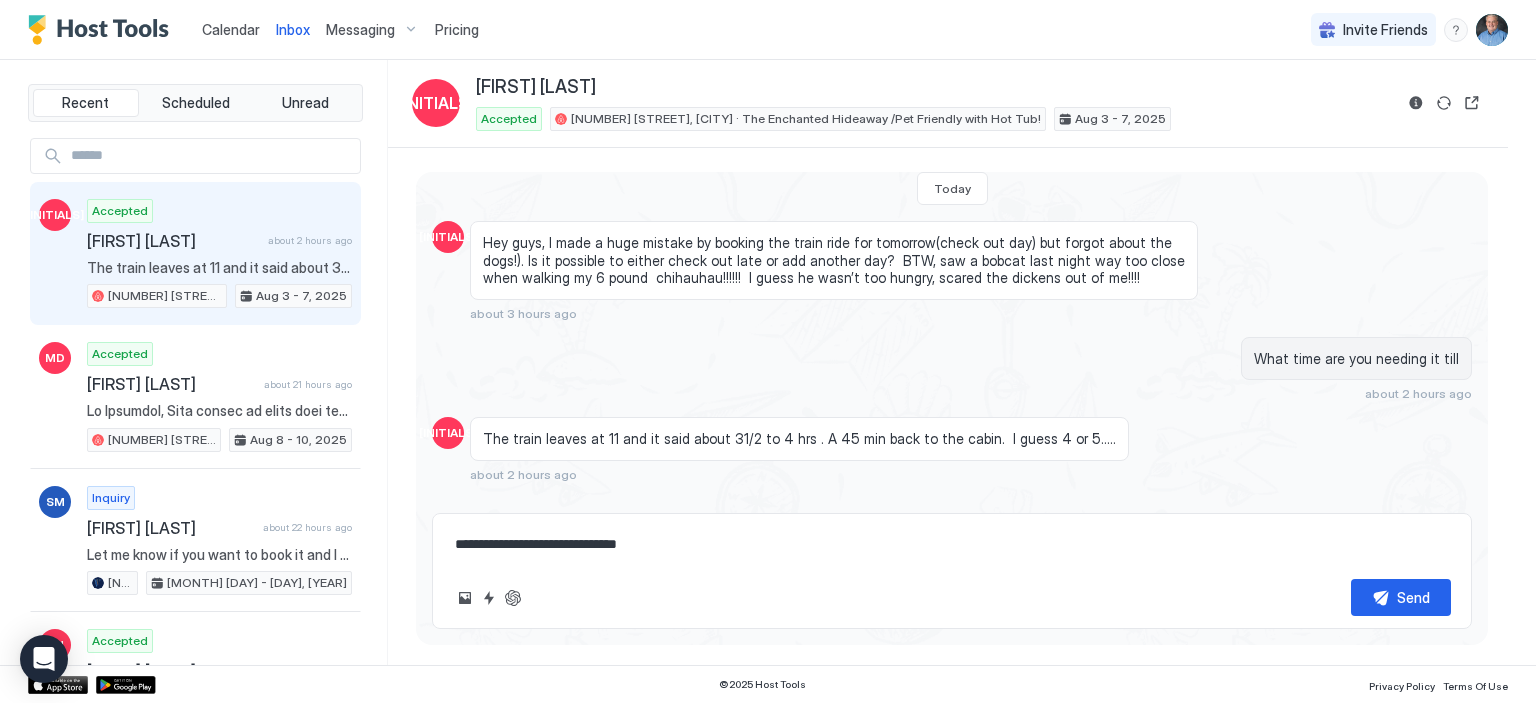 type on "*" 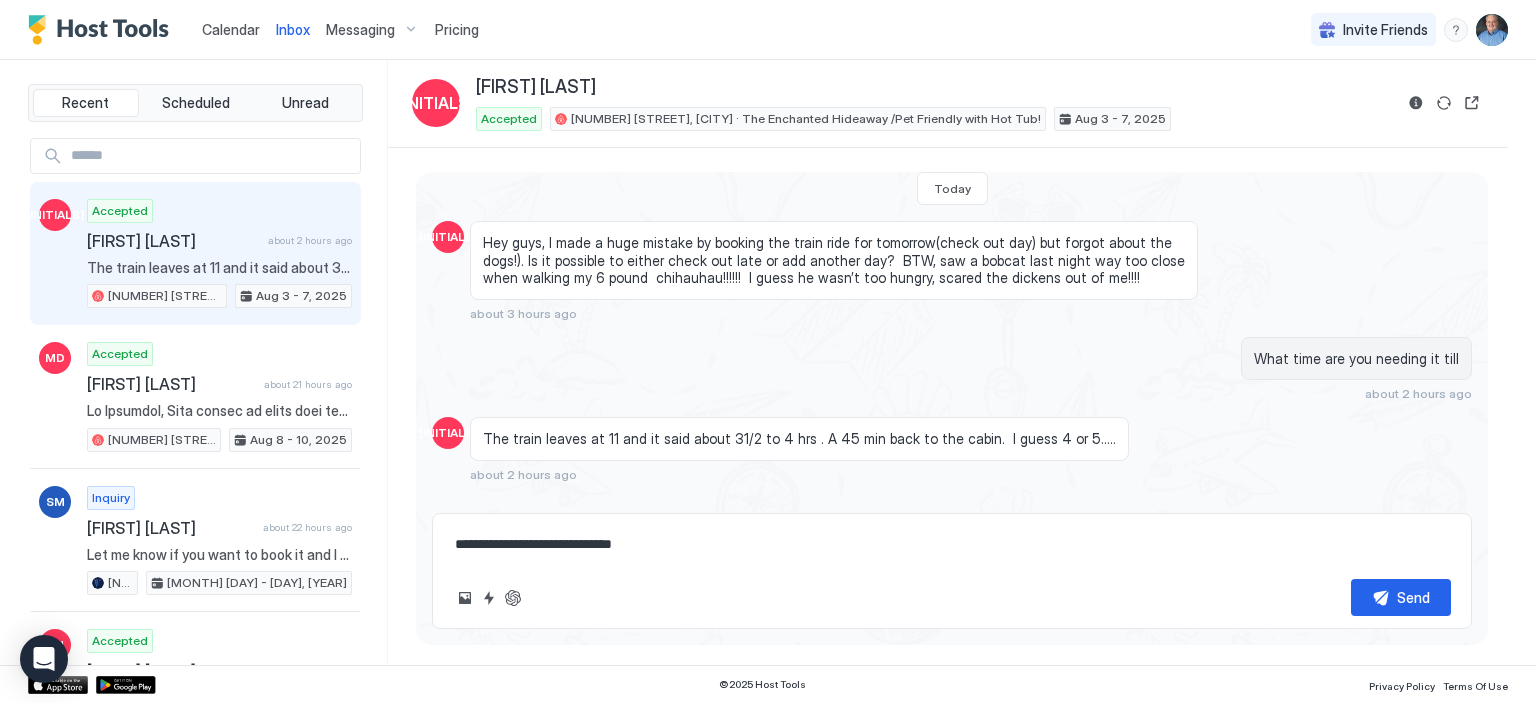 type on "*" 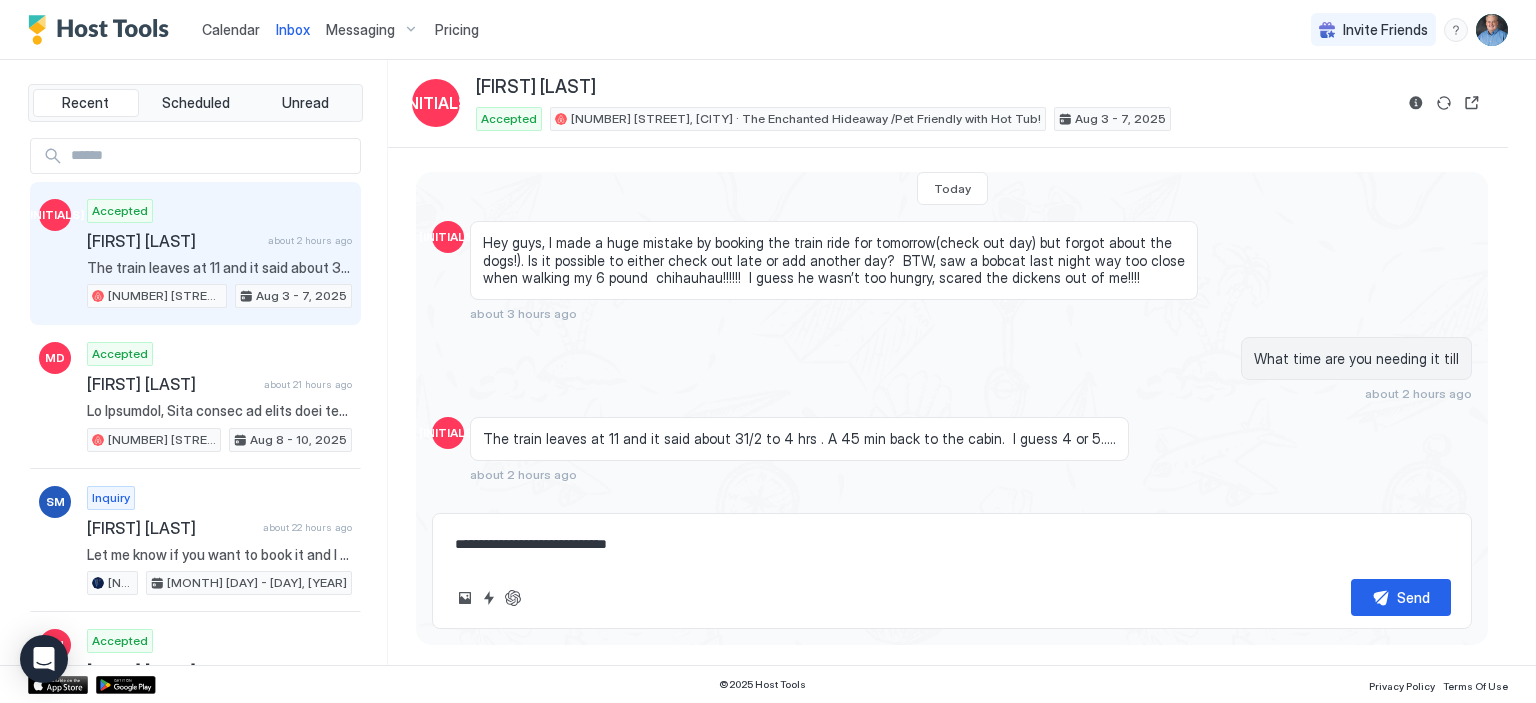 type on "*" 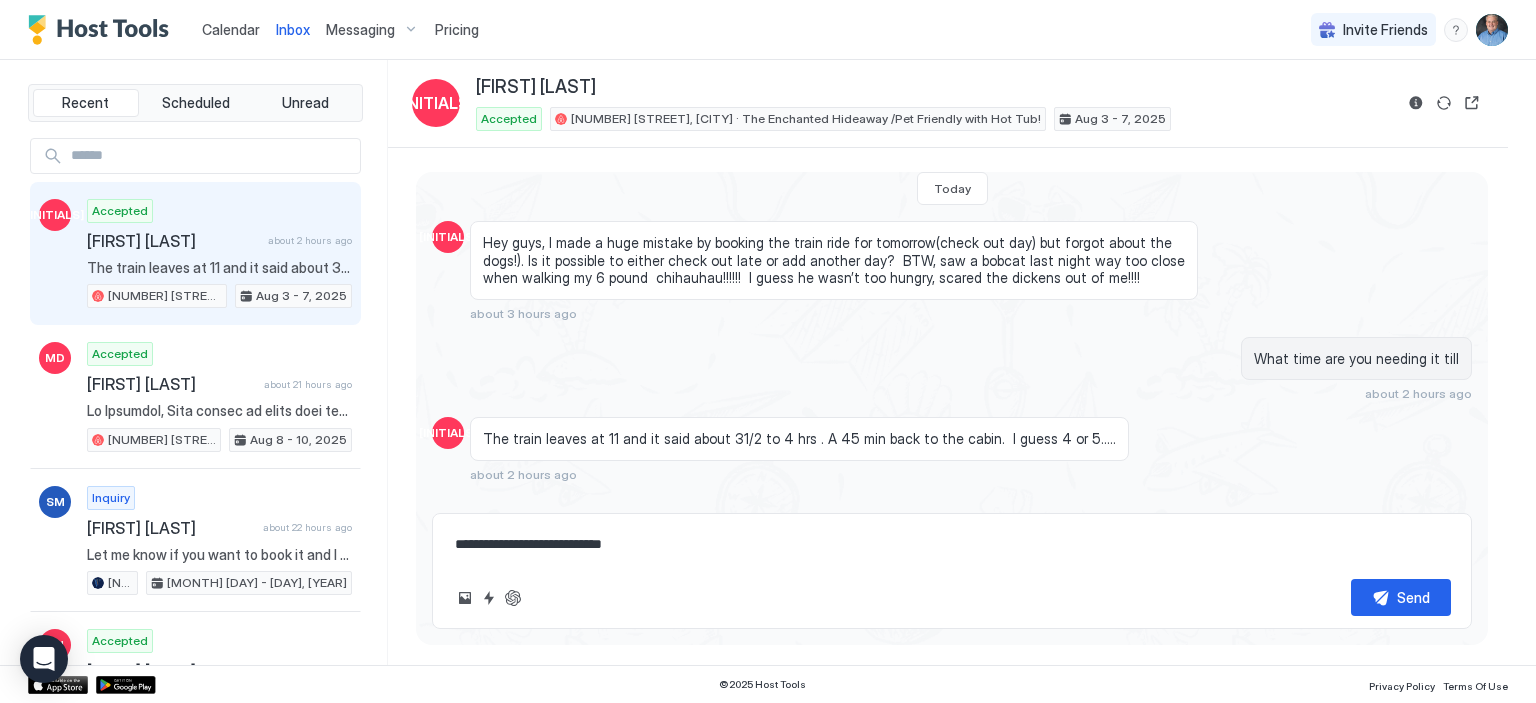 type on "*" 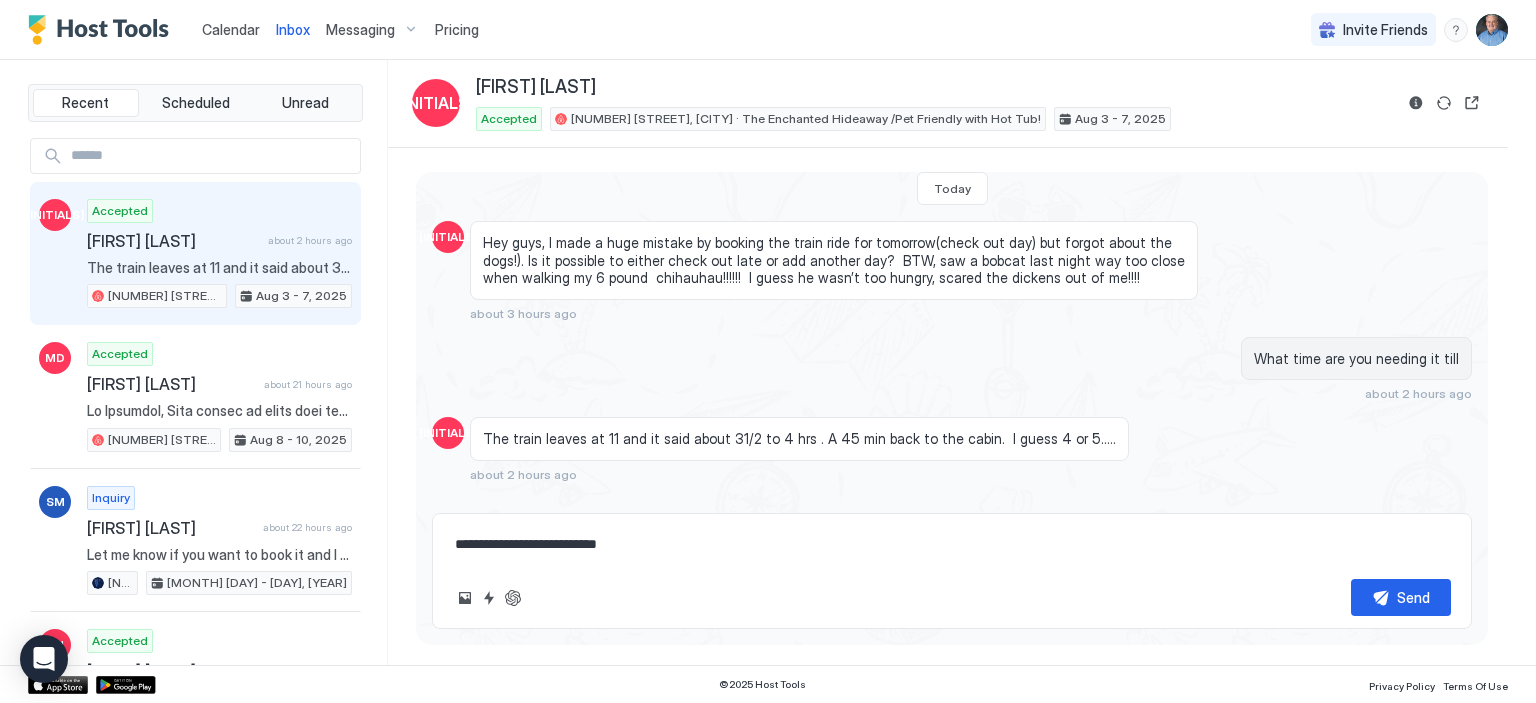 type on "*" 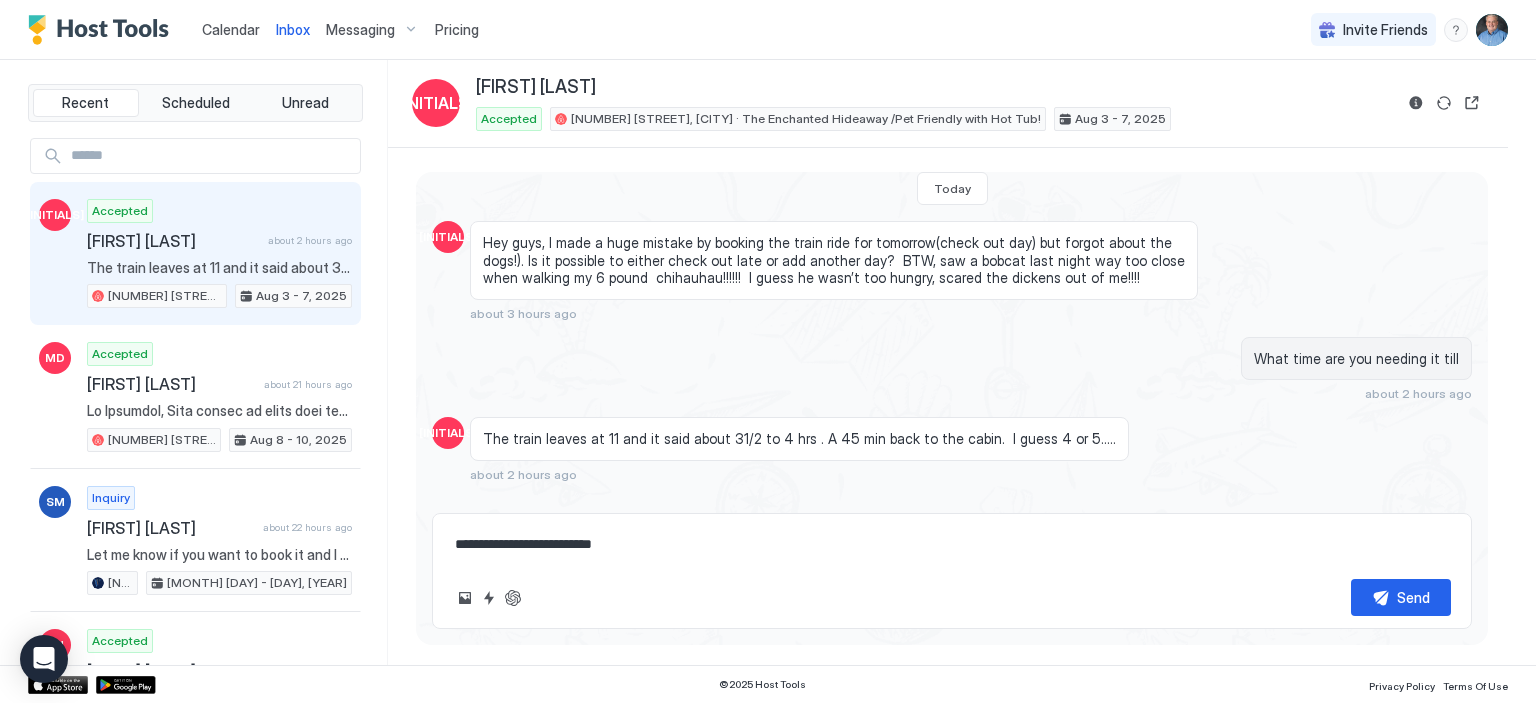 type on "*" 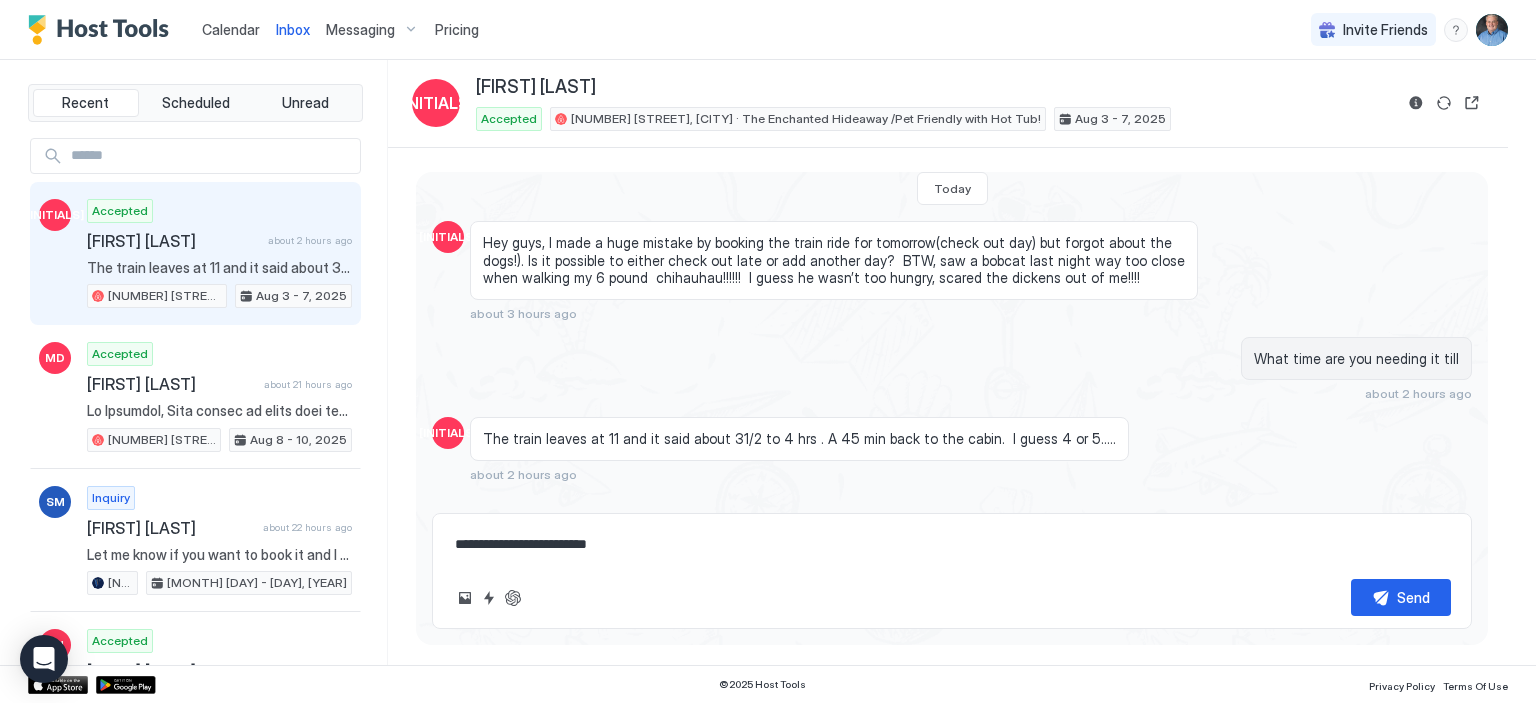 type on "*" 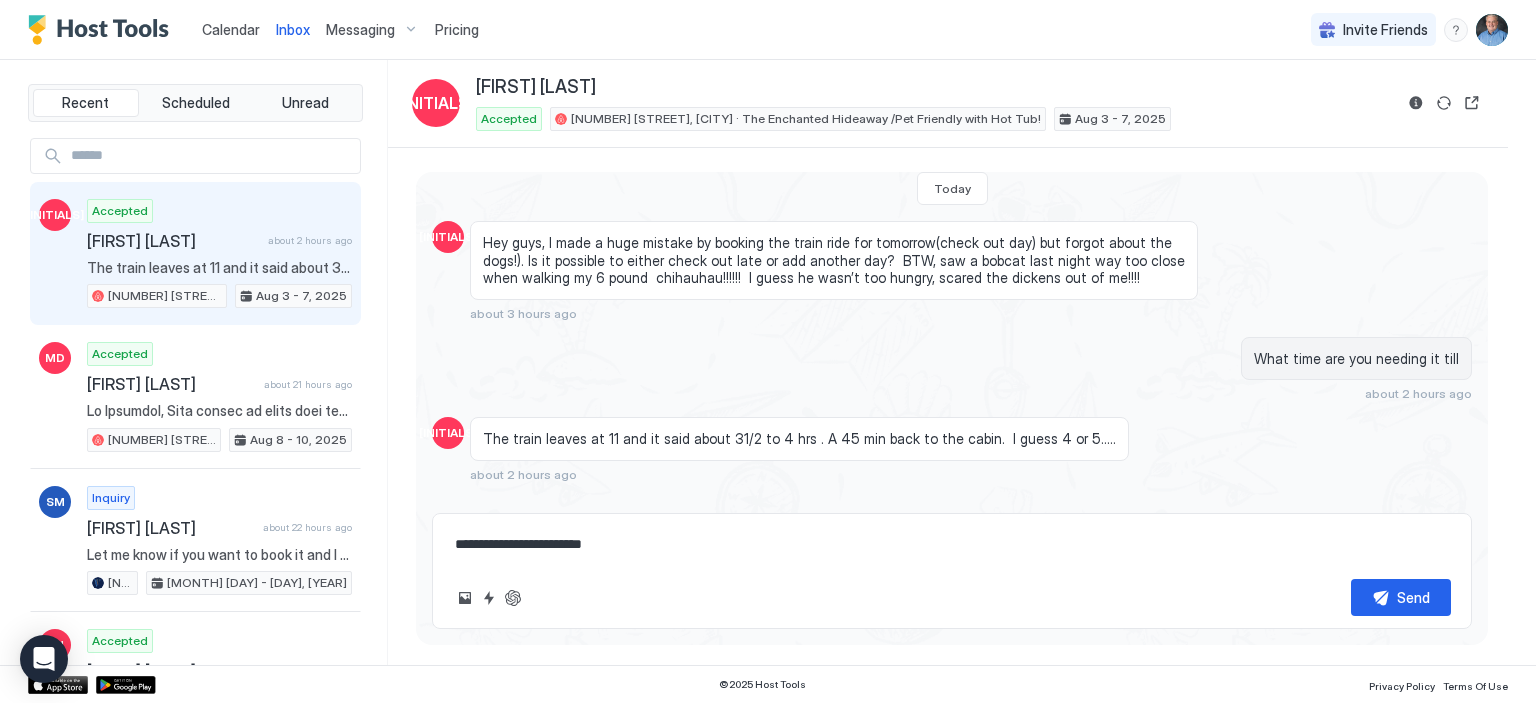 type on "*" 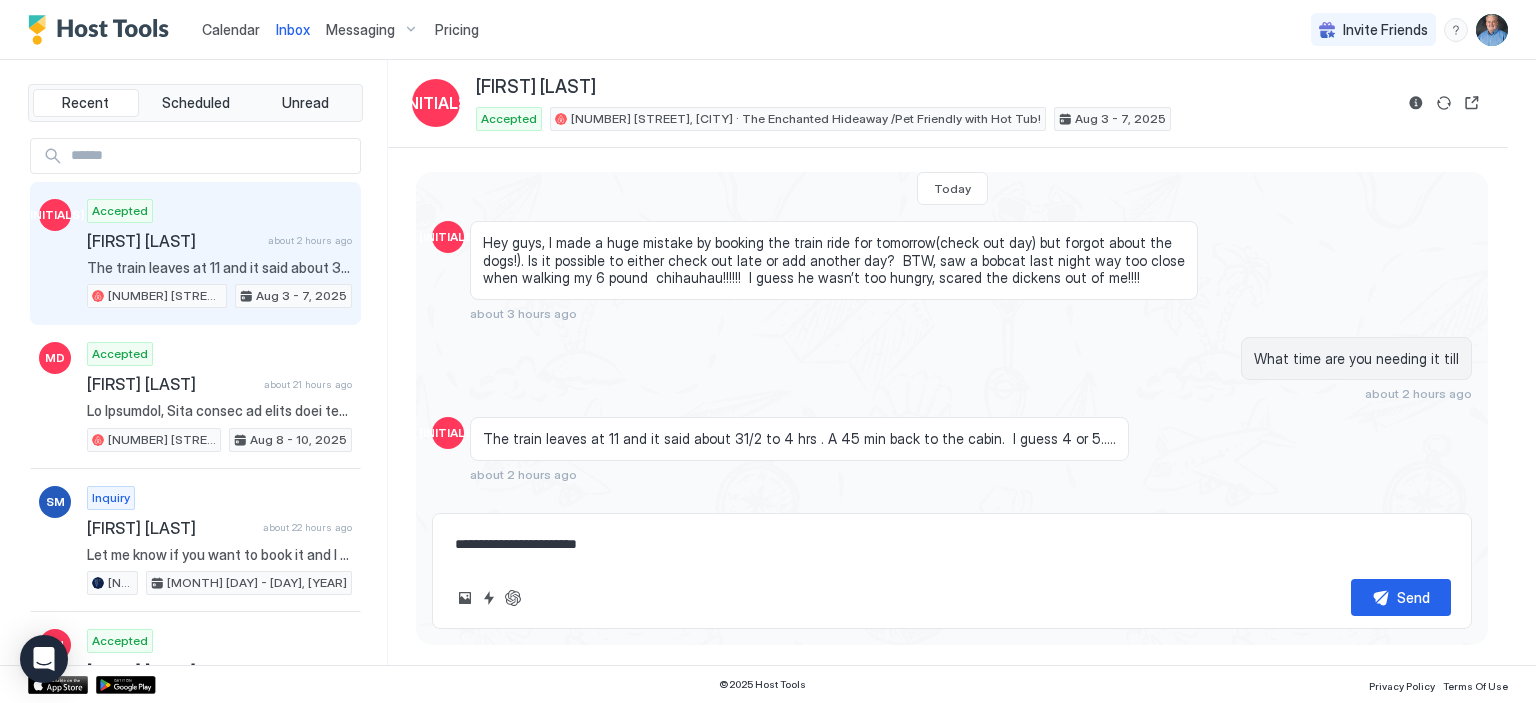 type on "*" 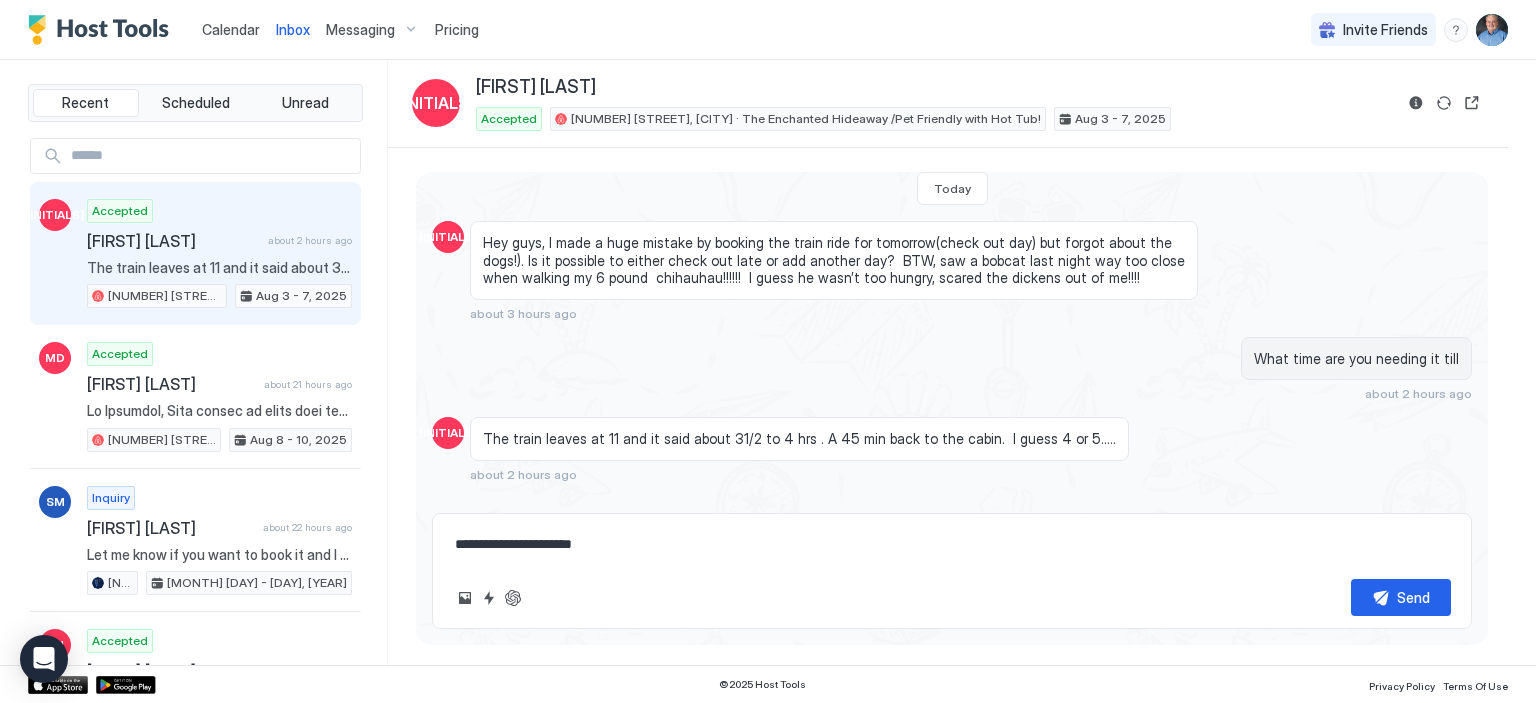 type on "*" 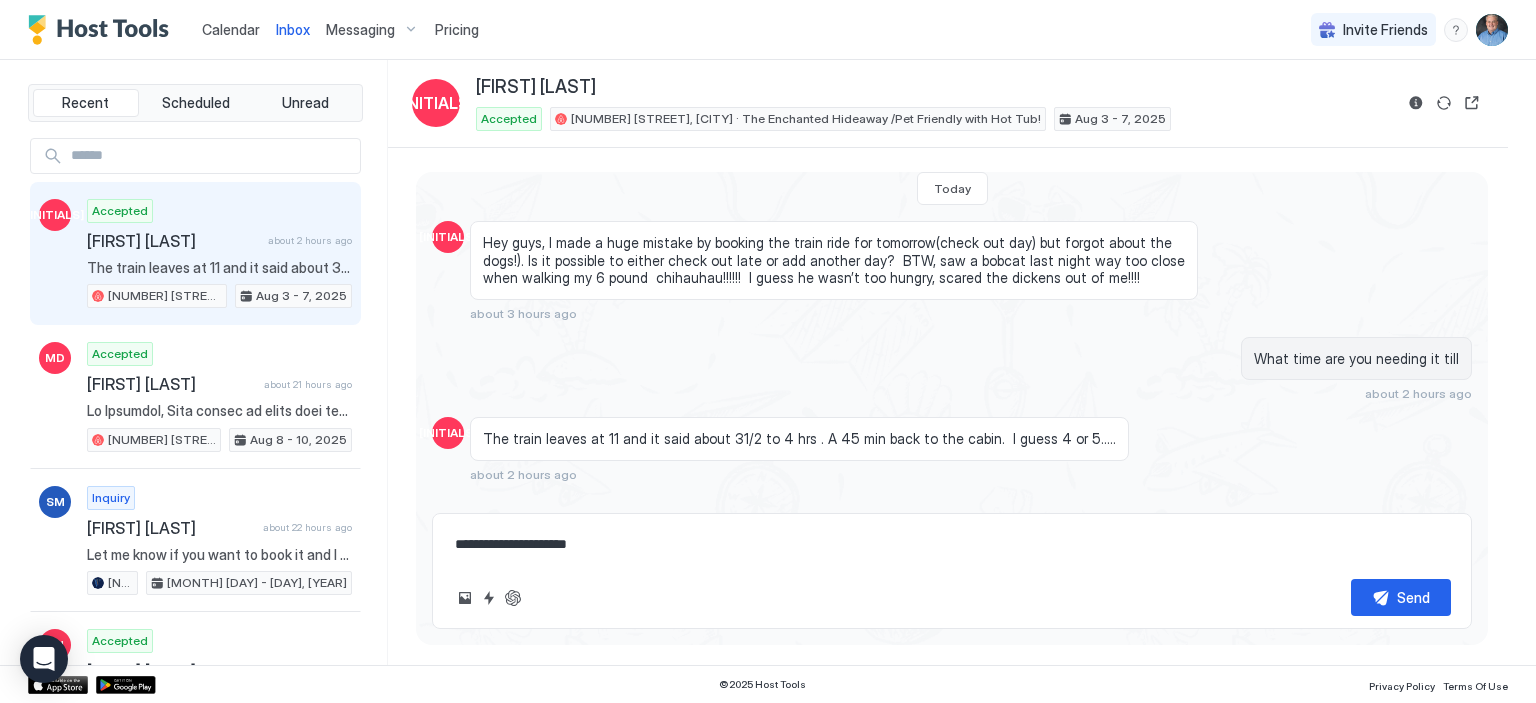 type on "*" 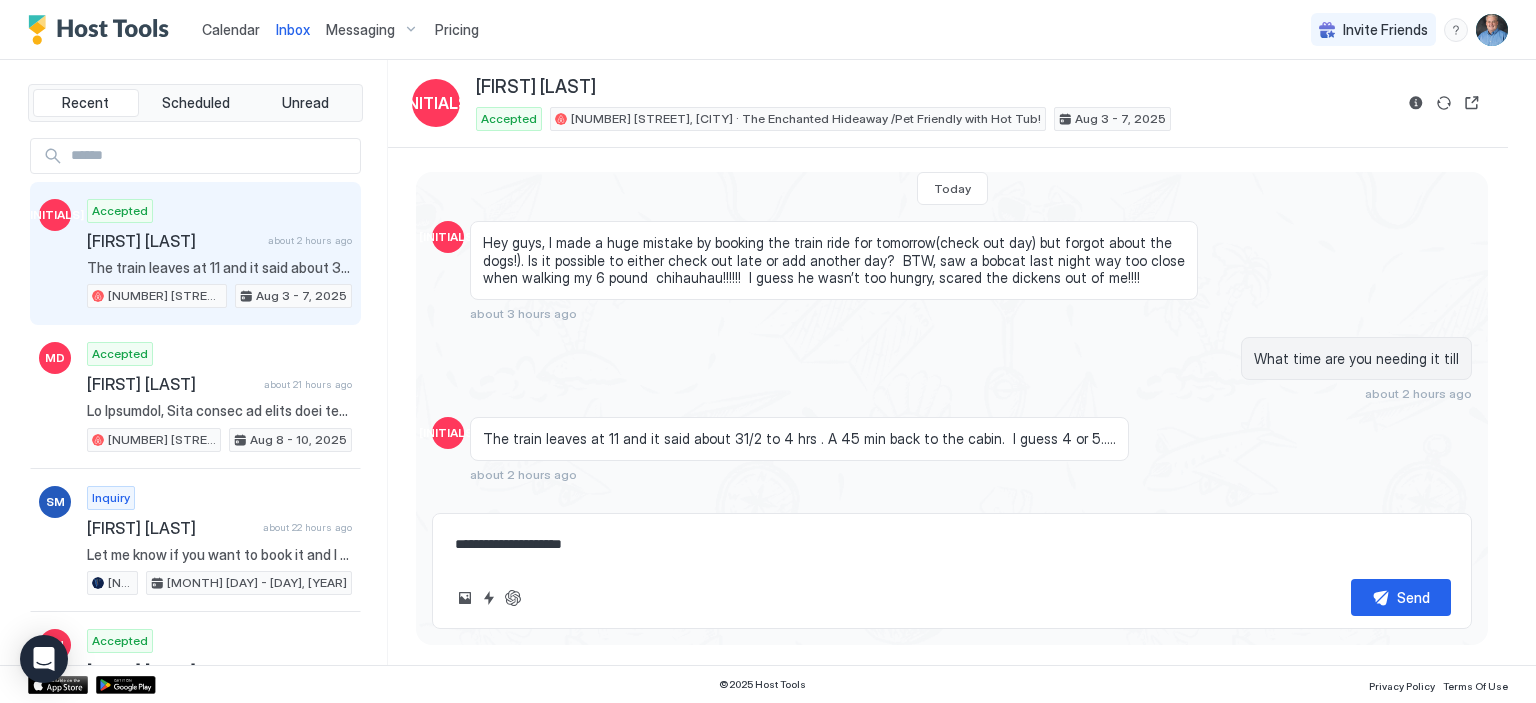 type on "*" 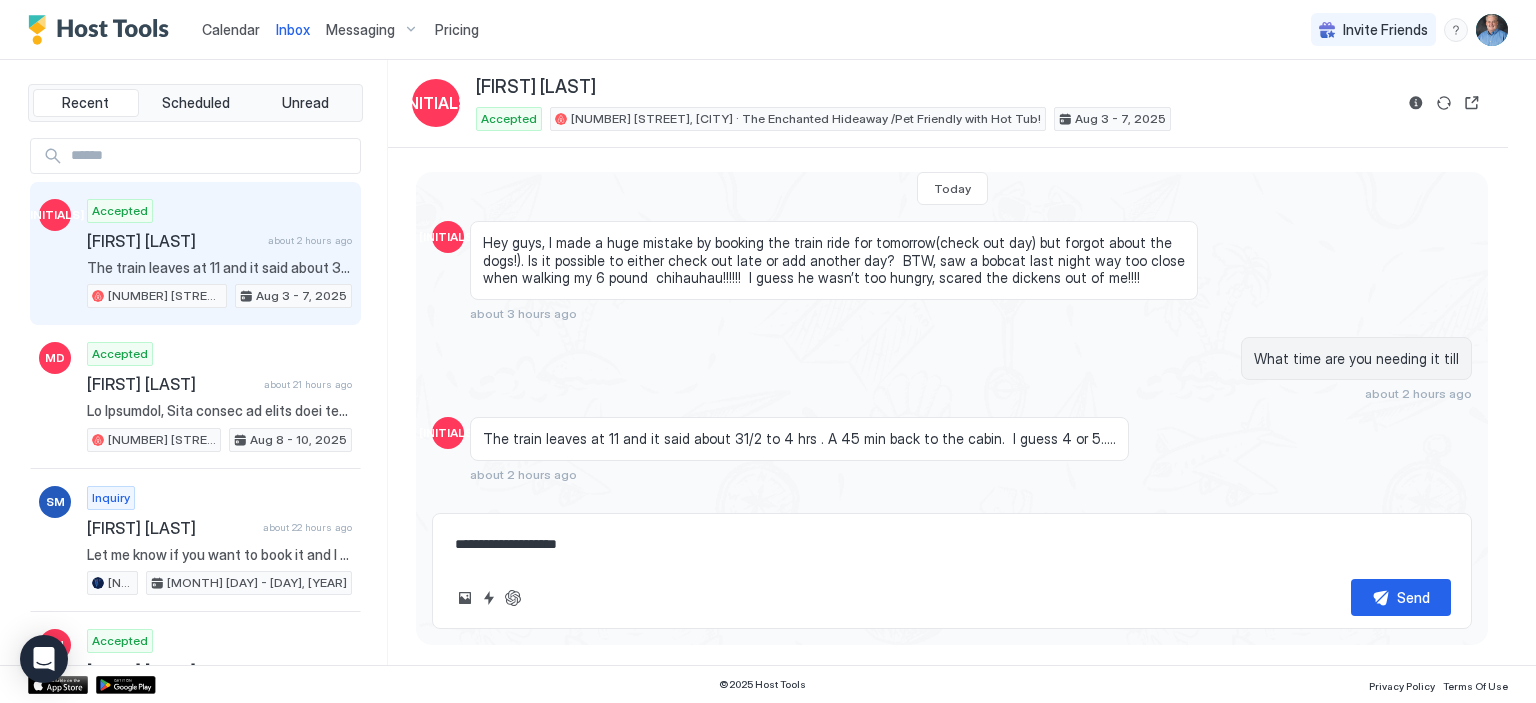 type on "*" 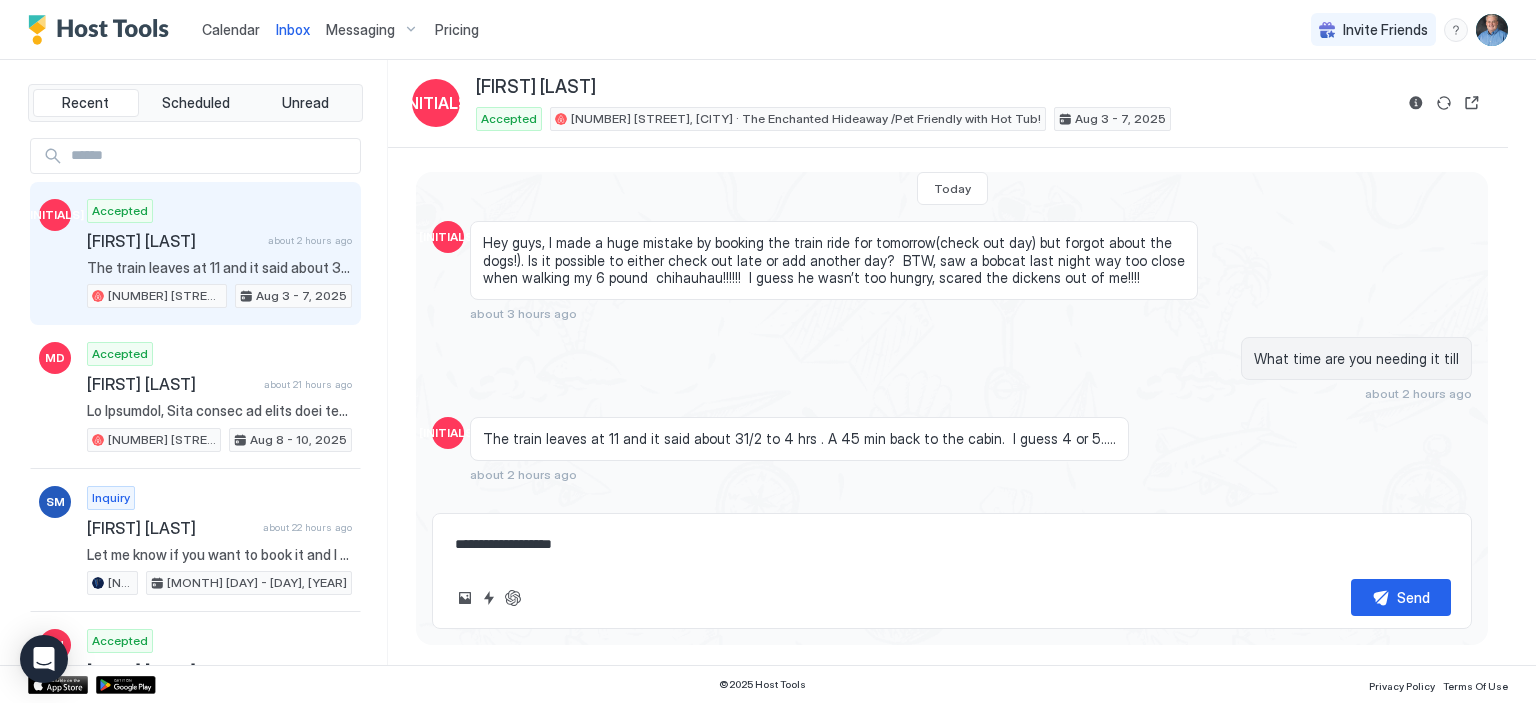 type on "*" 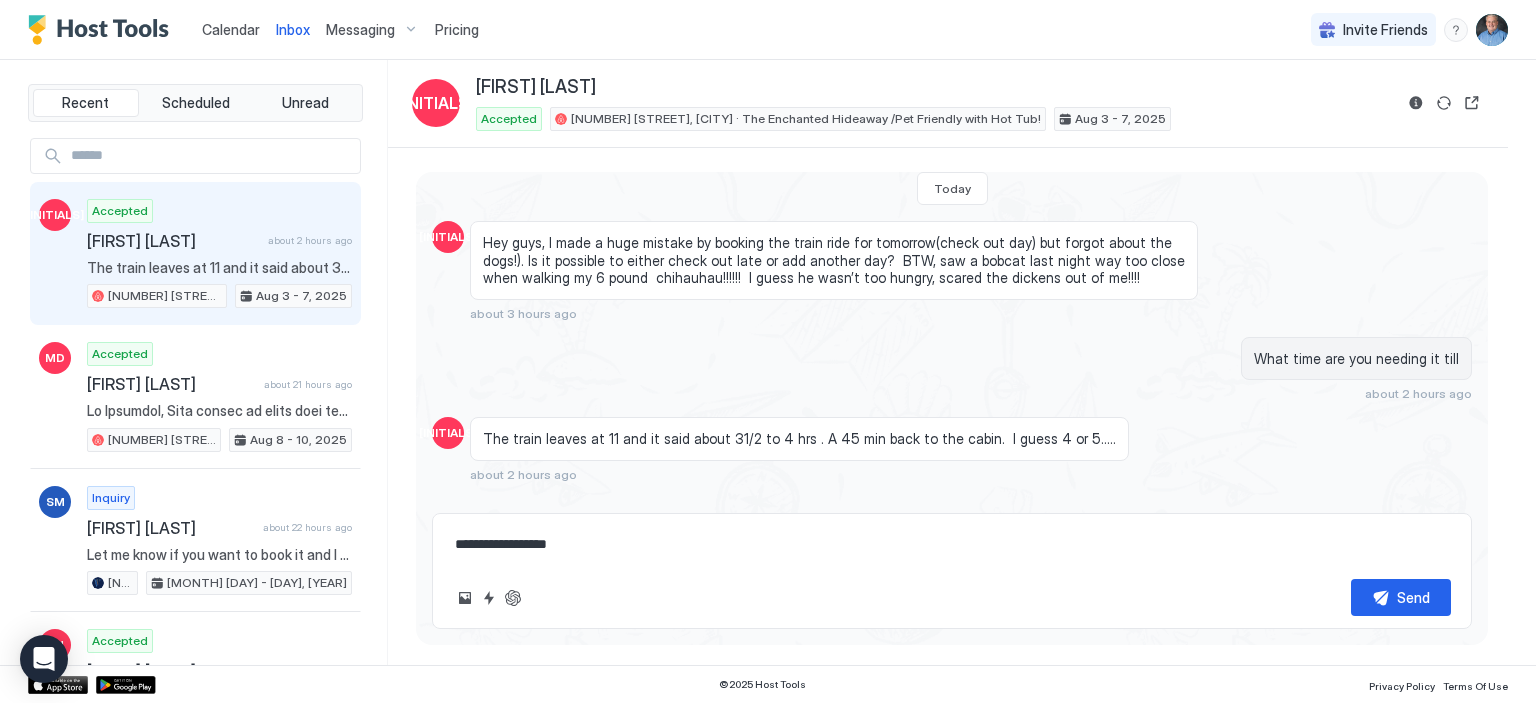 type on "*" 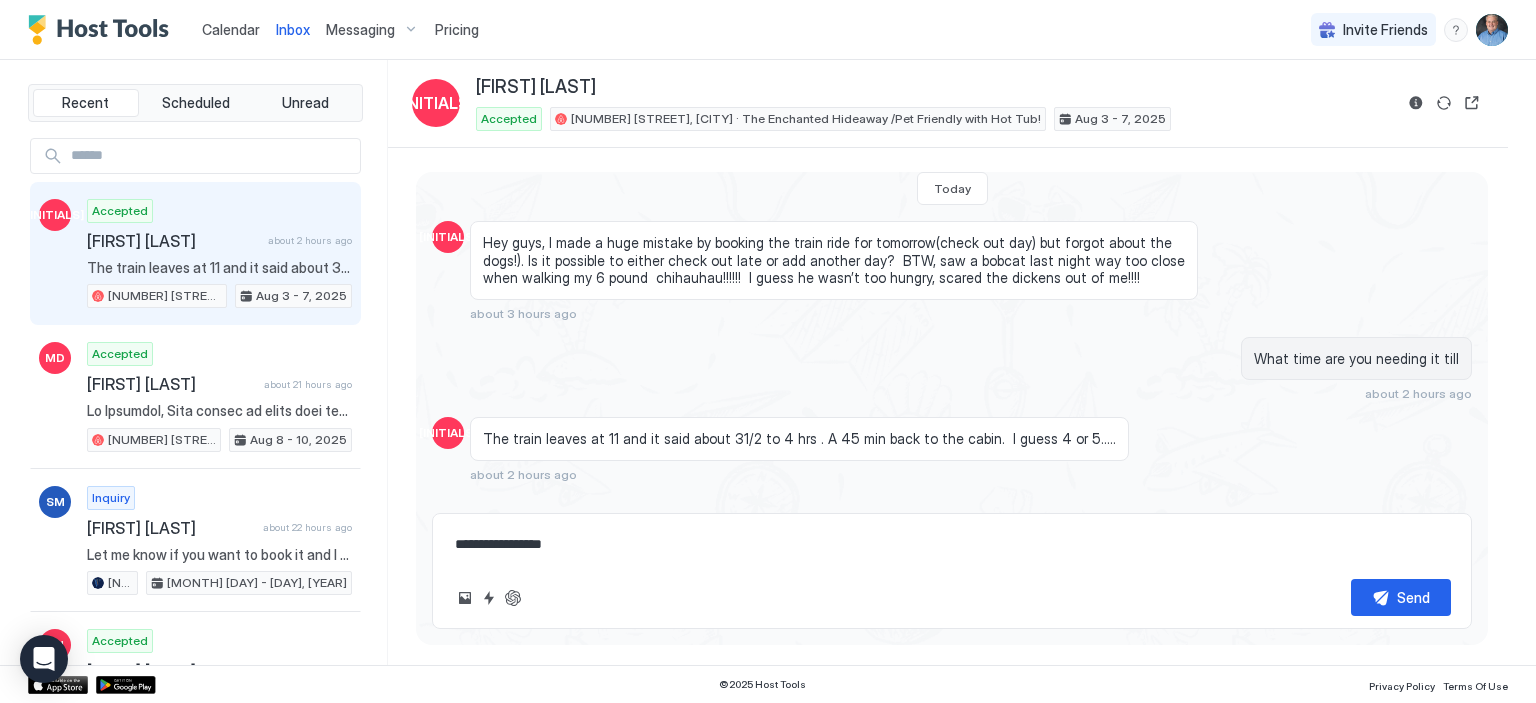 type on "*" 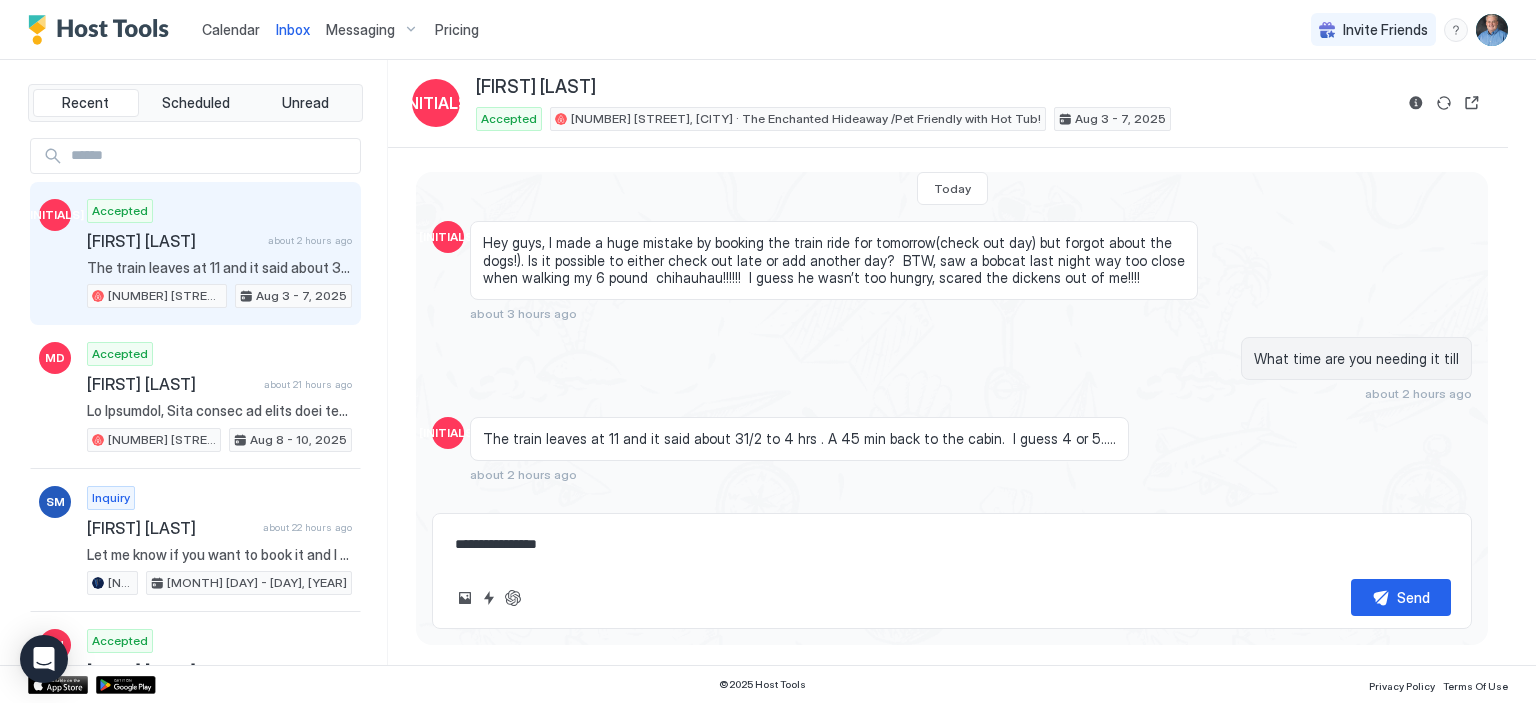 type on "*" 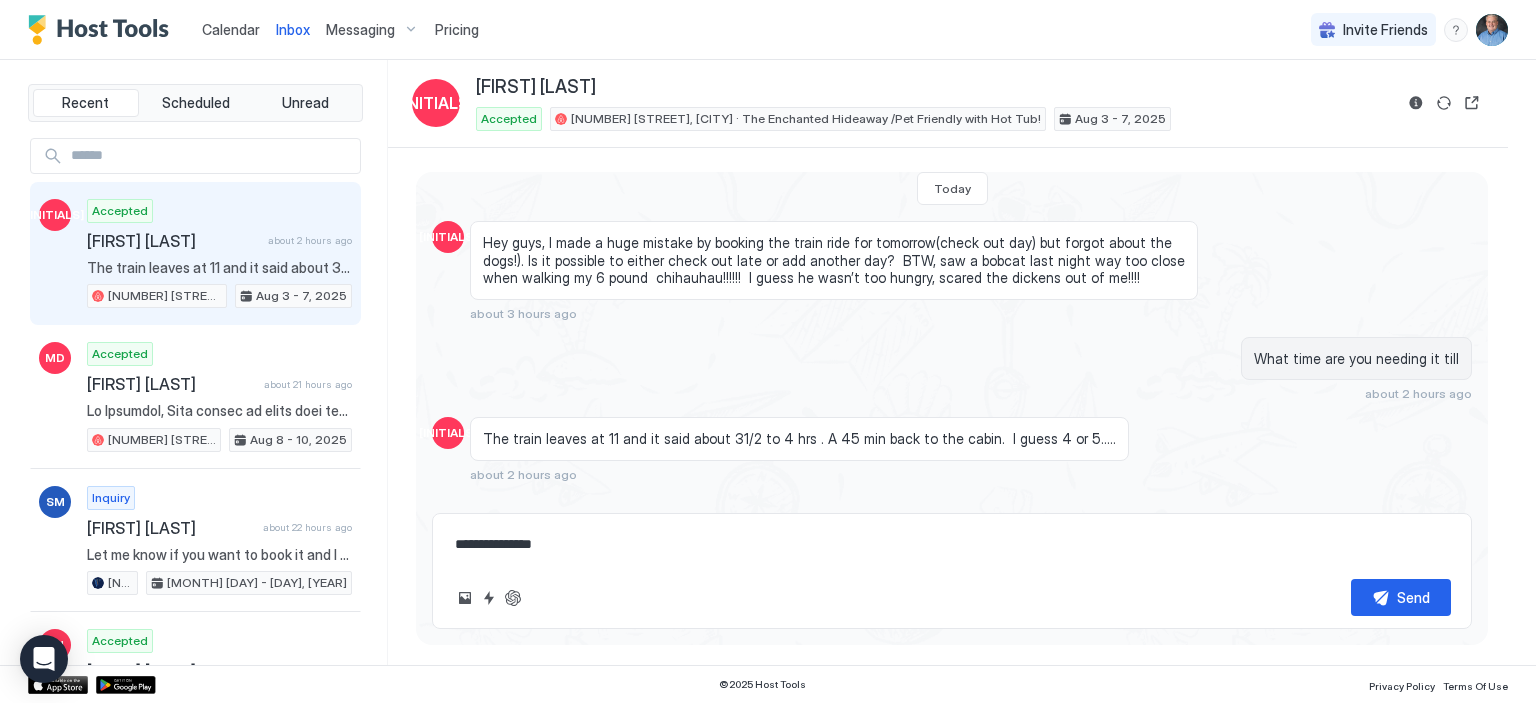 type on "*" 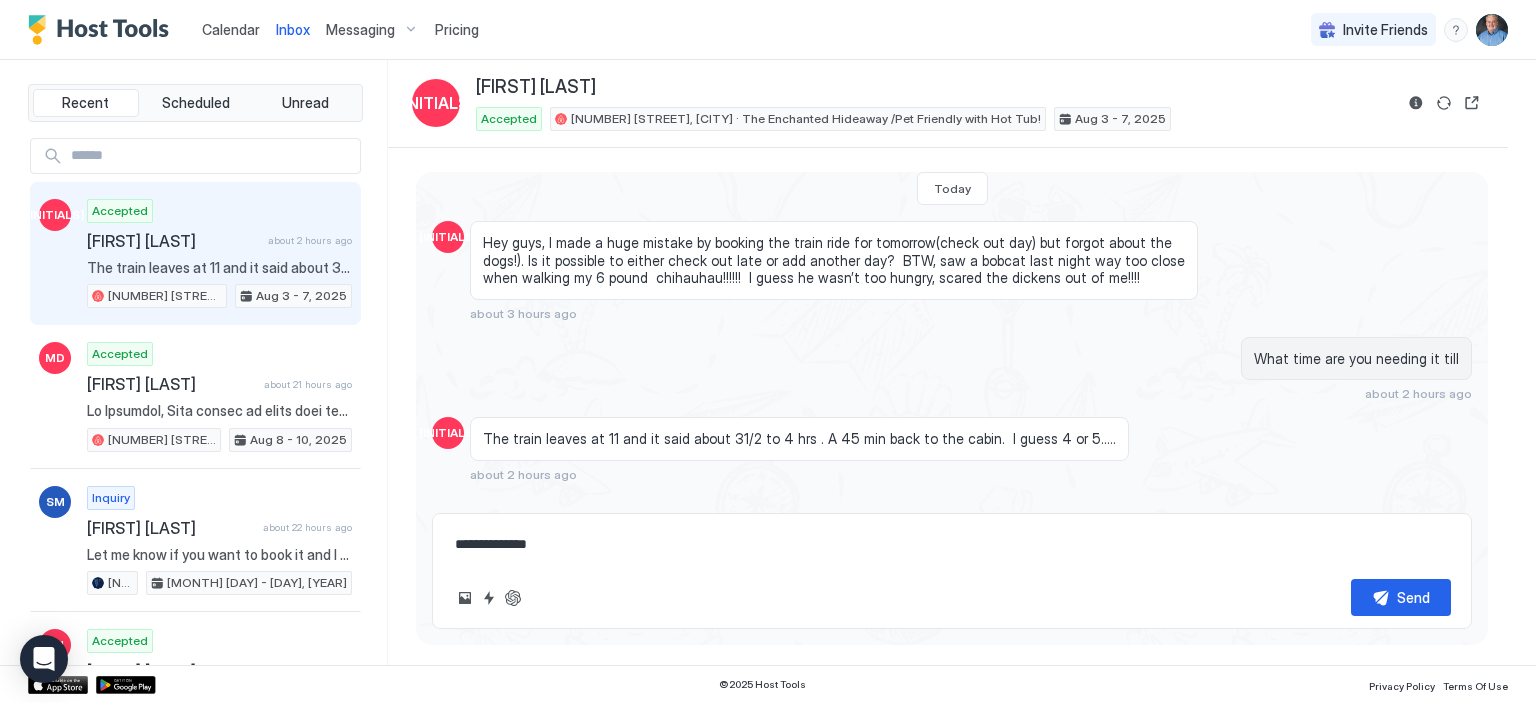 type on "*" 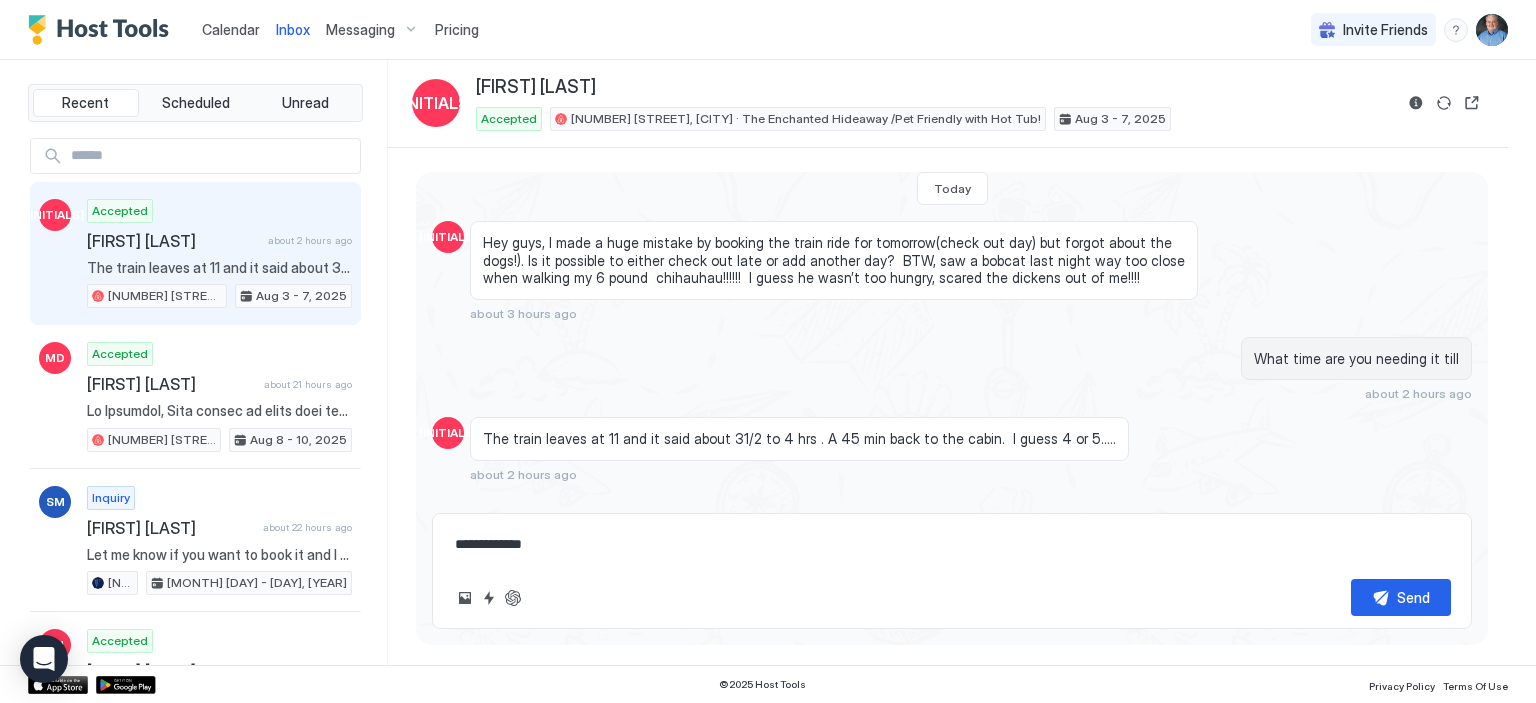 type on "*" 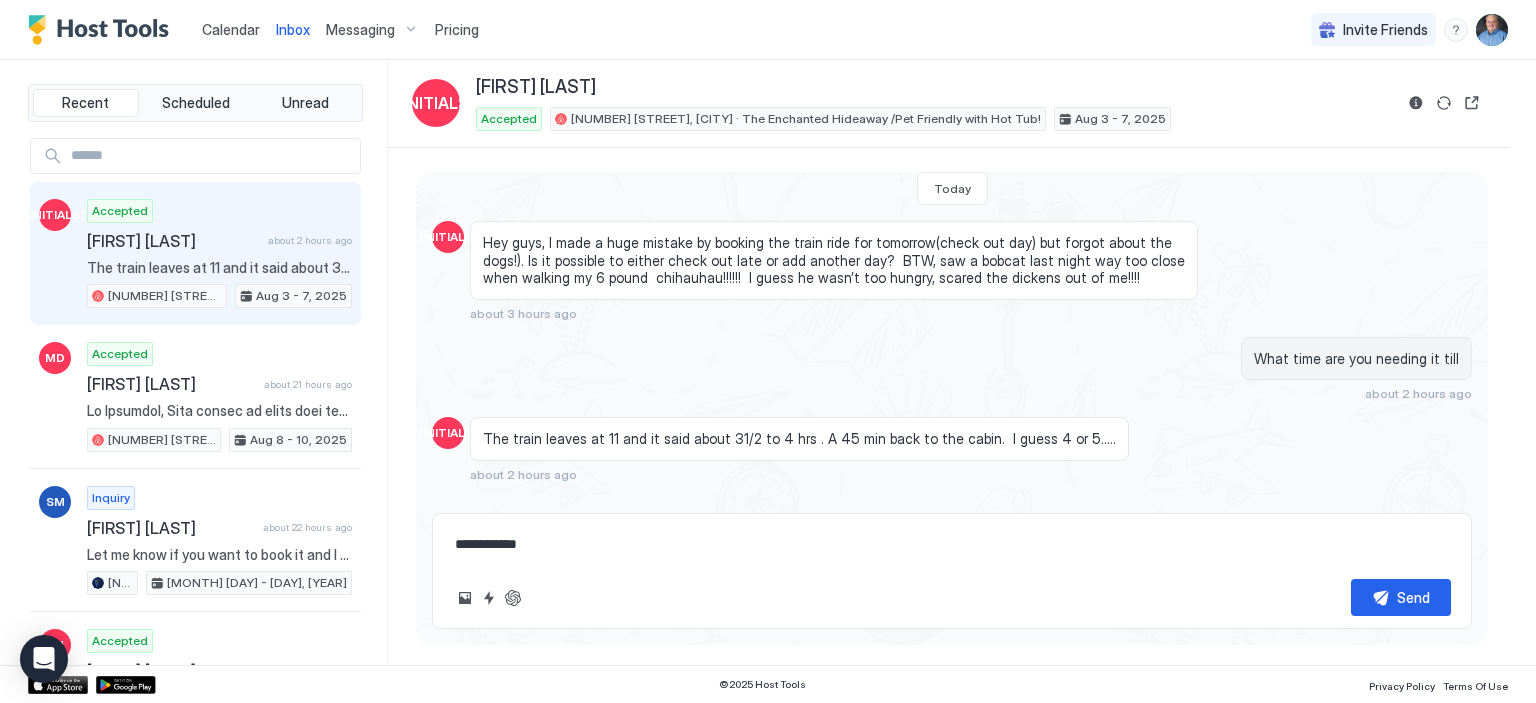 type on "*" 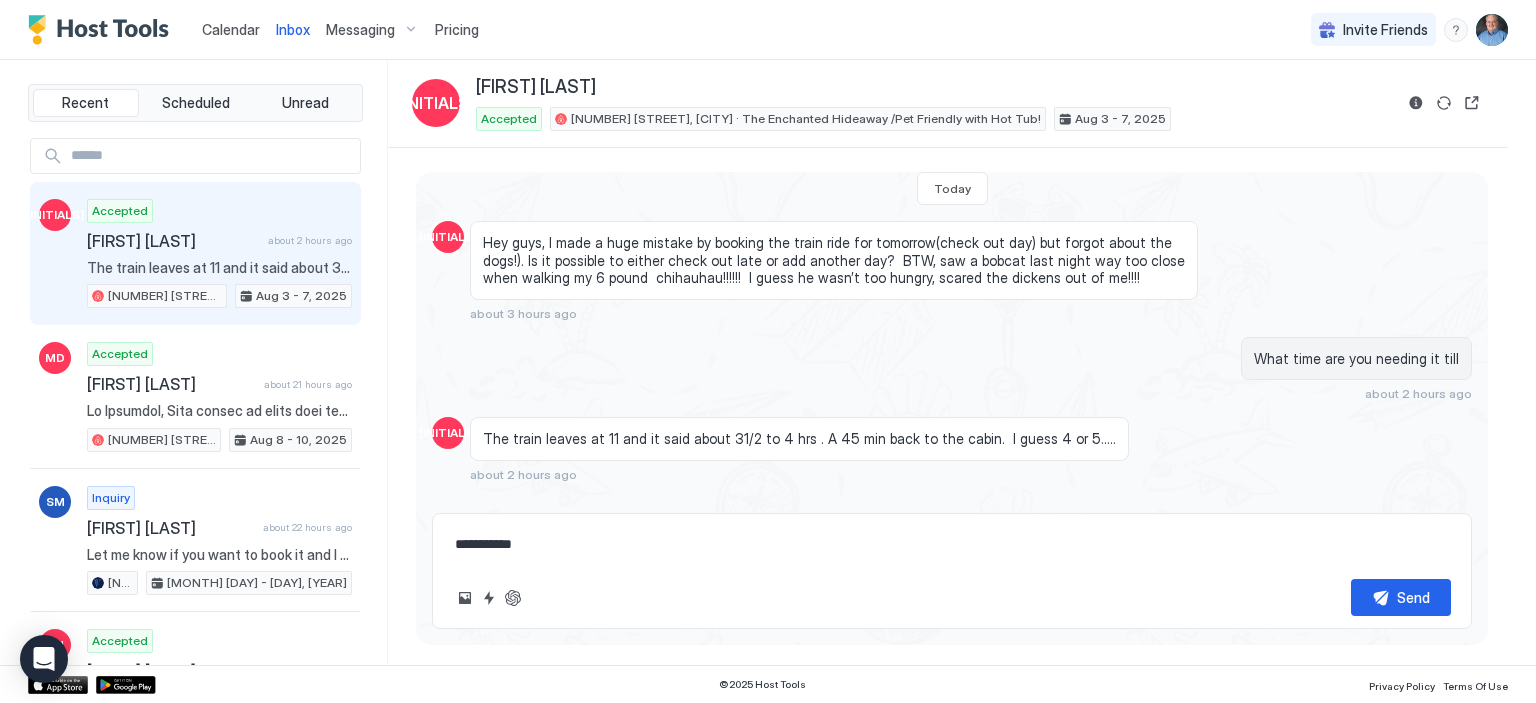 type on "*" 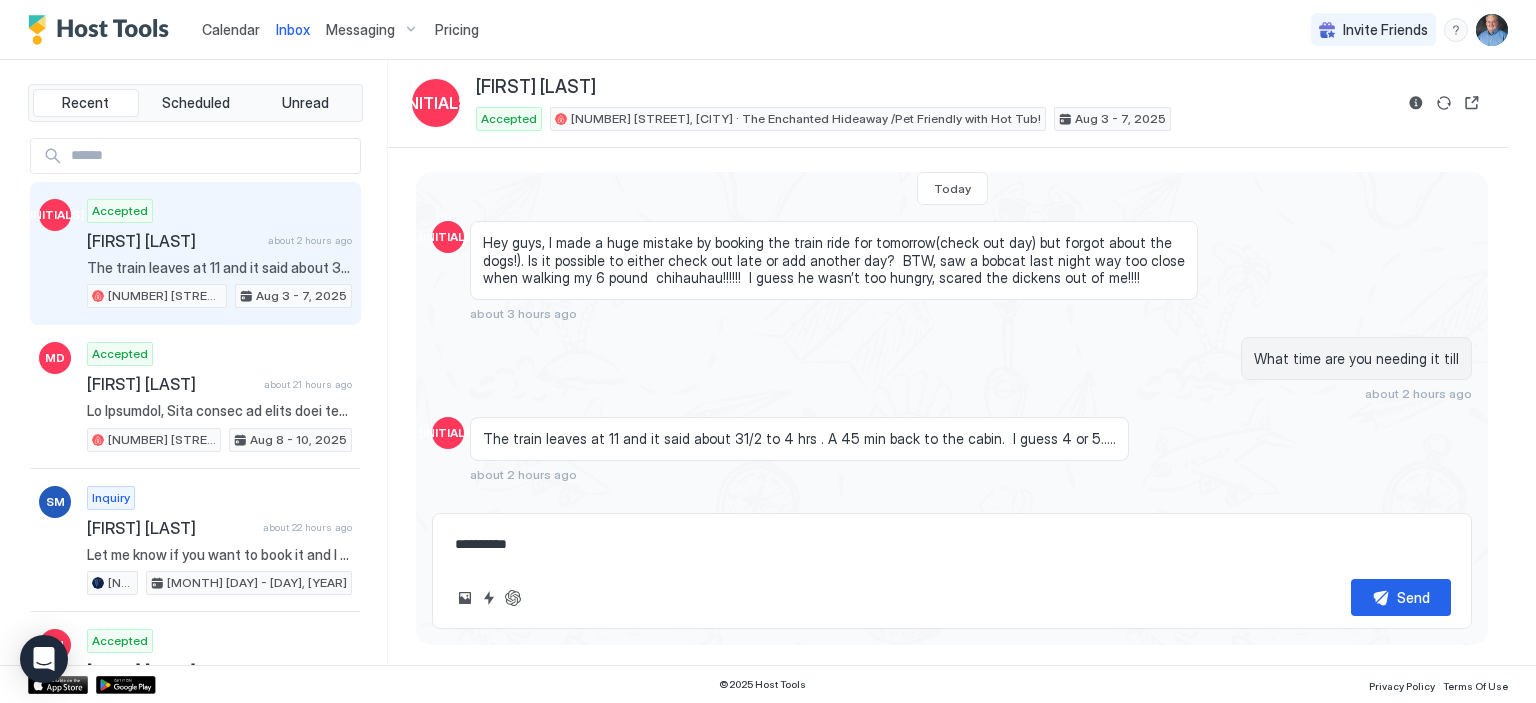 type on "*" 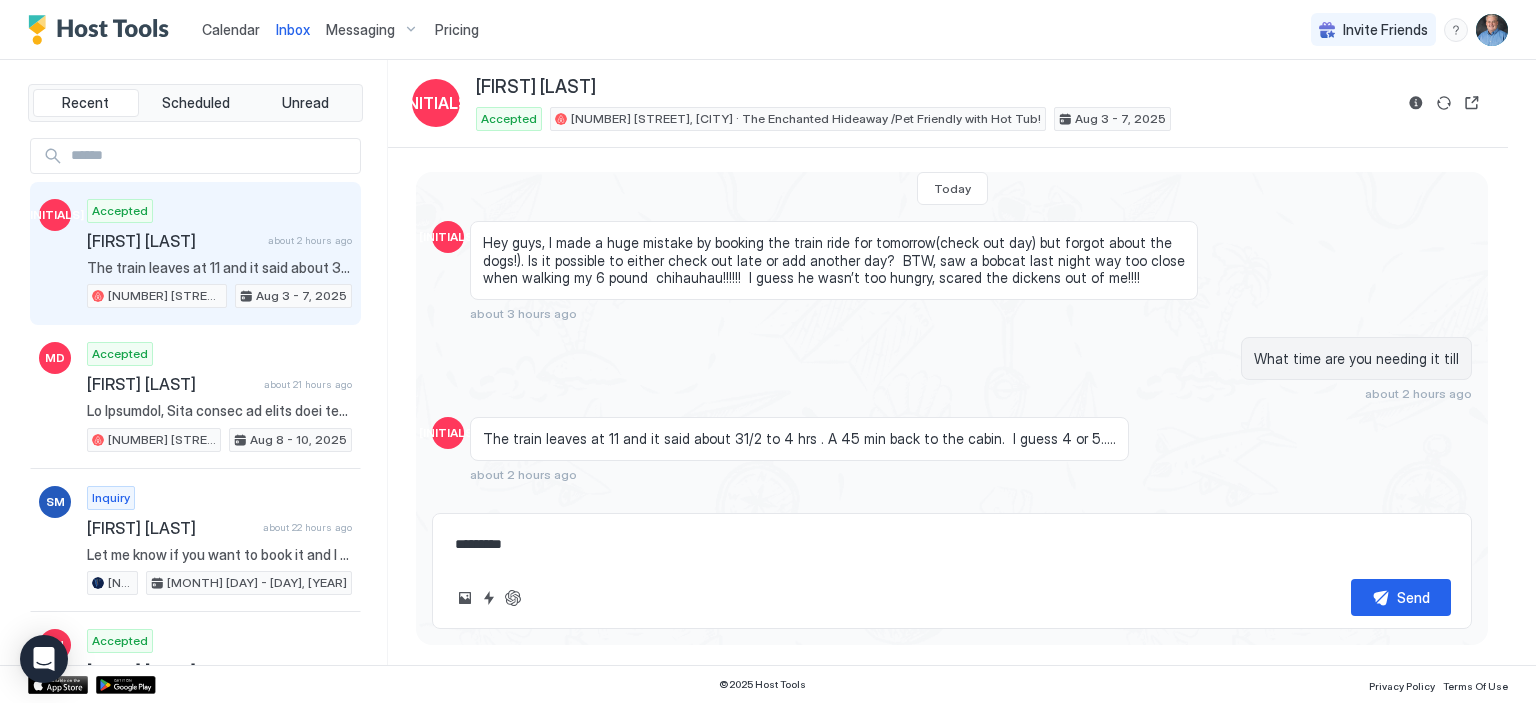 type on "*" 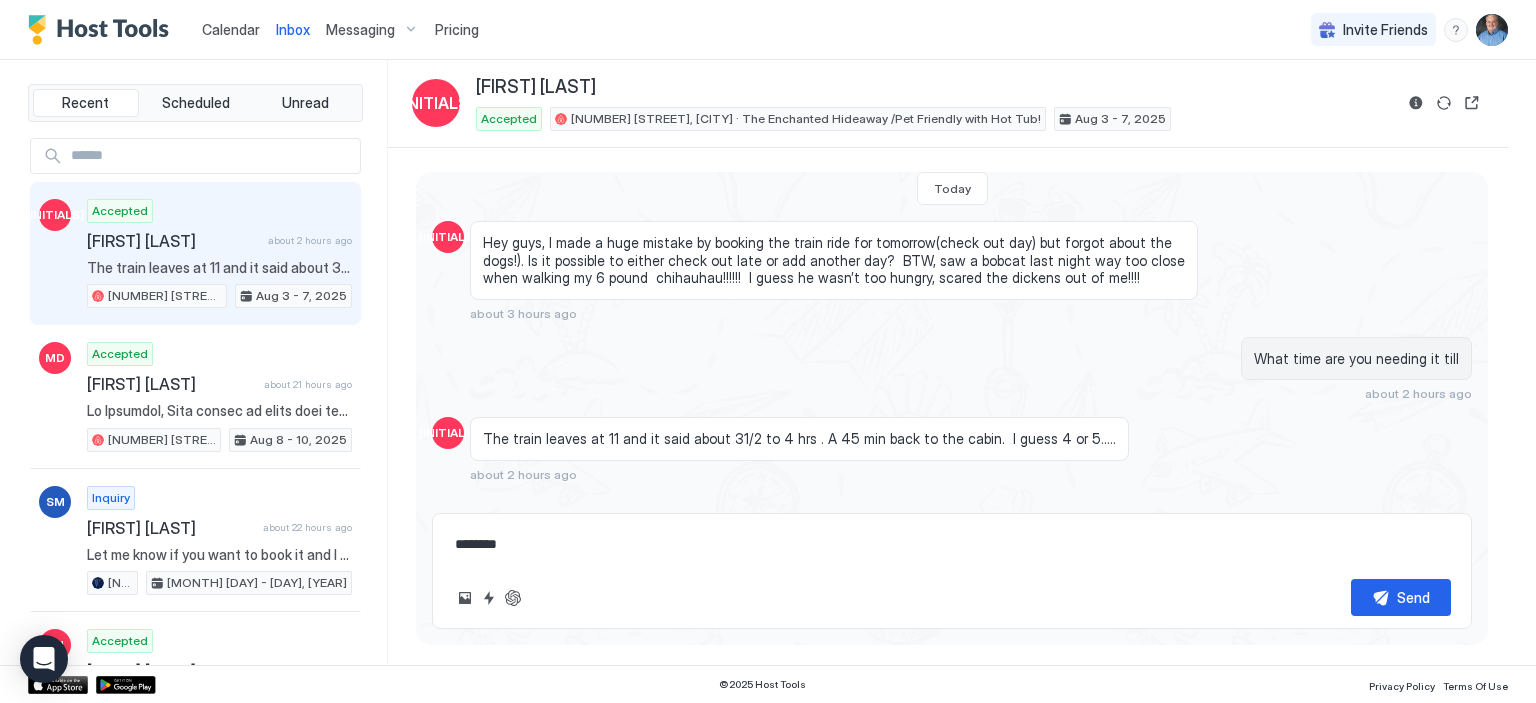 type on "*" 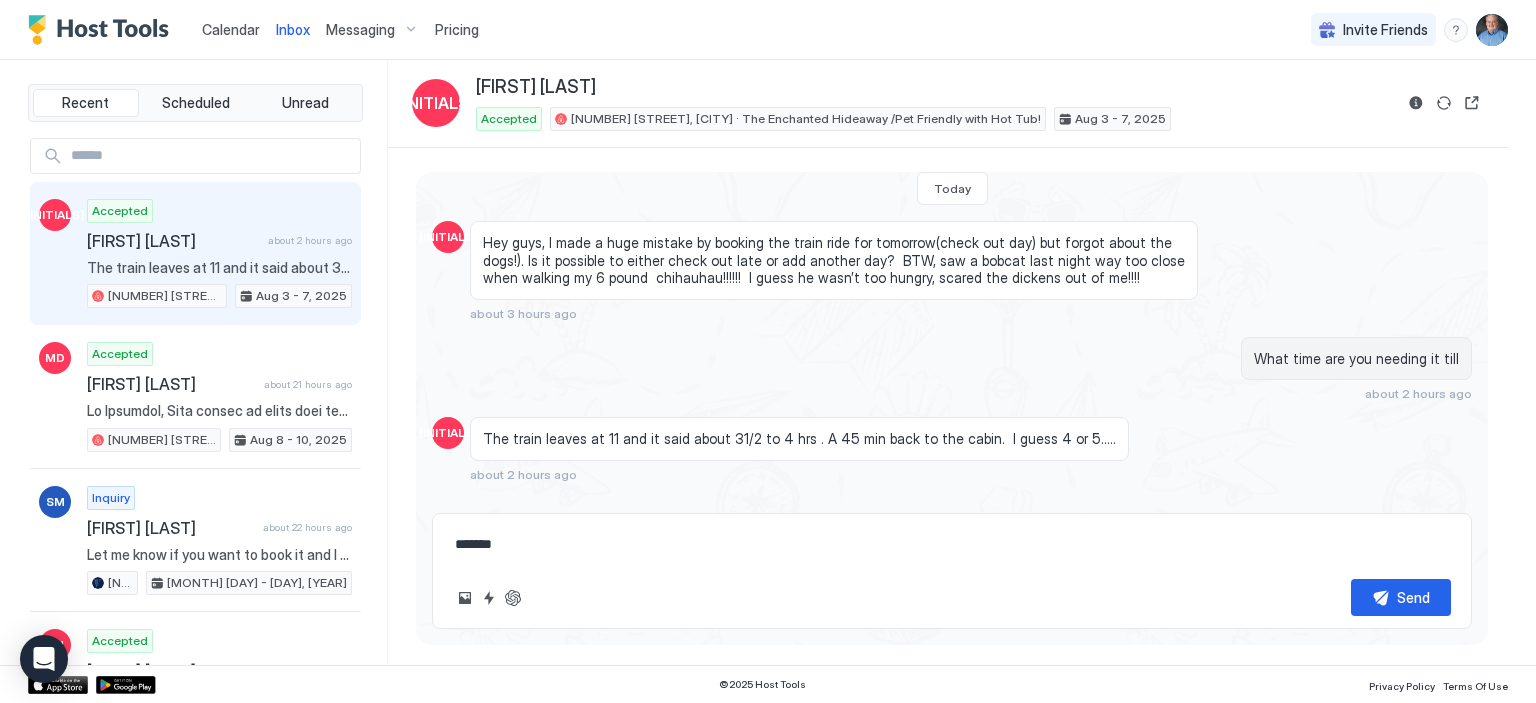 type on "*" 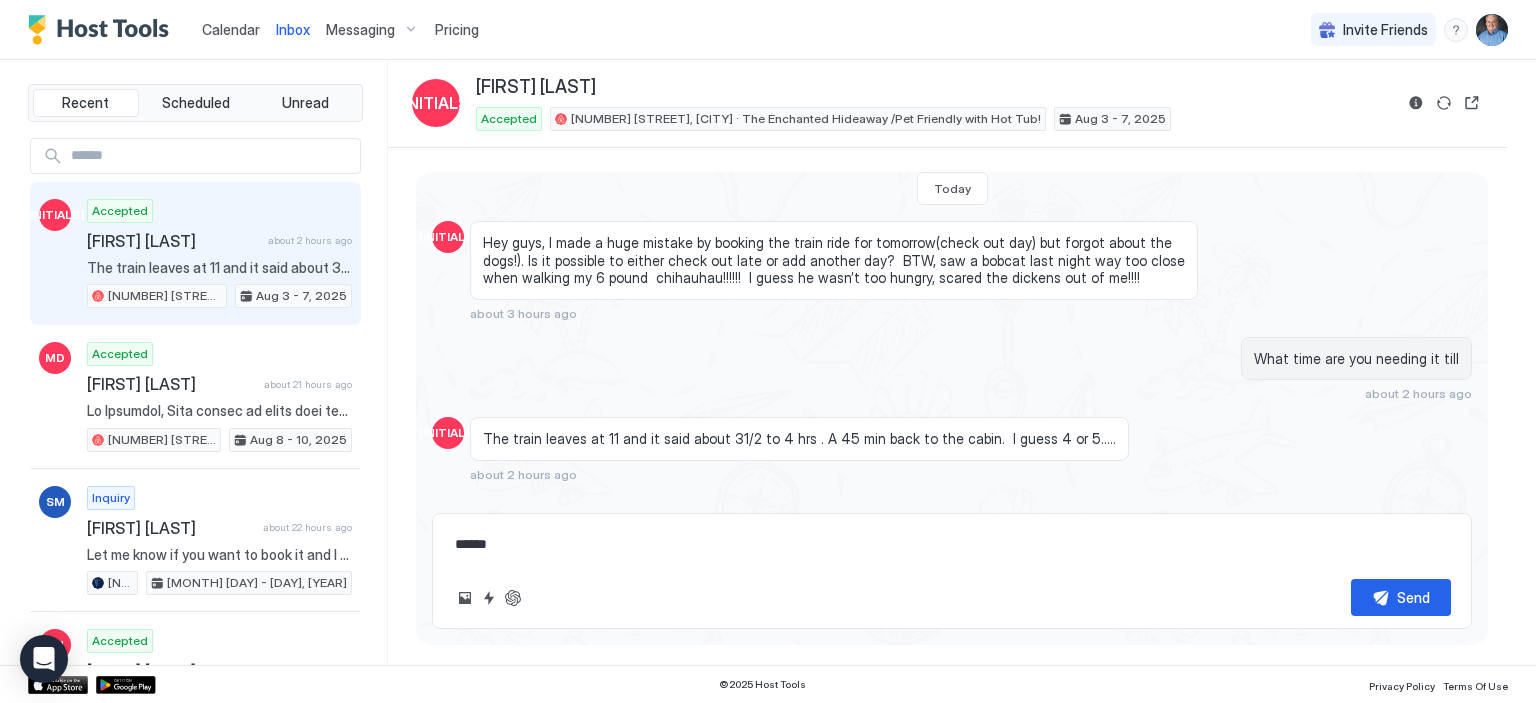 type on "*" 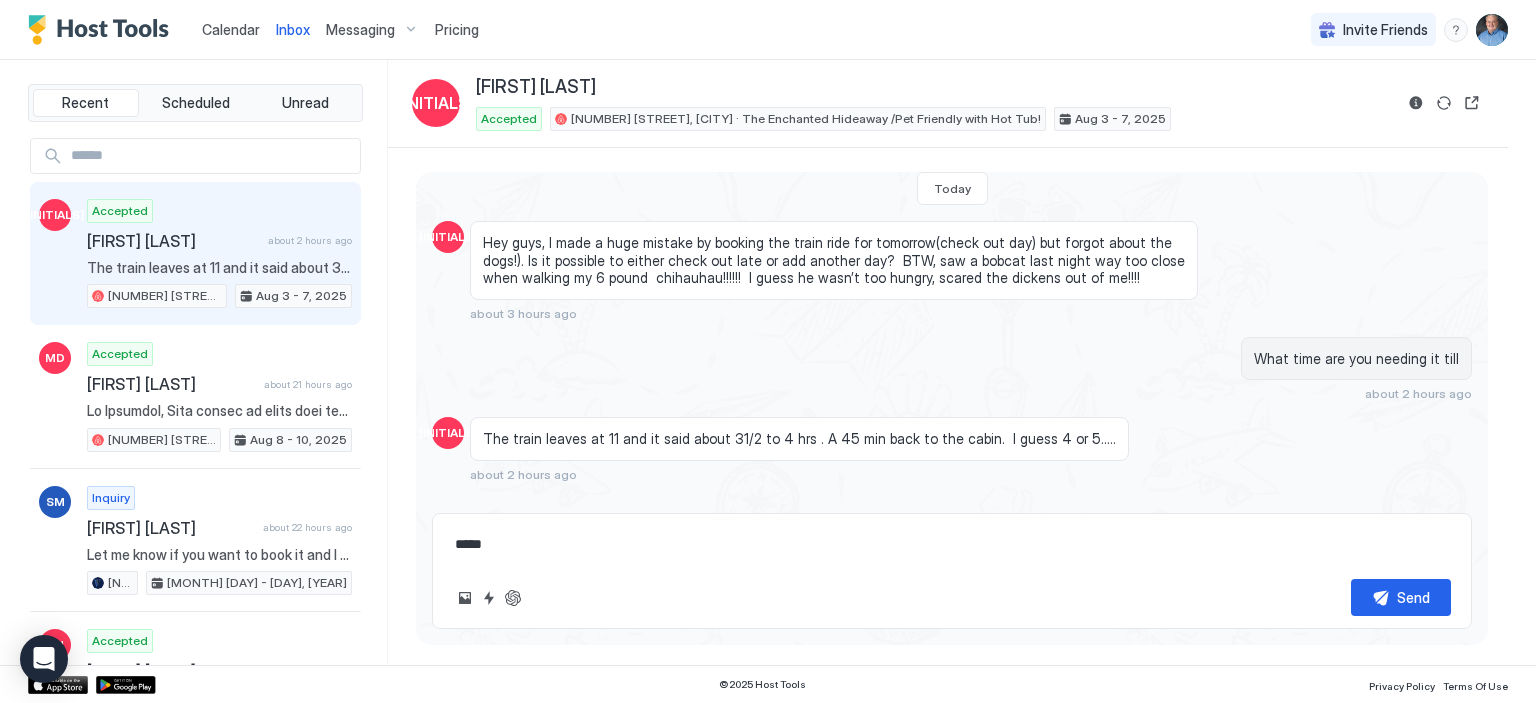 type on "*" 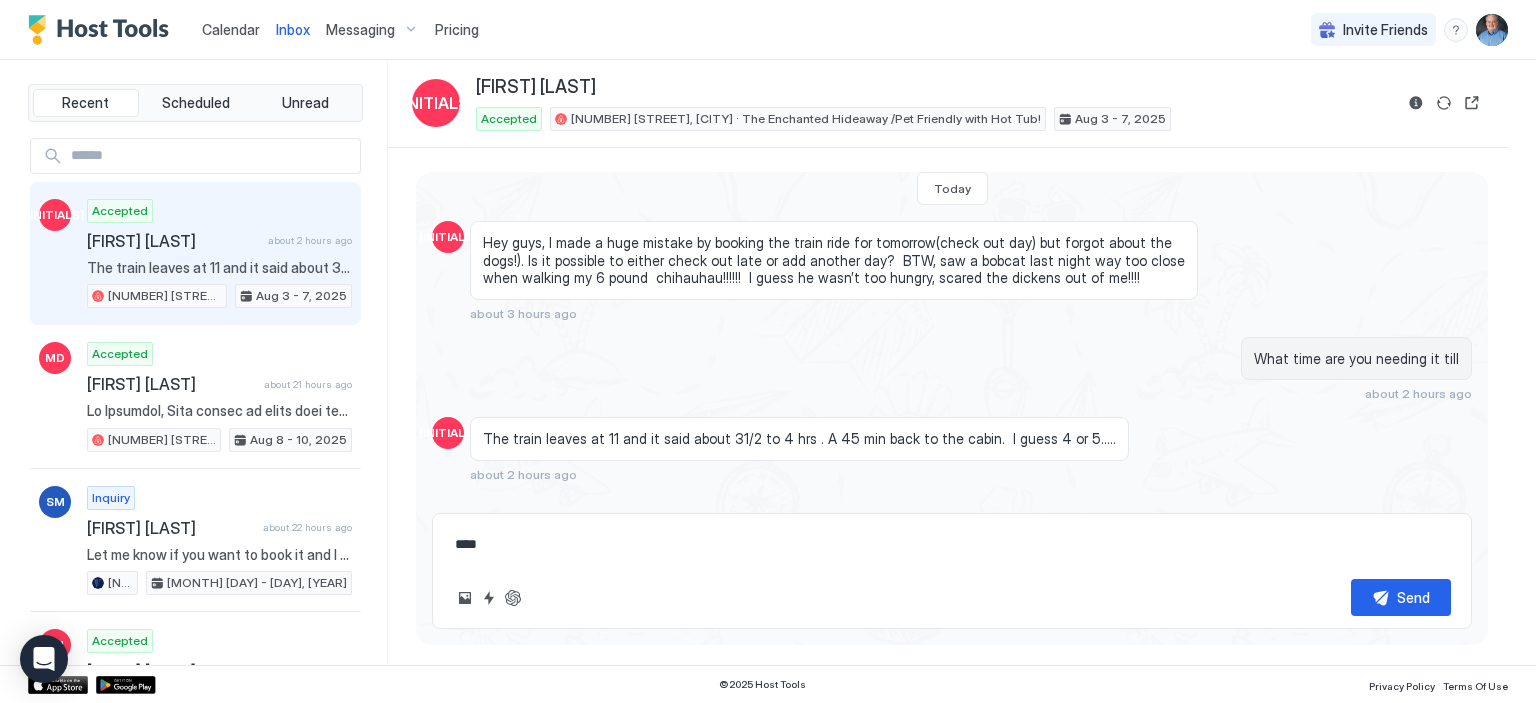 type on "*" 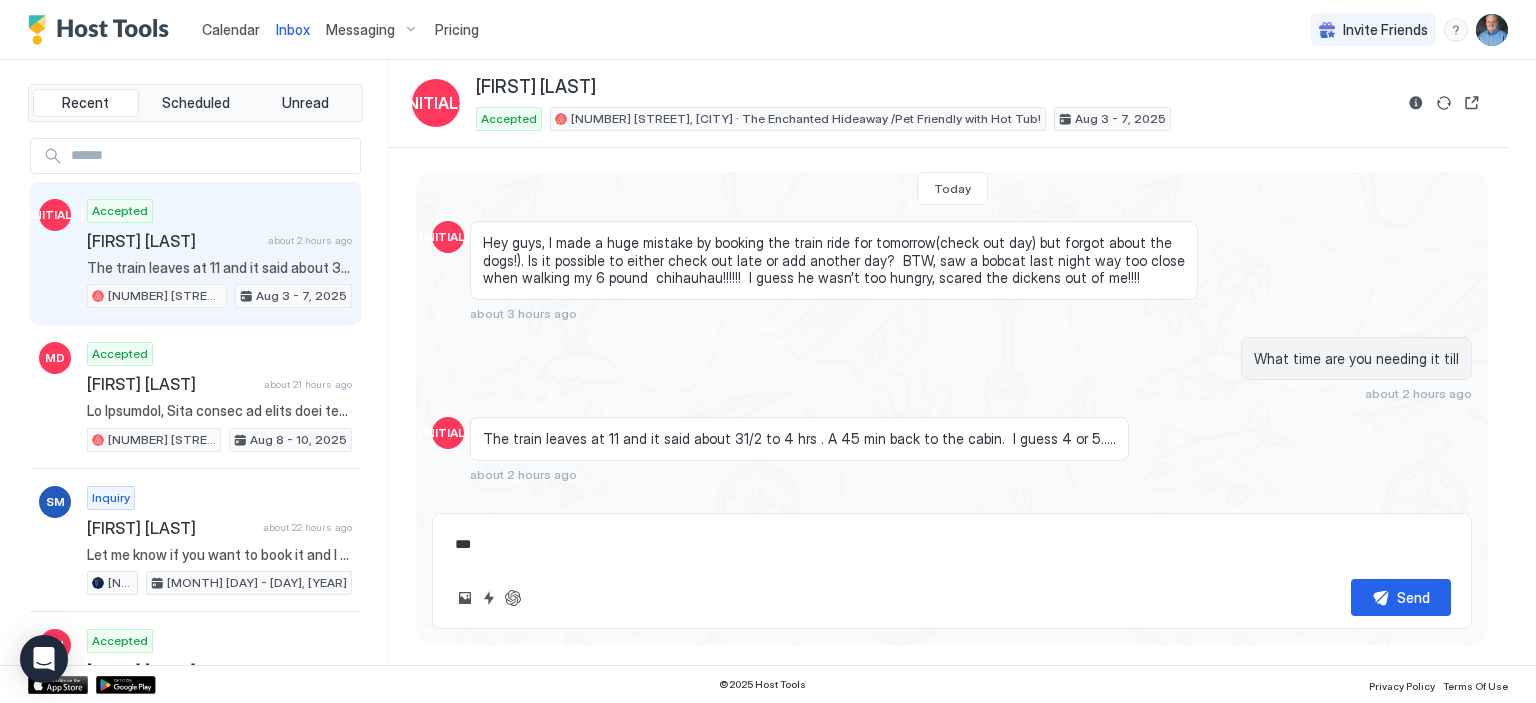 type on "*" 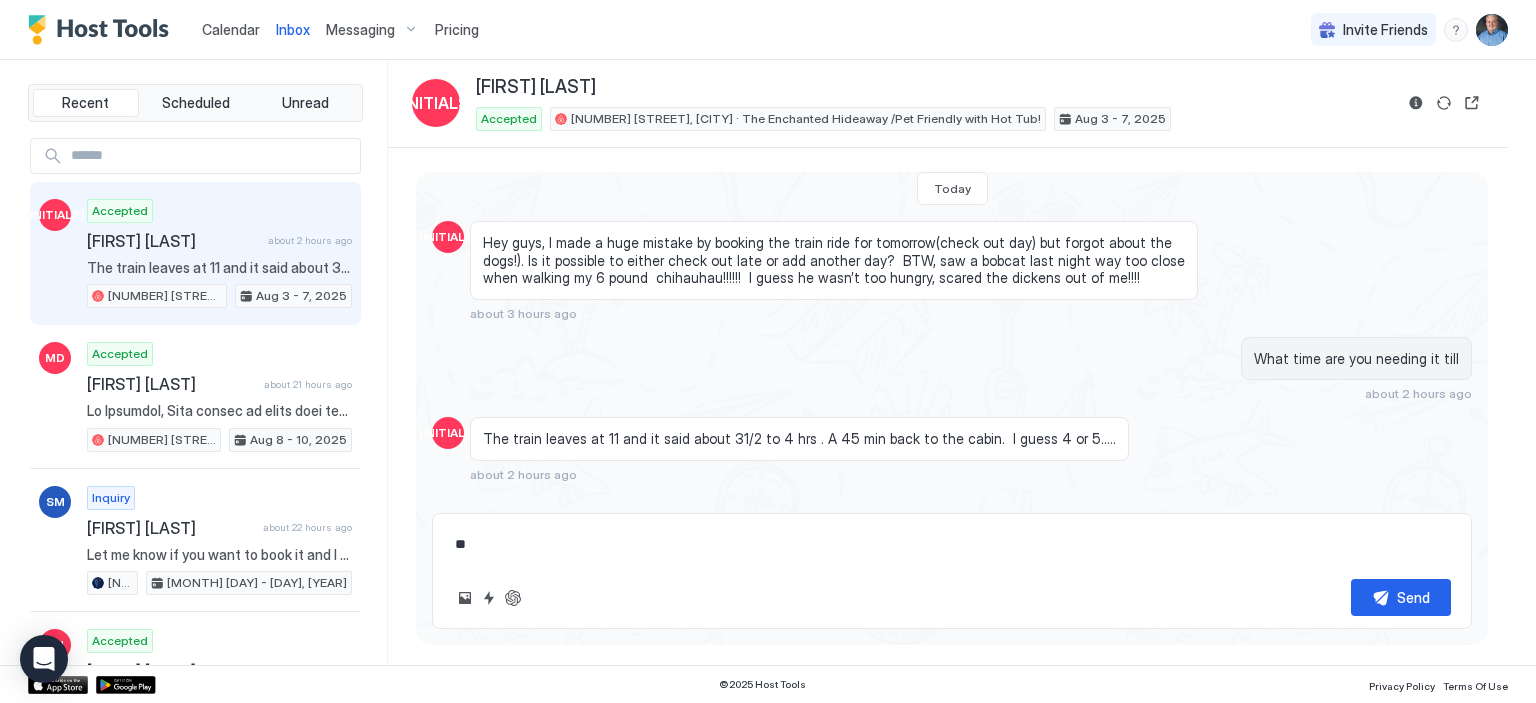 type on "*" 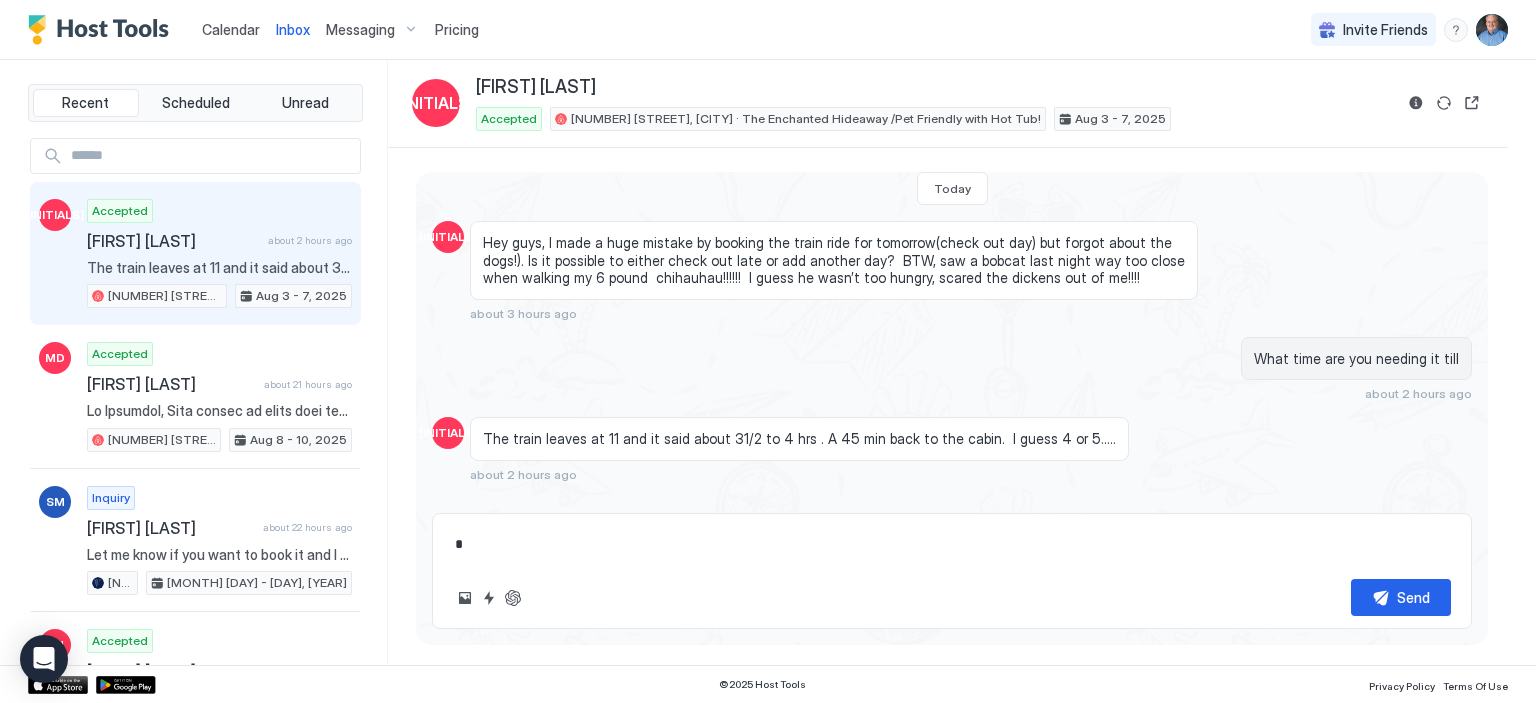 type on "*" 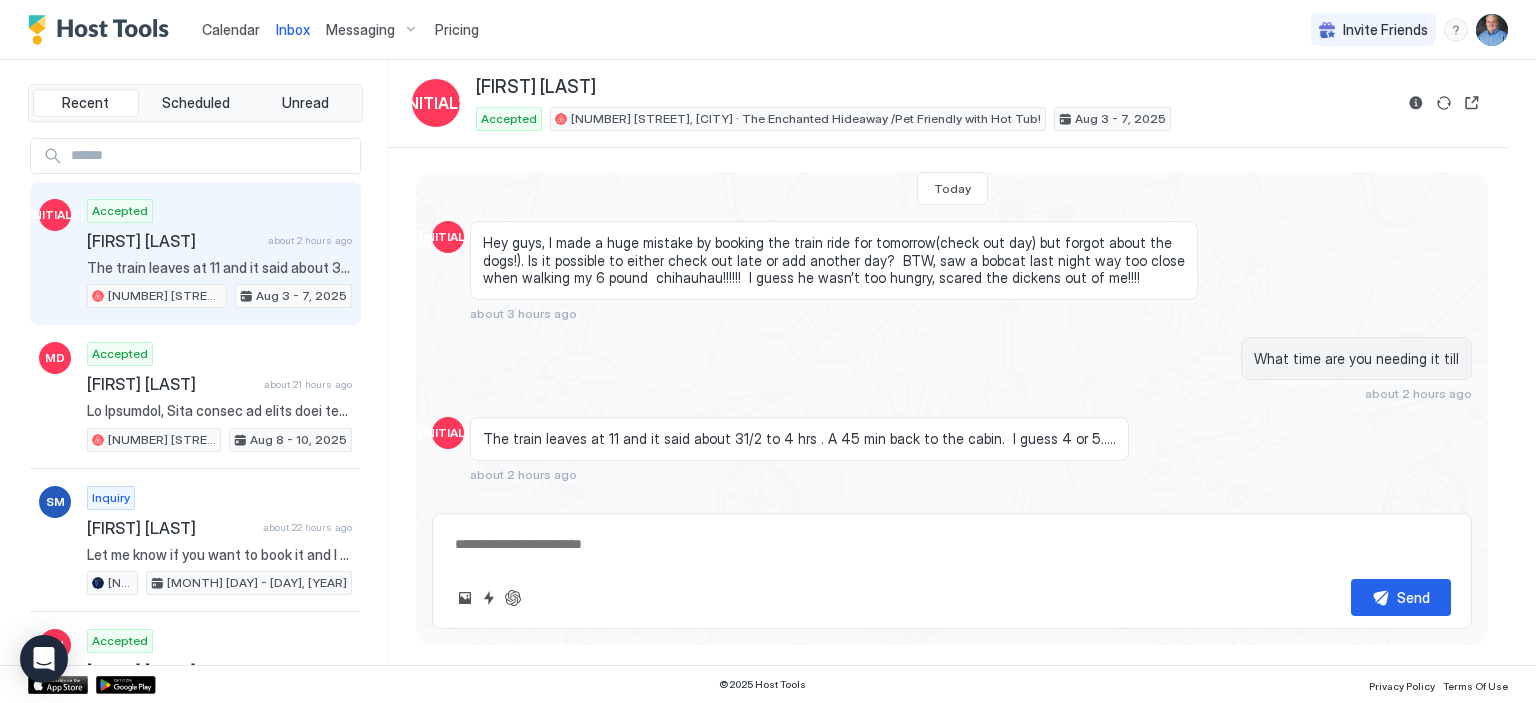 type 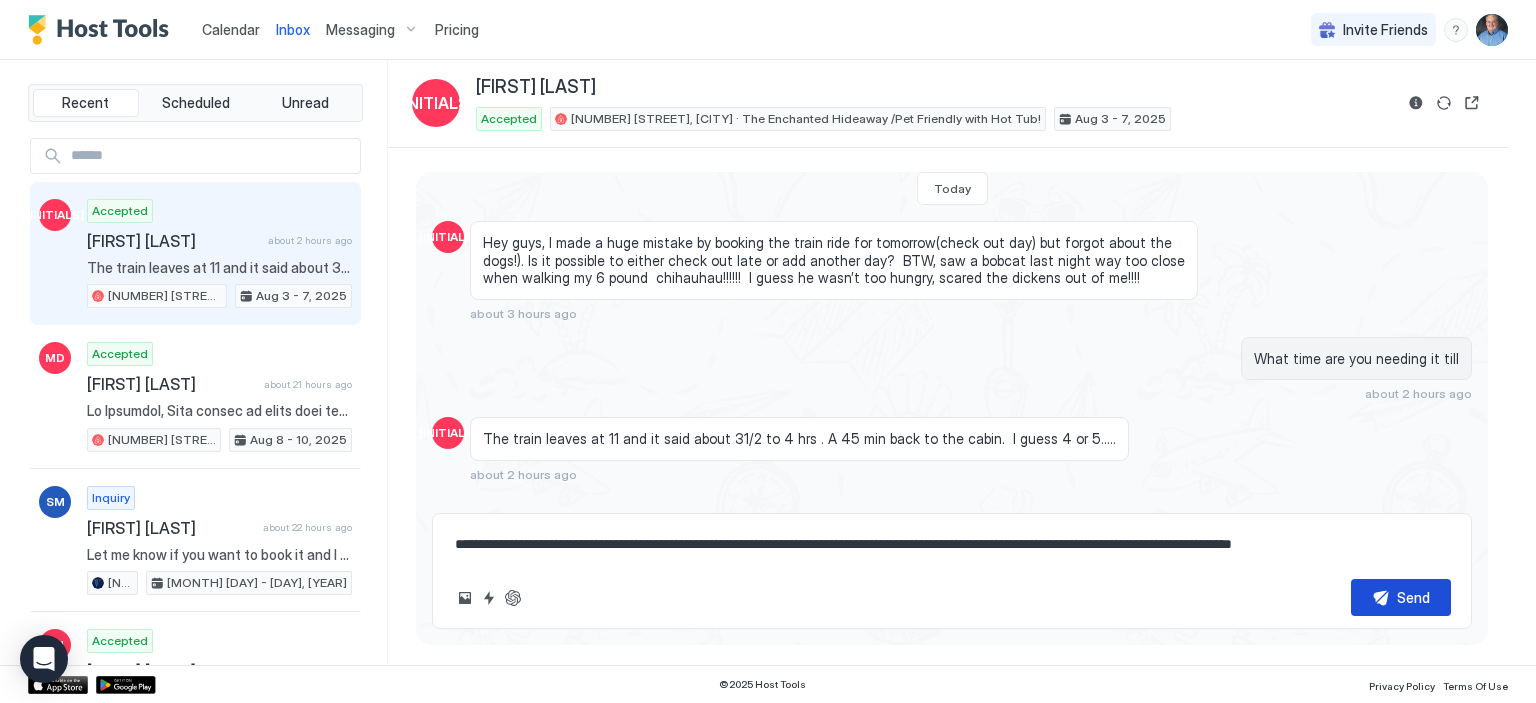 drag, startPoint x: 1399, startPoint y: 595, endPoint x: 1411, endPoint y: 578, distance: 20.808653 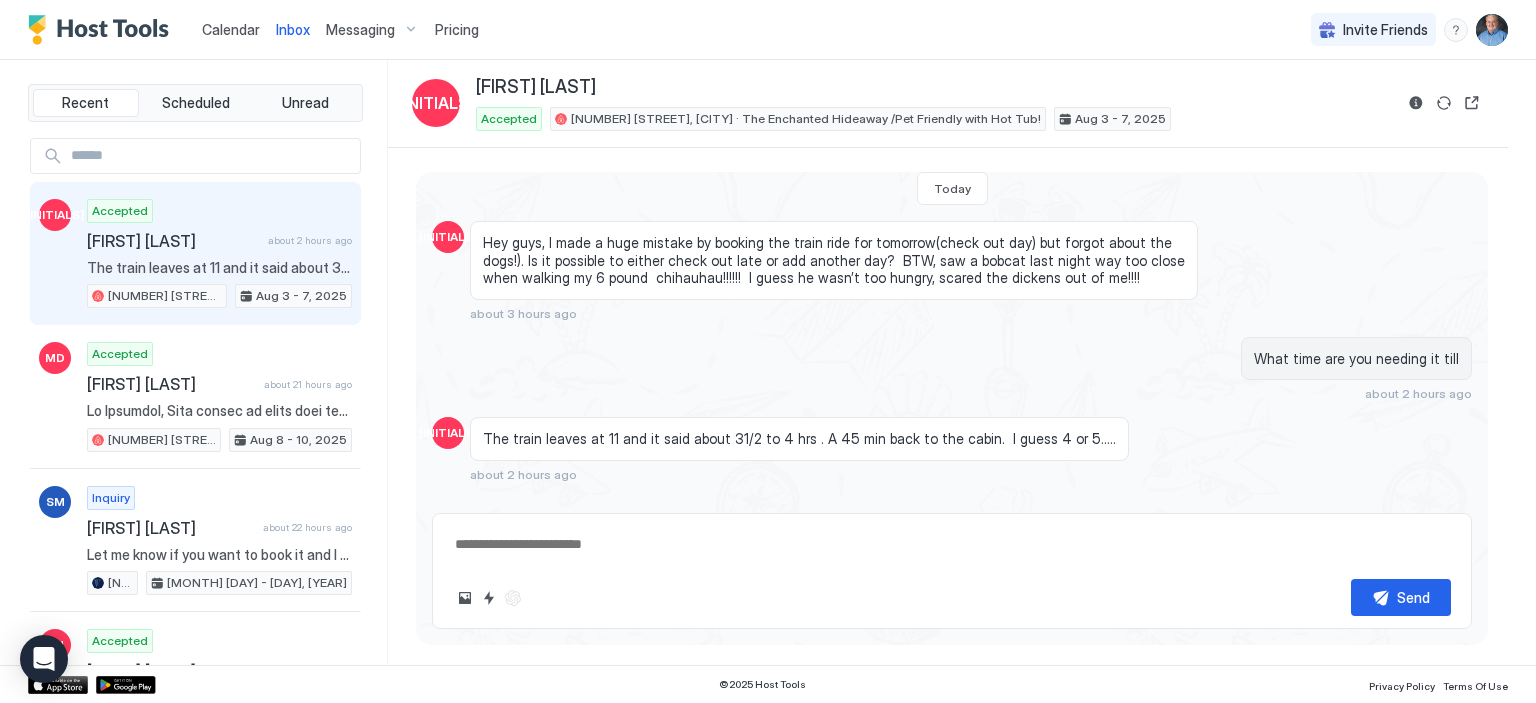 scroll, scrollTop: 4256, scrollLeft: 0, axis: vertical 